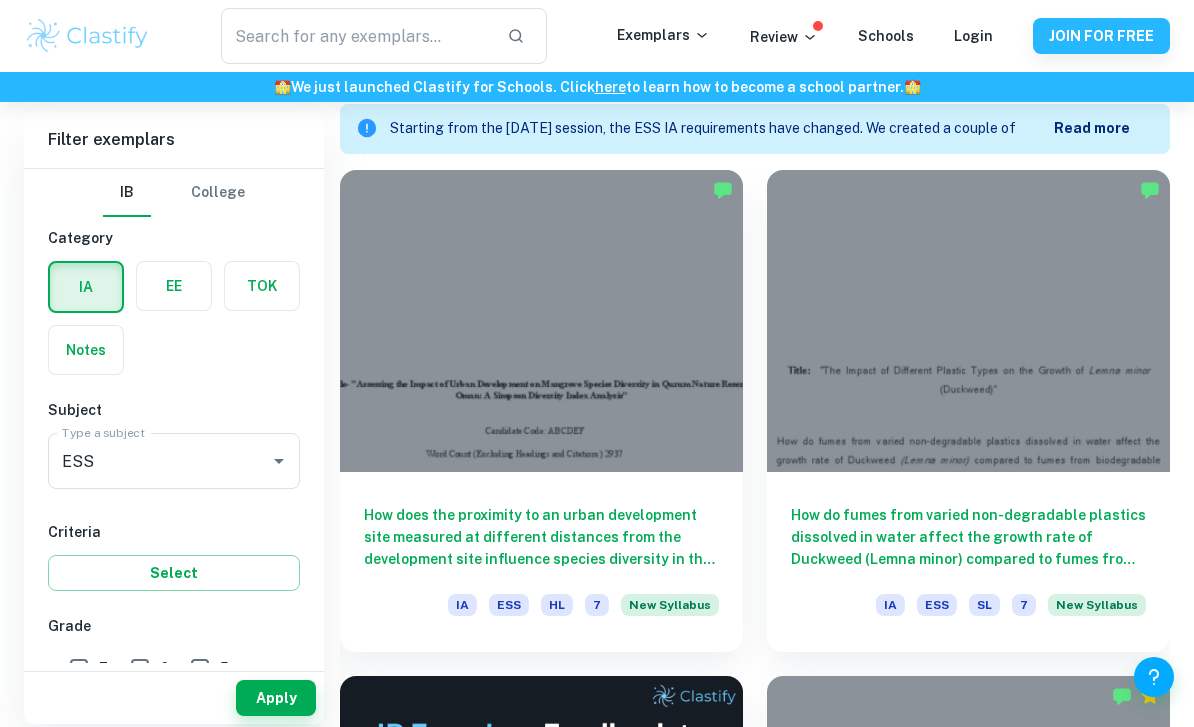 scroll, scrollTop: 569, scrollLeft: 0, axis: vertical 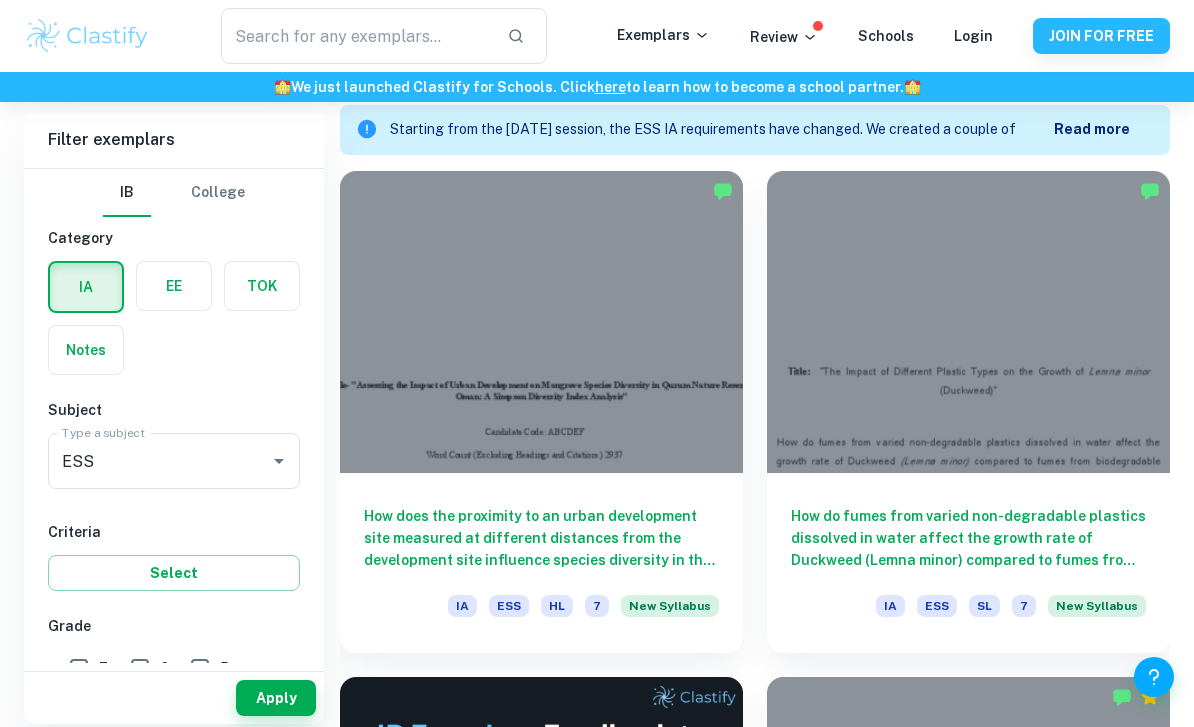 click at bounding box center (541, 322) 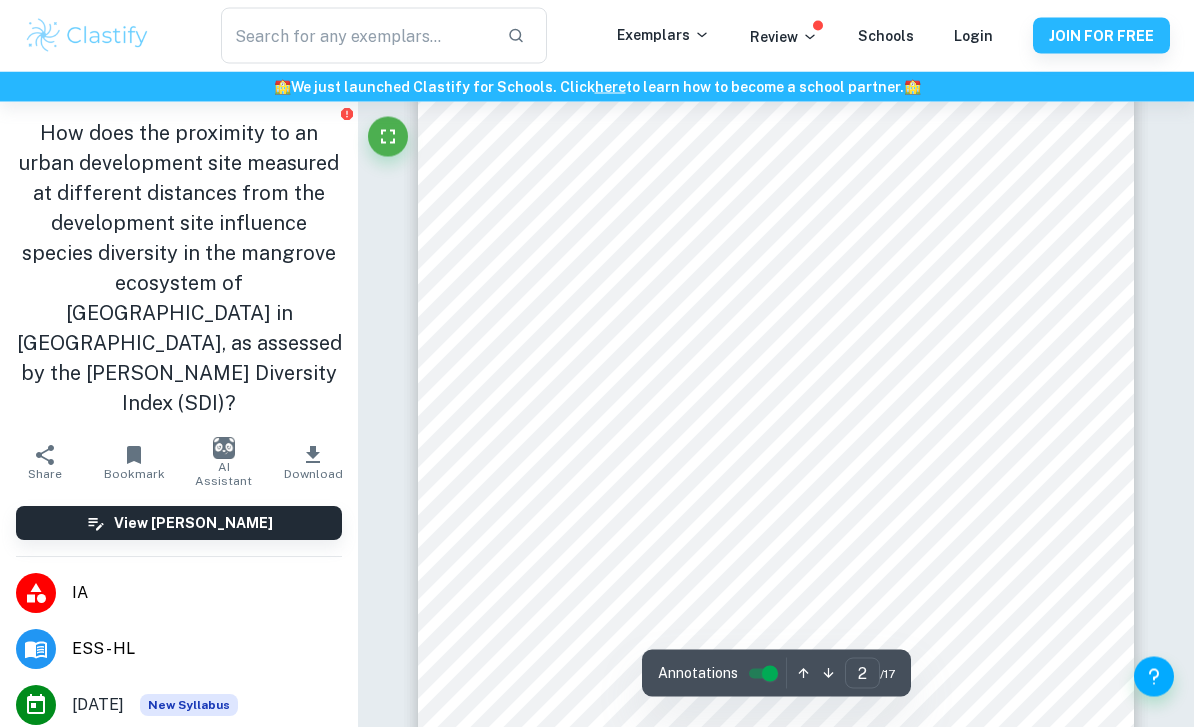 scroll, scrollTop: 1124, scrollLeft: 0, axis: vertical 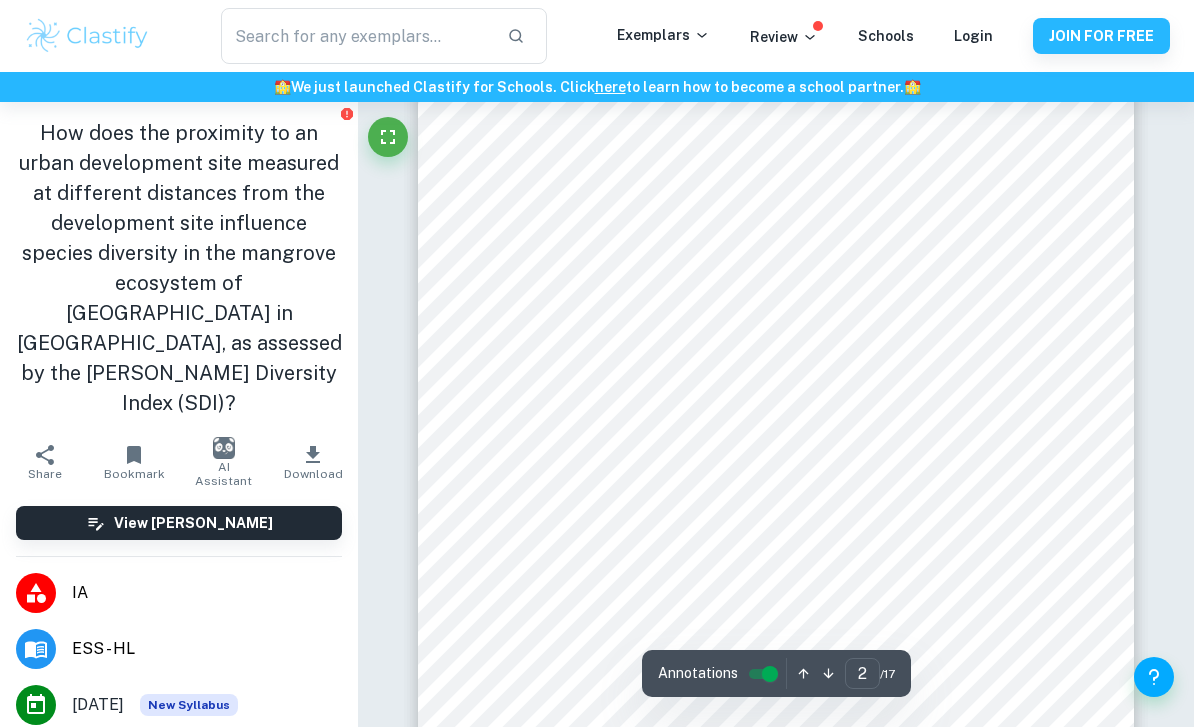click on "Correct Criterion A :   The student correctly describes the local or global issue Comment:  The student describes the local issue of urban development's impact on mangrove species diversity in Qurum Nature Reserve, Oman. The IA explains how construction activities affect mangrove ecosystems, emphasizing the importance of preserving biodiversity for ecological services. The student contextualizes the significance of mangroves in protecting coastal communities and maintaining environmental balance. Correct Criterion A :   The student correctly describes the local or global issue Comment:  The student describes the local issue of urban development's impact on mangrove species diversity in Qurum Nature Reserve, Oman. The IA explains how construction activities affect mangrove ecosystems, emphasizing the importance of preserving biodiversity for ecological services. The student contextualizes the significance of mangroves in protecting coastal communities and maintaining environmental balance. Correct Criterion A" at bounding box center (776, 7075) 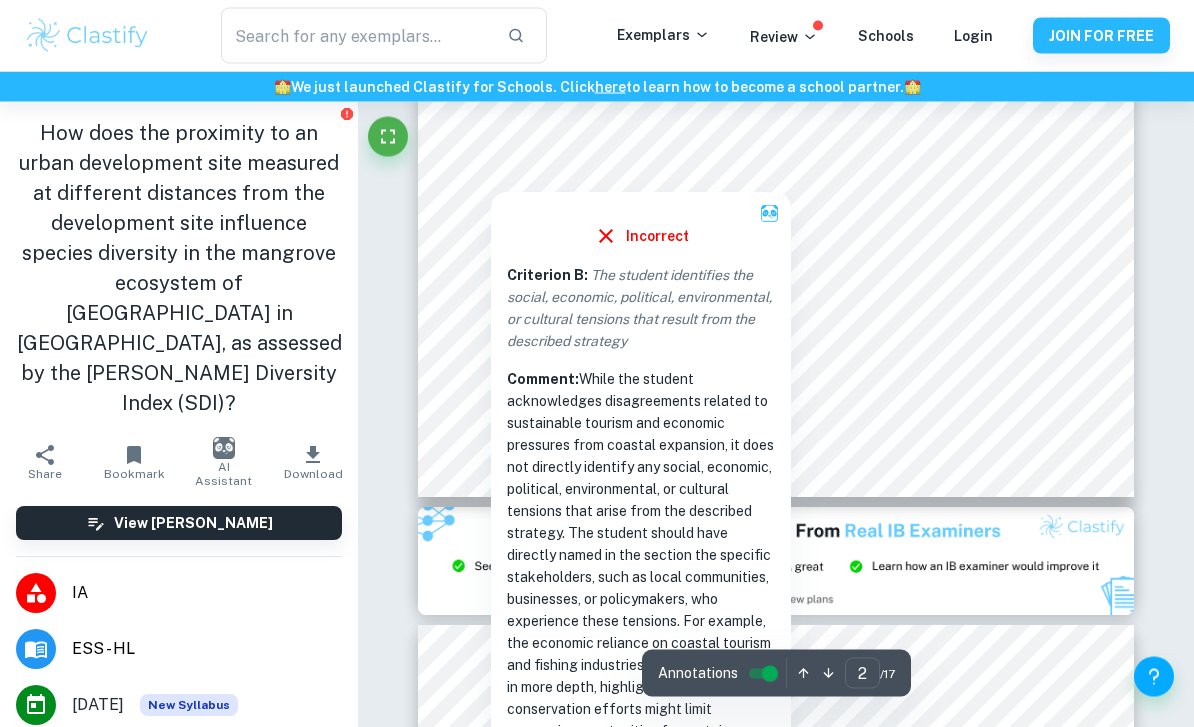 scroll, scrollTop: 1606, scrollLeft: 0, axis: vertical 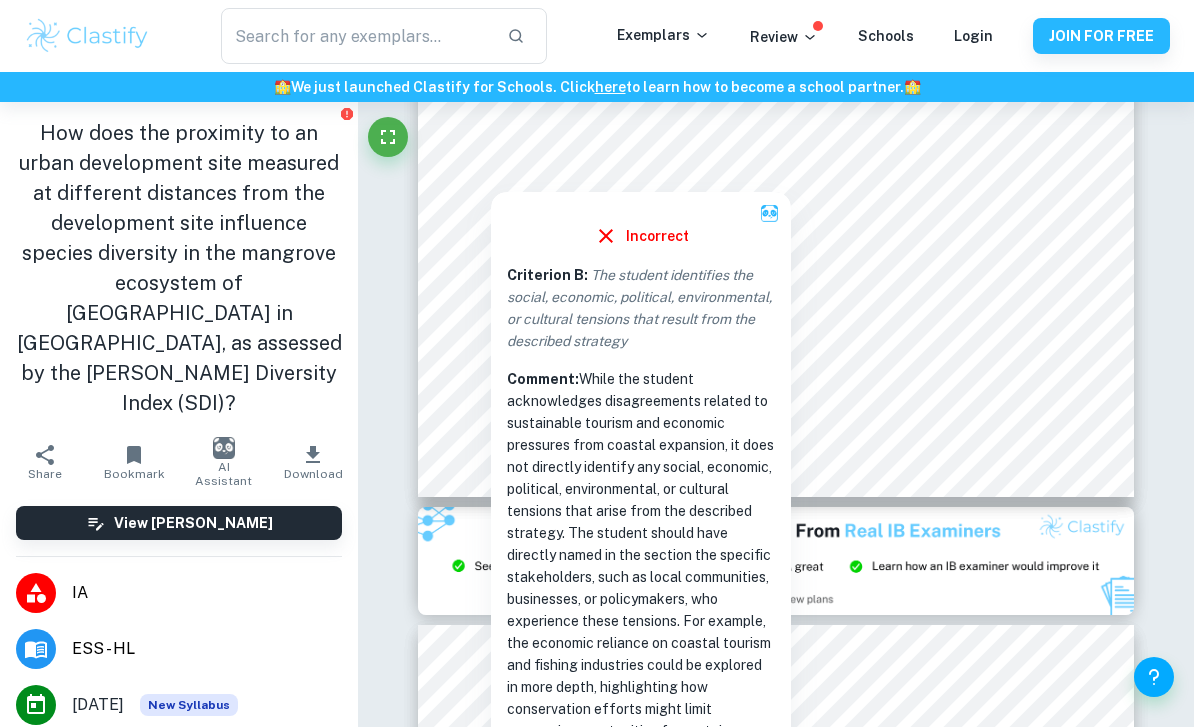 click on "Correct Criterion A :   The student correctly describes the local or global issue Comment:  The student describes the local issue of urban development's impact on mangrove species diversity in Qurum Nature Reserve, Oman. The IA explains how construction activities affect mangrove ecosystems, emphasizing the importance of preserving biodiversity for ecological services. The student contextualizes the significance of mangroves in protecting coastal communities and maintaining environmental balance. Correct Criterion A :   The student correctly describes the local or global issue Comment:  The student describes the local issue of urban development's impact on mangrove species diversity in Qurum Nature Reserve, Oman. The IA explains how construction activities affect mangrove ecosystems, emphasizing the importance of preserving biodiversity for ecological services. The student contextualizes the significance of mangroves in protecting coastal communities and maintaining environmental balance. Correct Criterion A" at bounding box center [776, 6593] 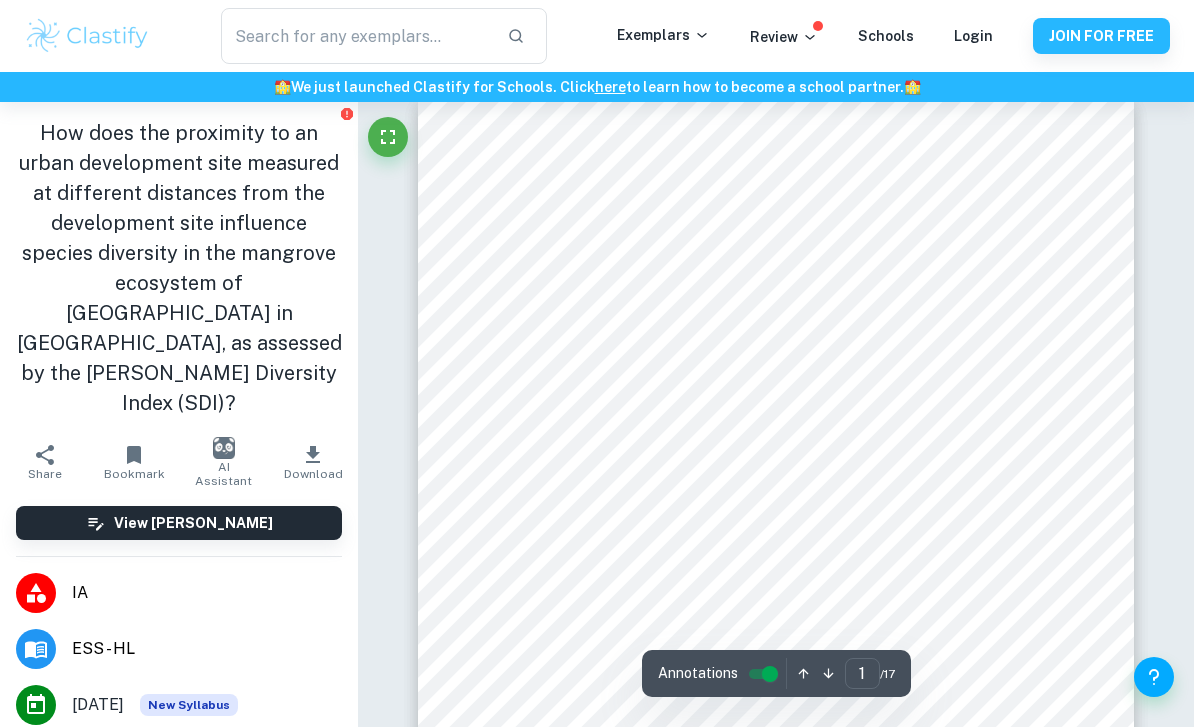 scroll, scrollTop: 0, scrollLeft: 0, axis: both 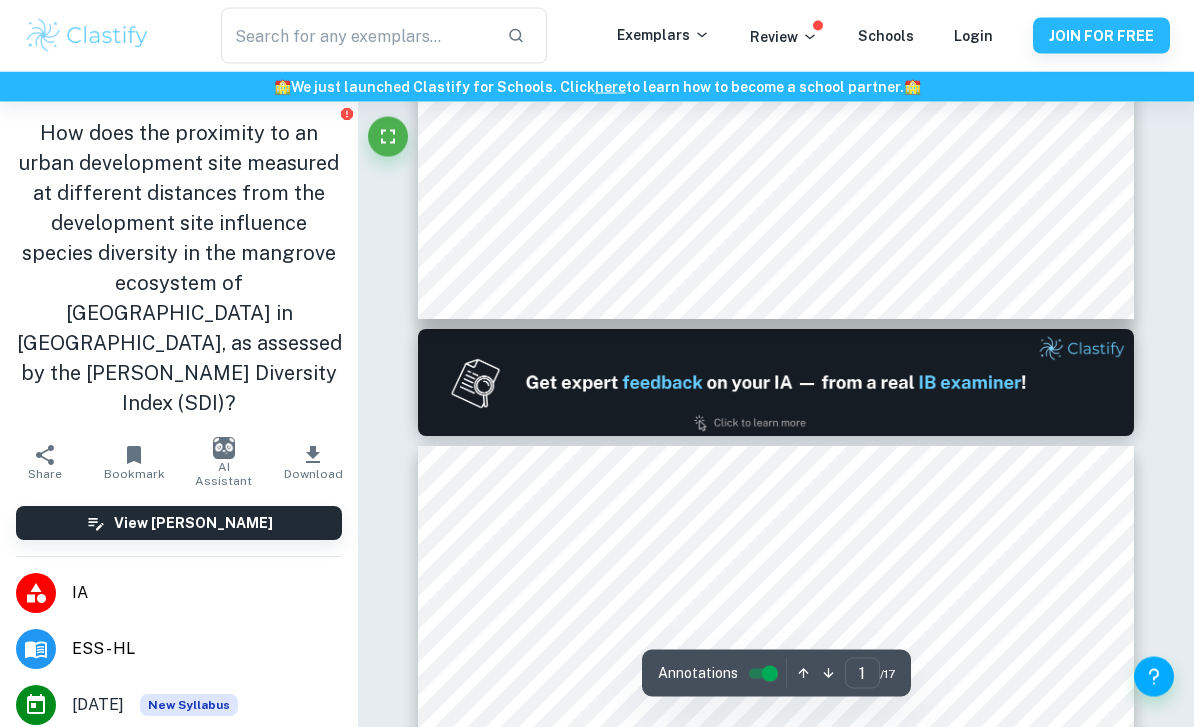 type on "2" 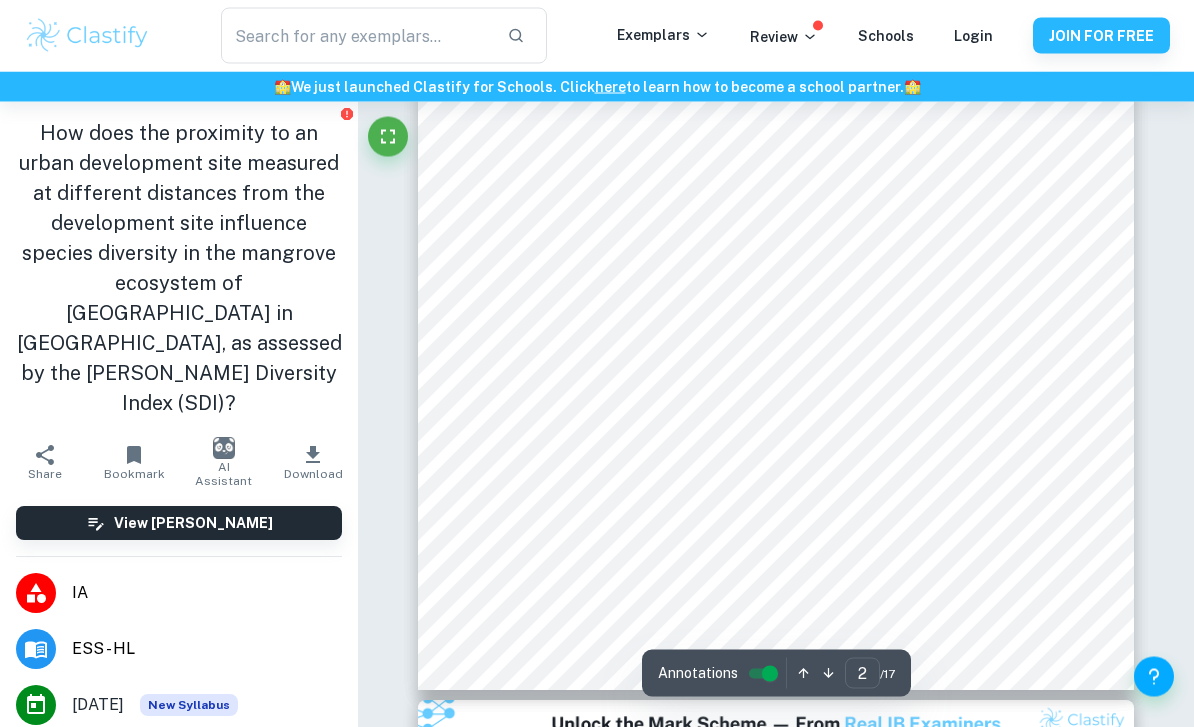 scroll, scrollTop: 1413, scrollLeft: 0, axis: vertical 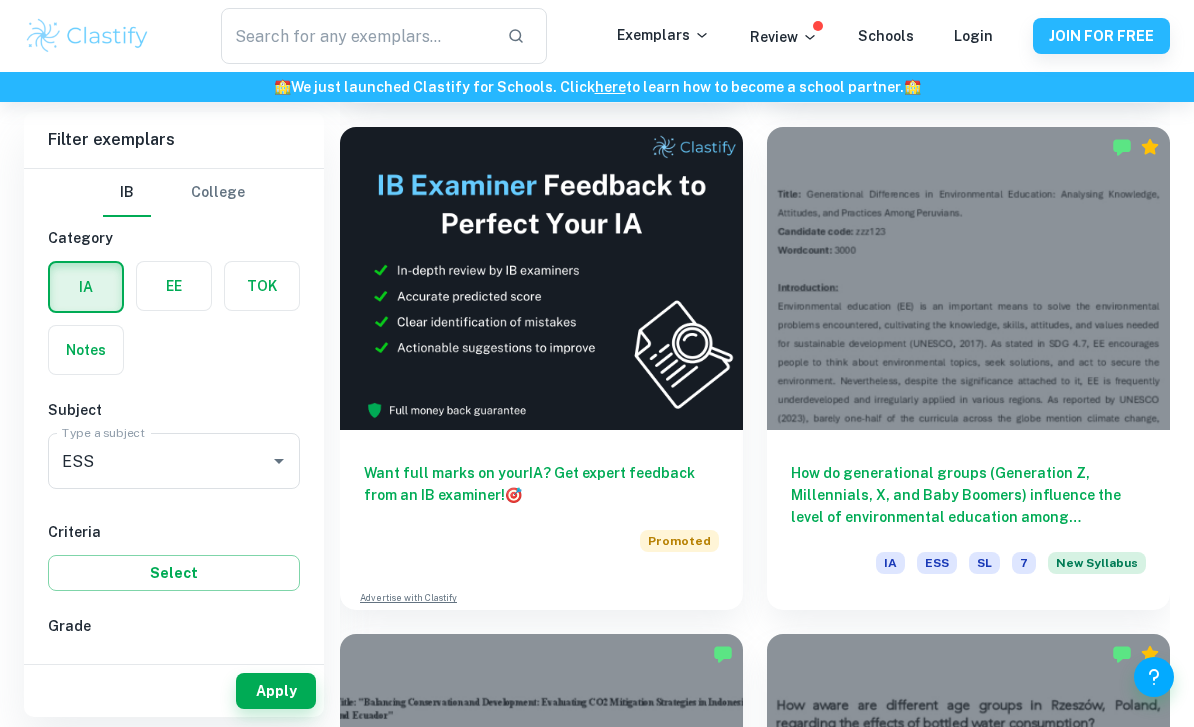 click at bounding box center (1122, 147) 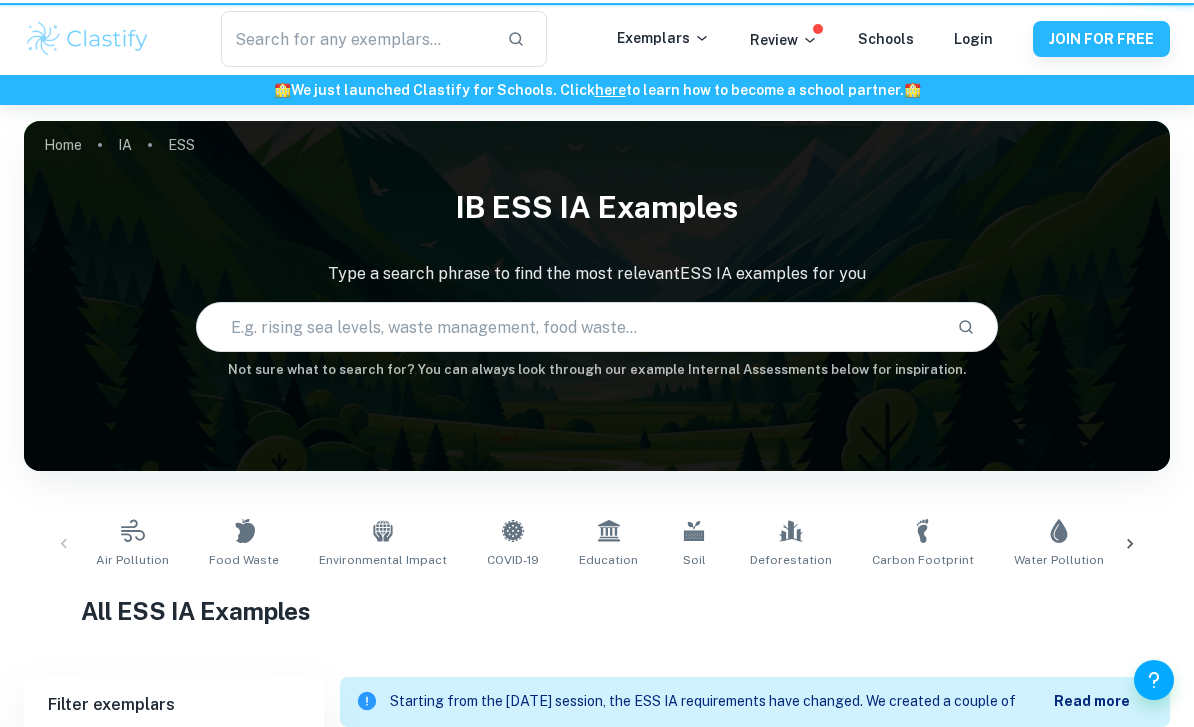 scroll, scrollTop: 1183, scrollLeft: 0, axis: vertical 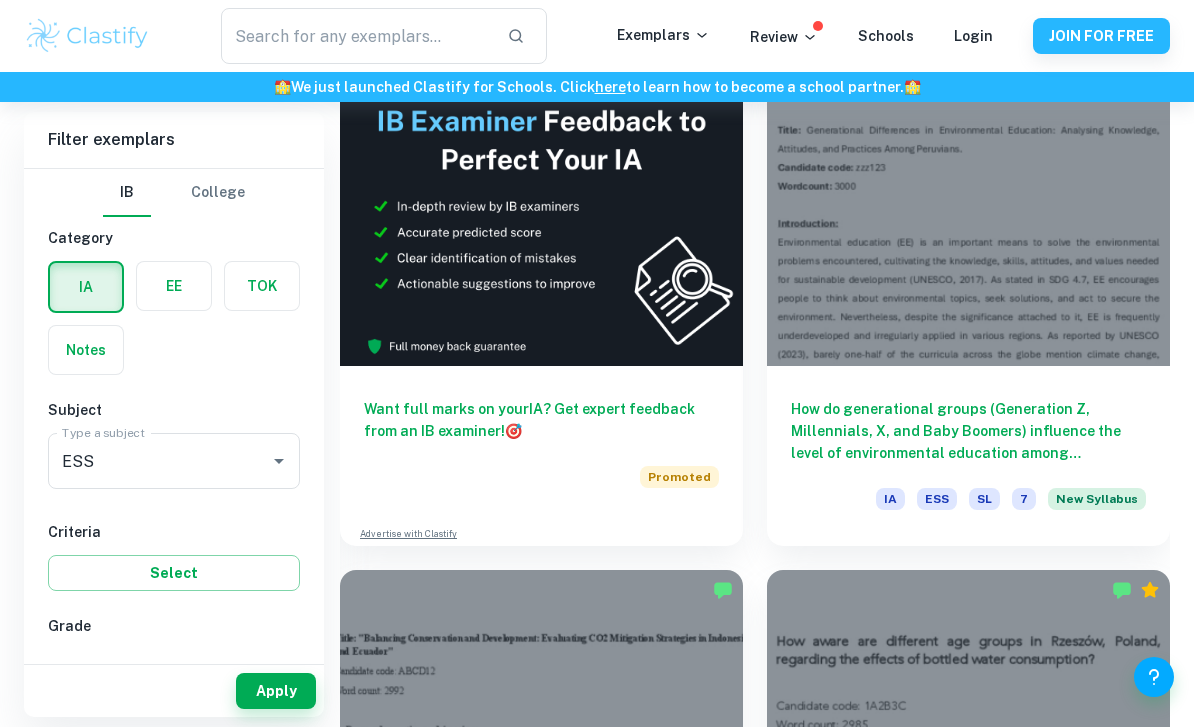 click at bounding box center [968, 214] 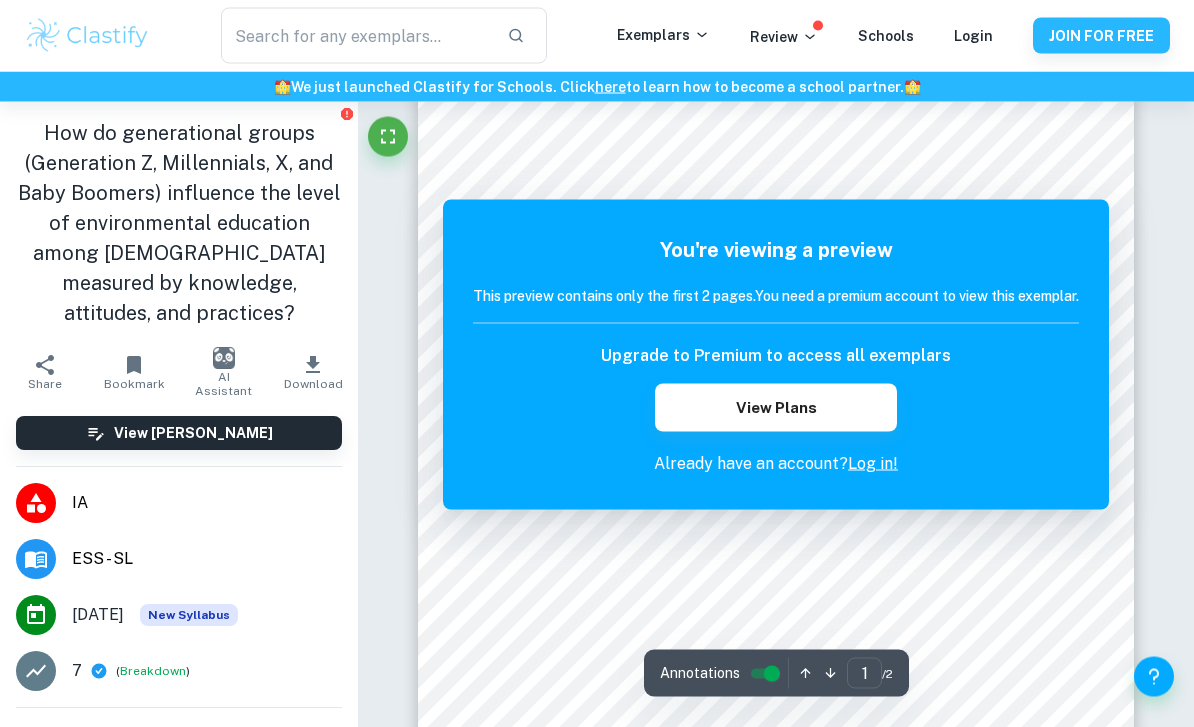 scroll, scrollTop: 53, scrollLeft: 0, axis: vertical 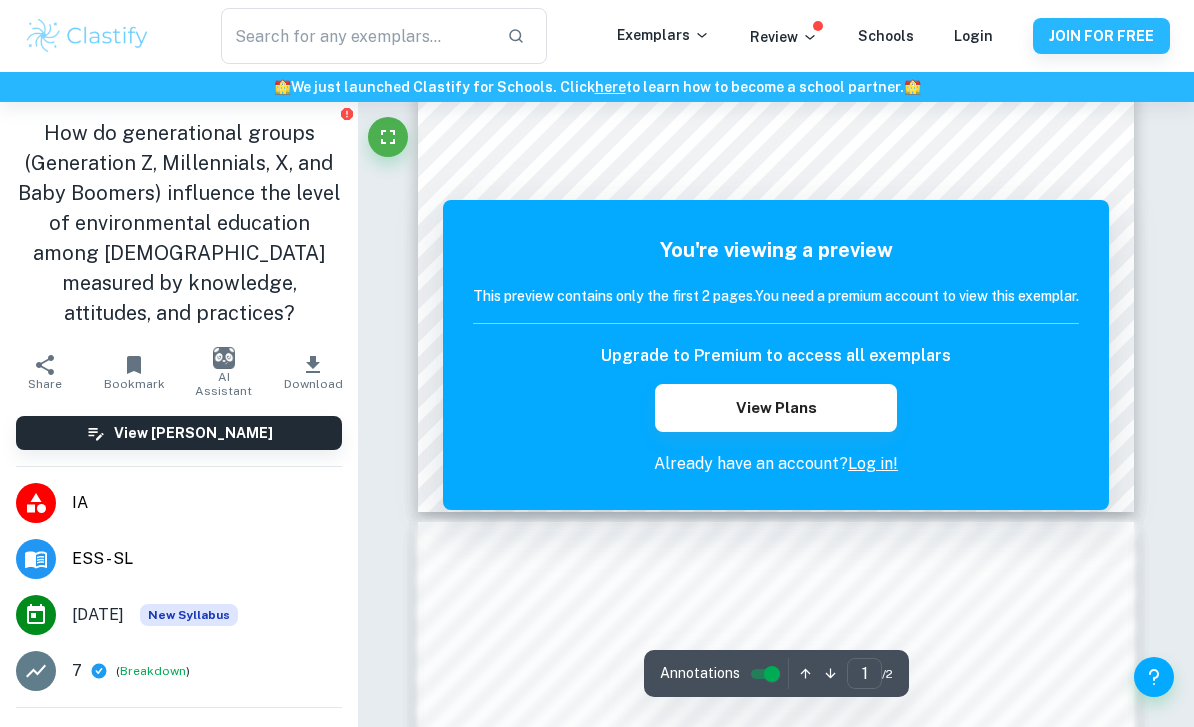 click on "Log in!" at bounding box center (873, 463) 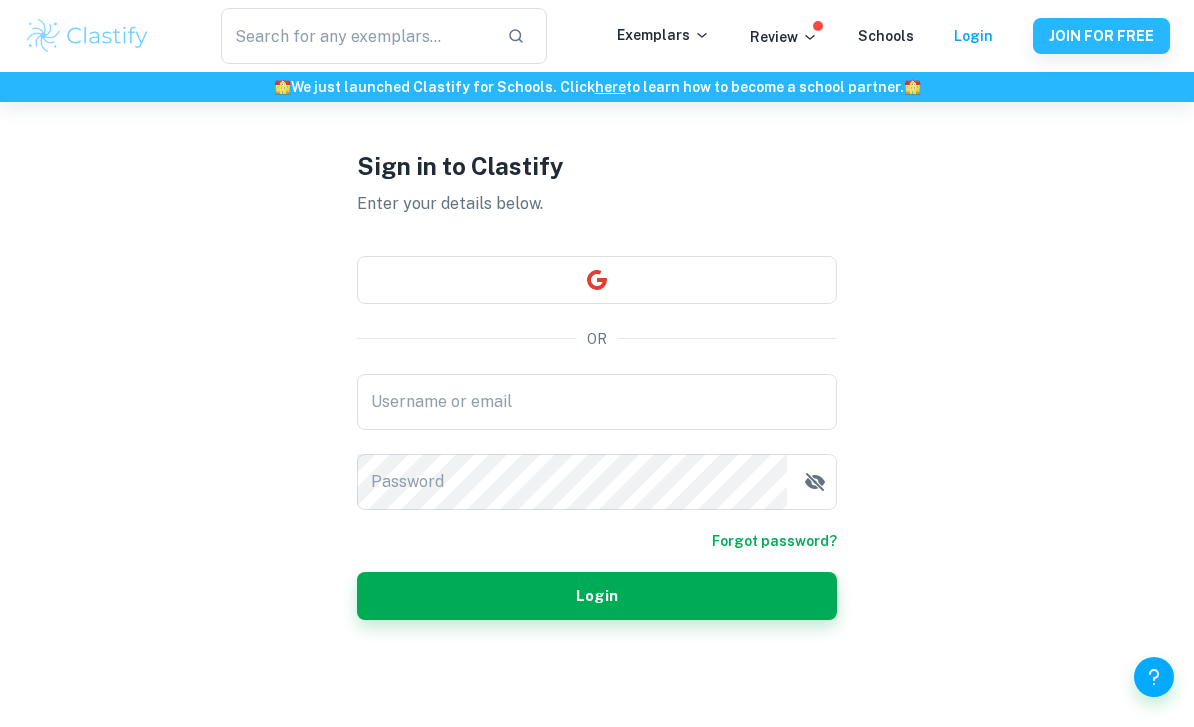 scroll, scrollTop: 80, scrollLeft: 0, axis: vertical 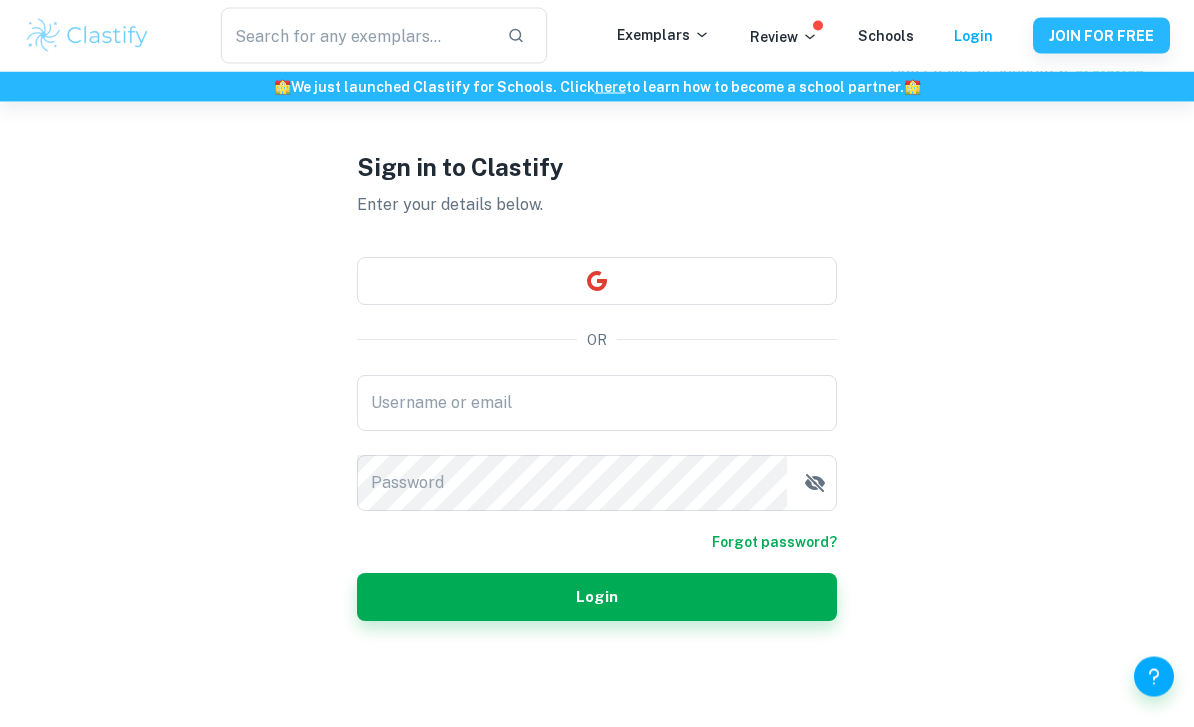 click at bounding box center [597, 282] 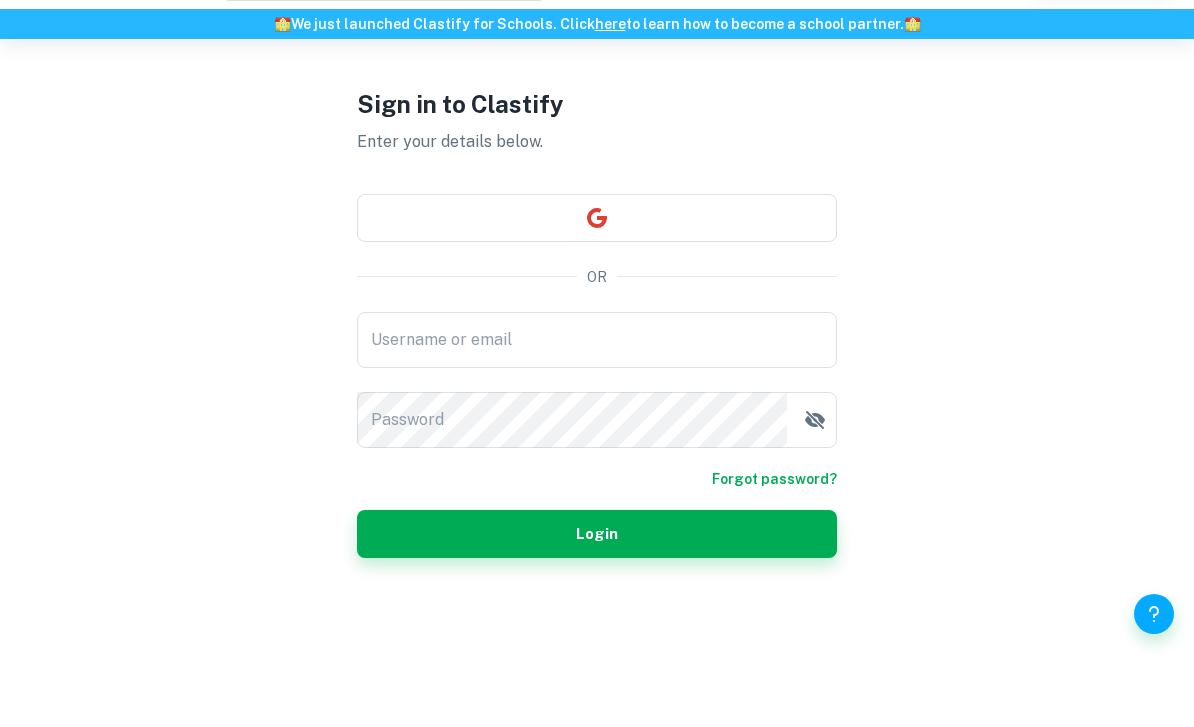 scroll, scrollTop: 145, scrollLeft: 0, axis: vertical 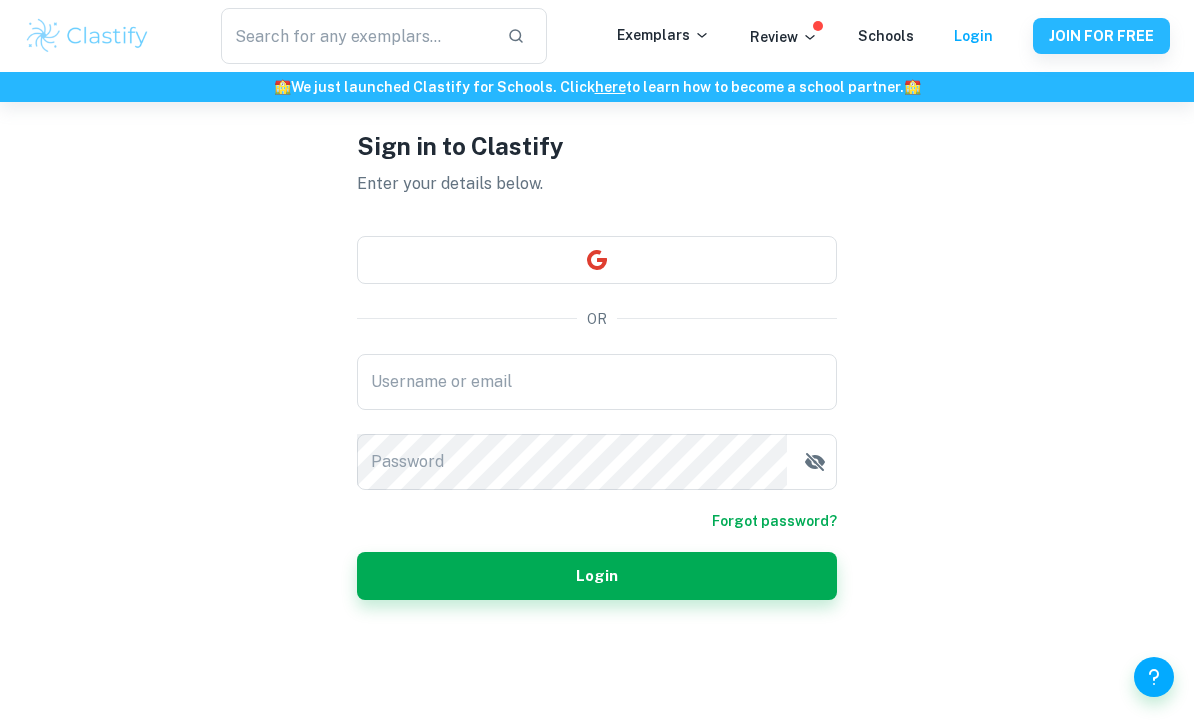 click on "JOIN FOR FREE" at bounding box center (1101, 36) 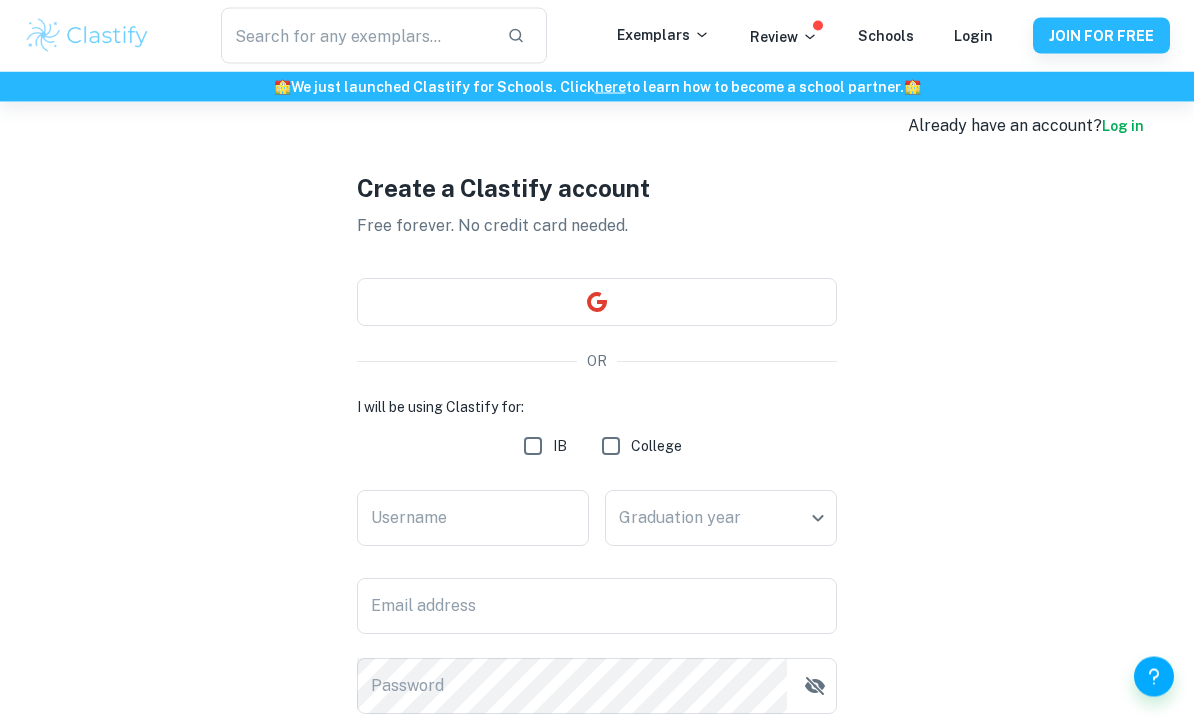 scroll, scrollTop: 47, scrollLeft: 0, axis: vertical 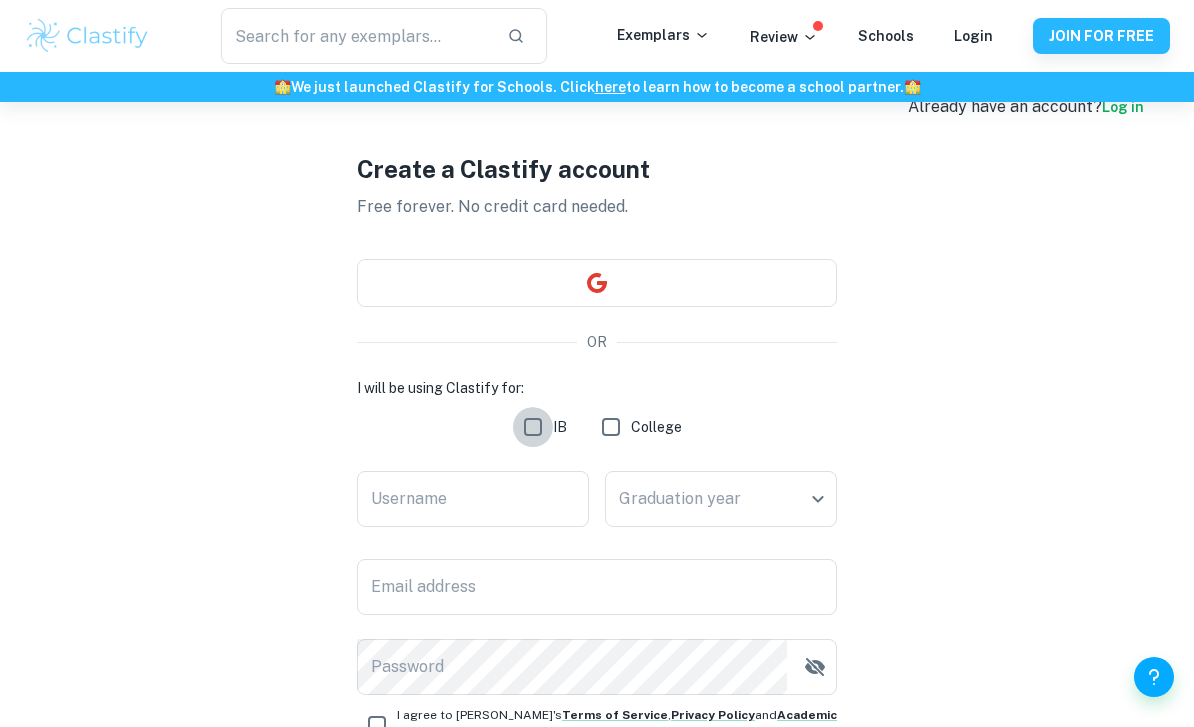 click on "IB" at bounding box center (533, 427) 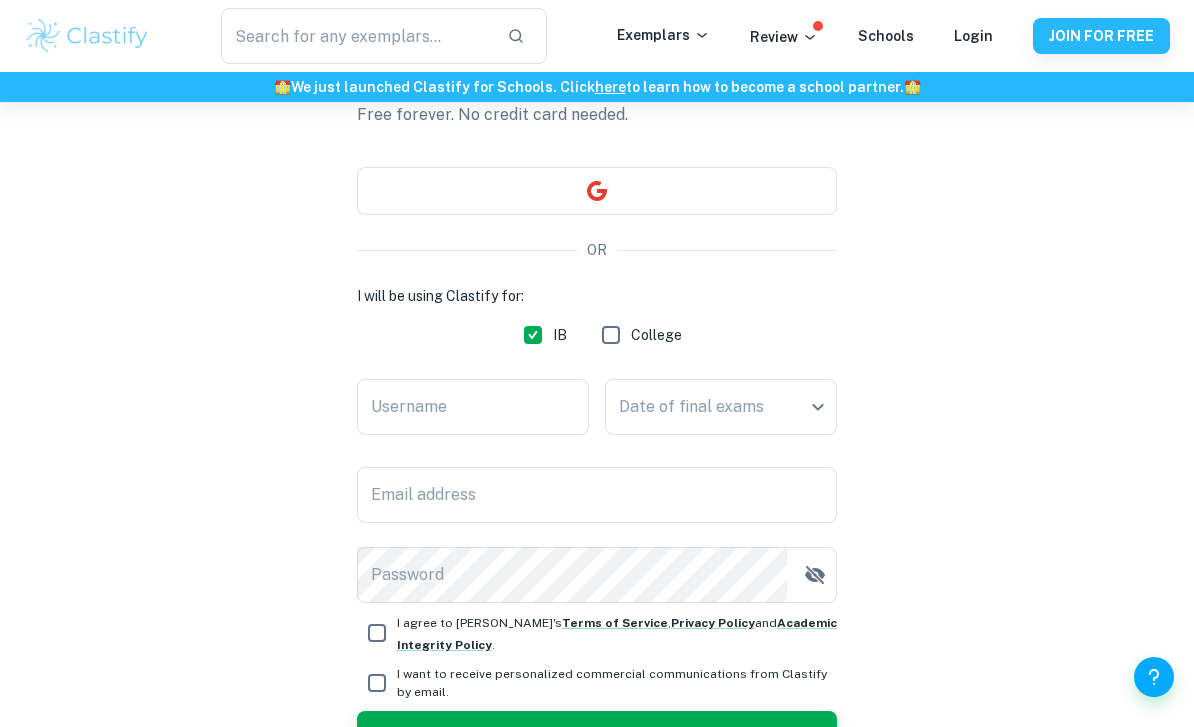 scroll, scrollTop: 153, scrollLeft: 0, axis: vertical 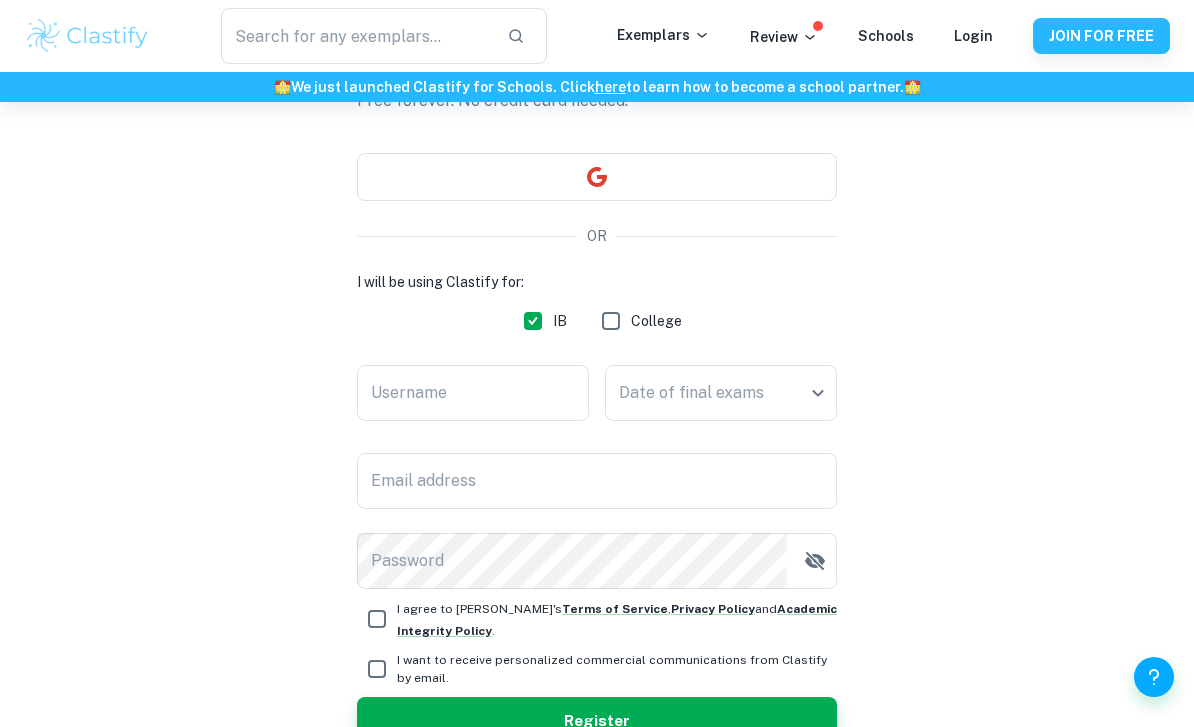 click on "Username Username" at bounding box center [473, 397] 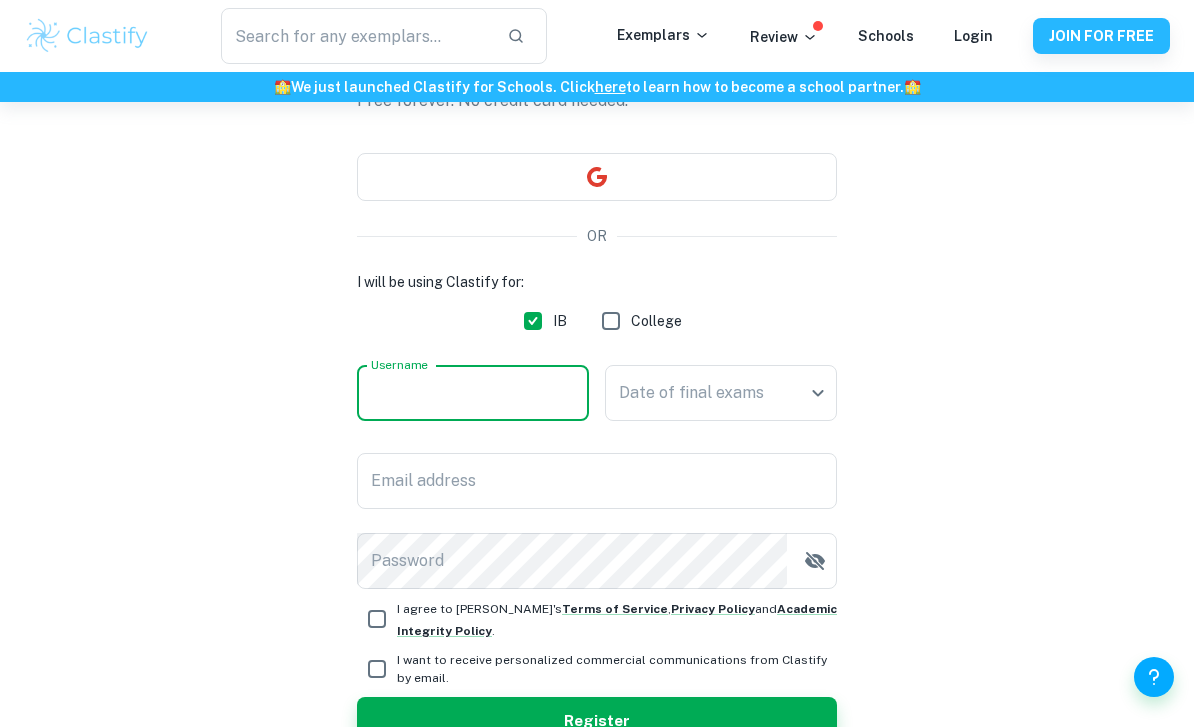 click on "Username" at bounding box center (473, 393) 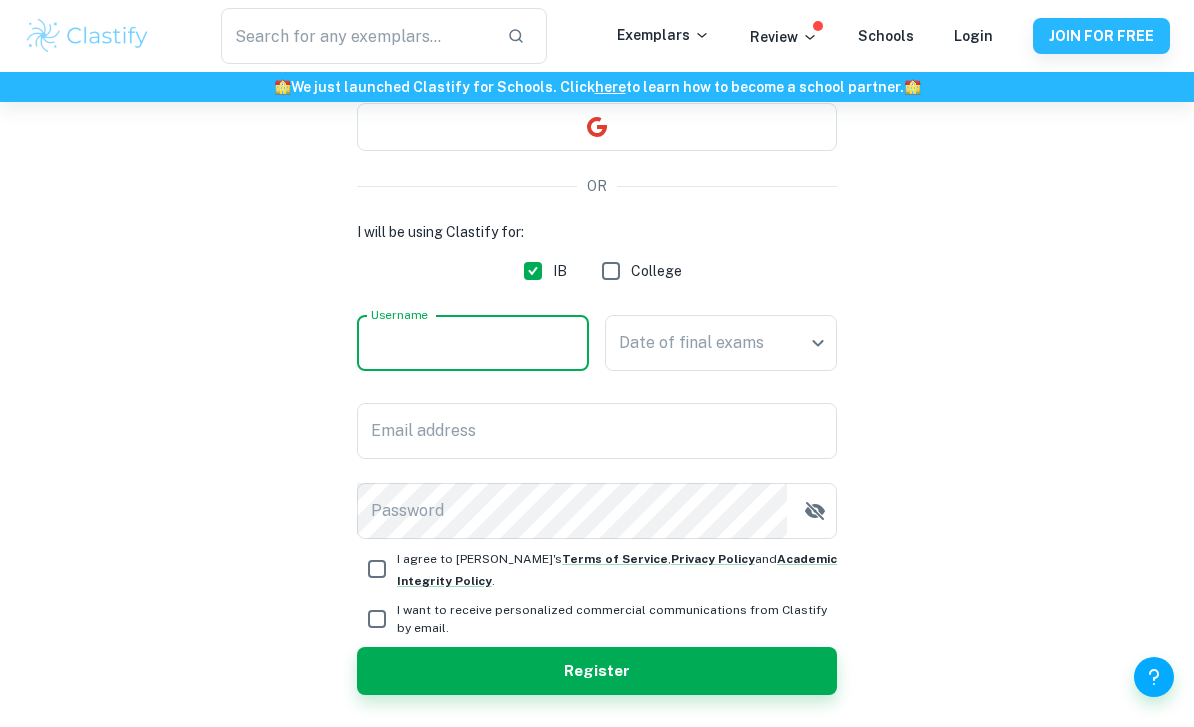 click on "We value your privacy We use cookies to enhance your browsing experience, serve personalised ads or content, and analyse our traffic. By clicking "Accept All", you consent to our use of cookies.   Cookie Policy Customise   Reject All   Accept All   Customise Consent Preferences   We use cookies to help you navigate efficiently and perform certain functions. You will find detailed information about all cookies under each consent category below. The cookies that are categorised as "Necessary" are stored on your browser as they are essential for enabling the basic functionalities of the site. ...  Show more For more information on how Google's third-party cookies operate and handle your data, see:   Google Privacy Policy Necessary Always Active Necessary cookies are required to enable the basic features of this site, such as providing secure log-in or adjusting your consent preferences. These cookies do not store any personally identifiable data. Functional Analytics Performance Advertisement Uncategorised" at bounding box center [597, 262] 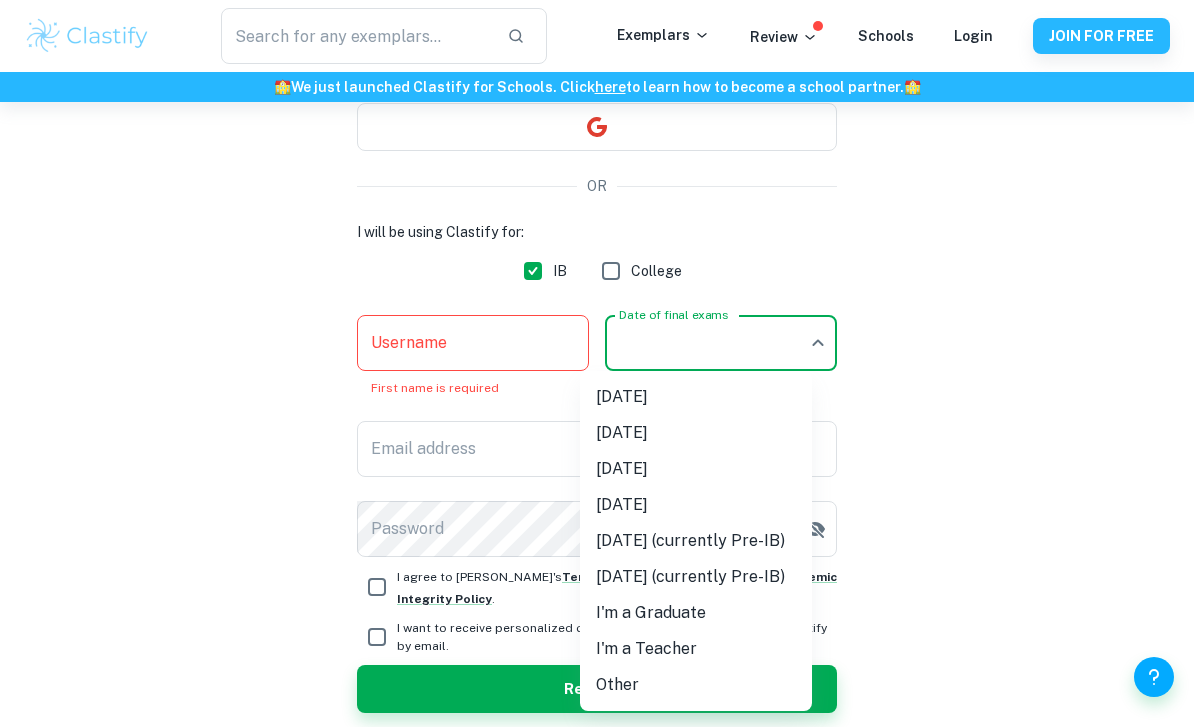 click on "[DATE]" at bounding box center [696, 469] 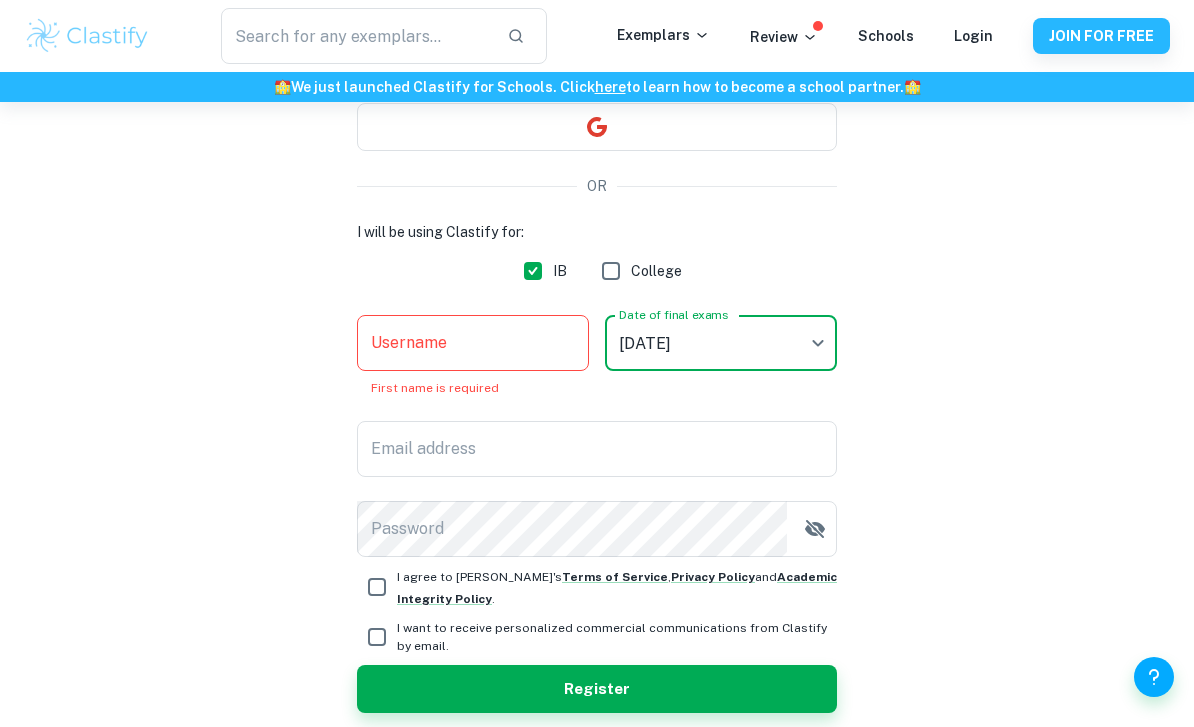 click on "Email address Email address" at bounding box center (597, 449) 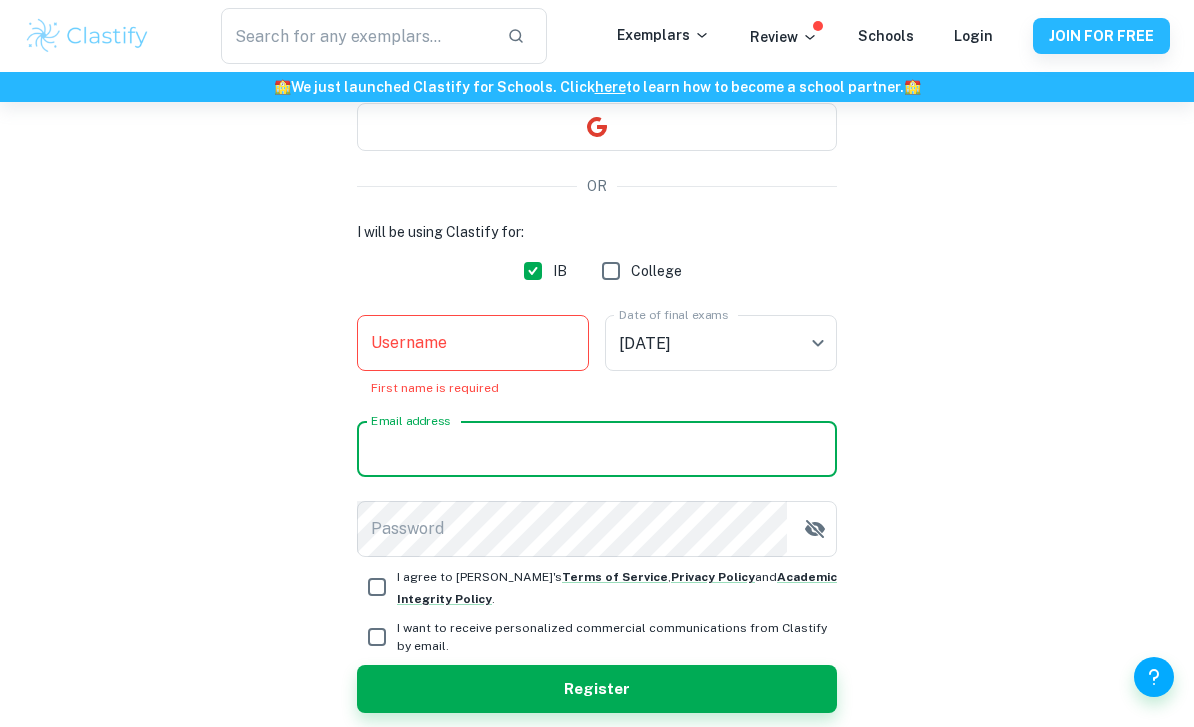 scroll, scrollTop: 204, scrollLeft: 0, axis: vertical 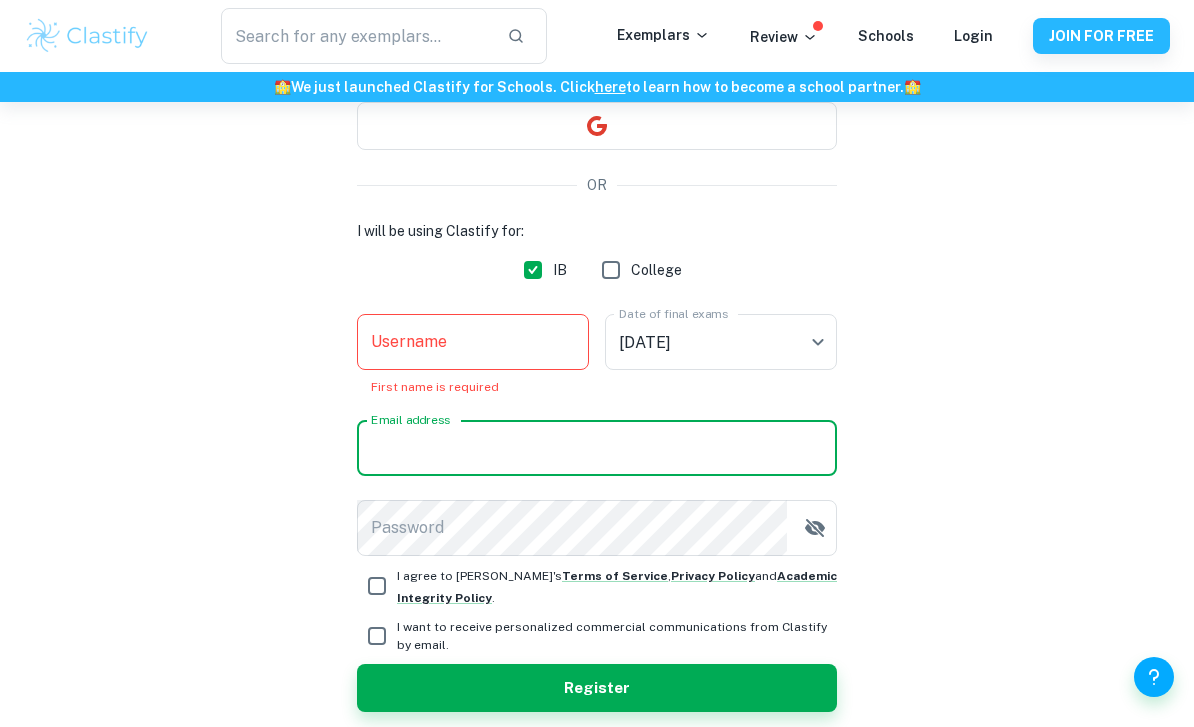 click on "Email address" at bounding box center [597, 448] 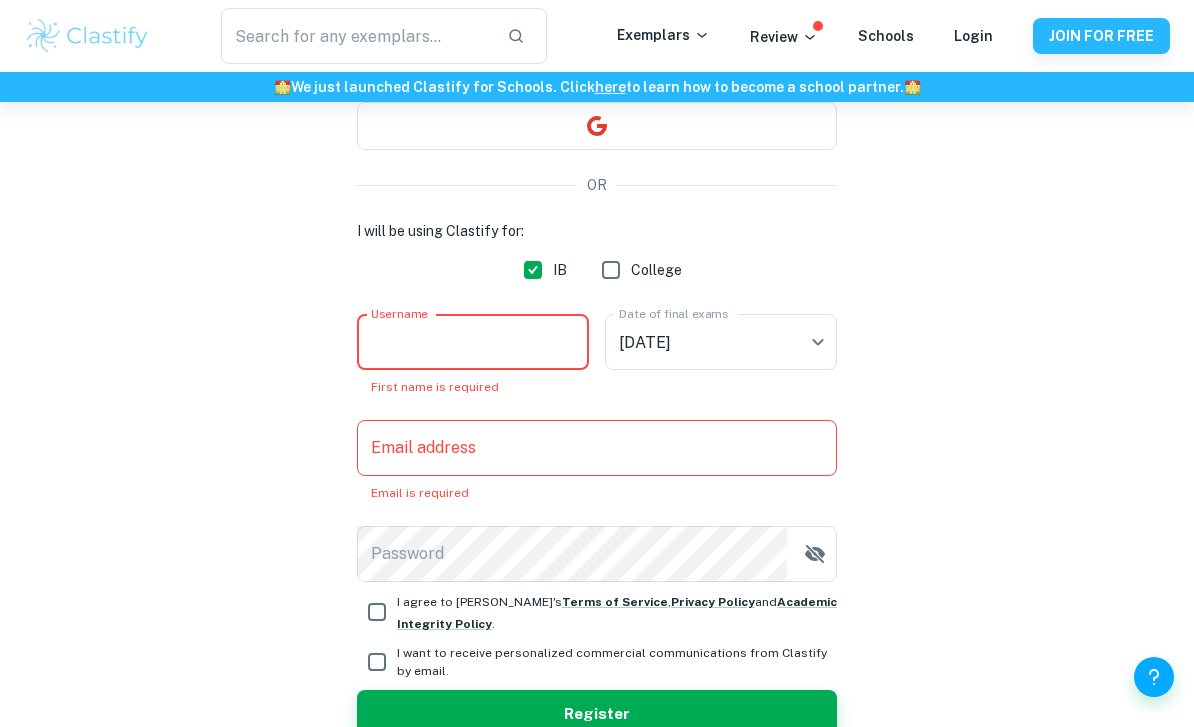 click on "Username" at bounding box center [473, 342] 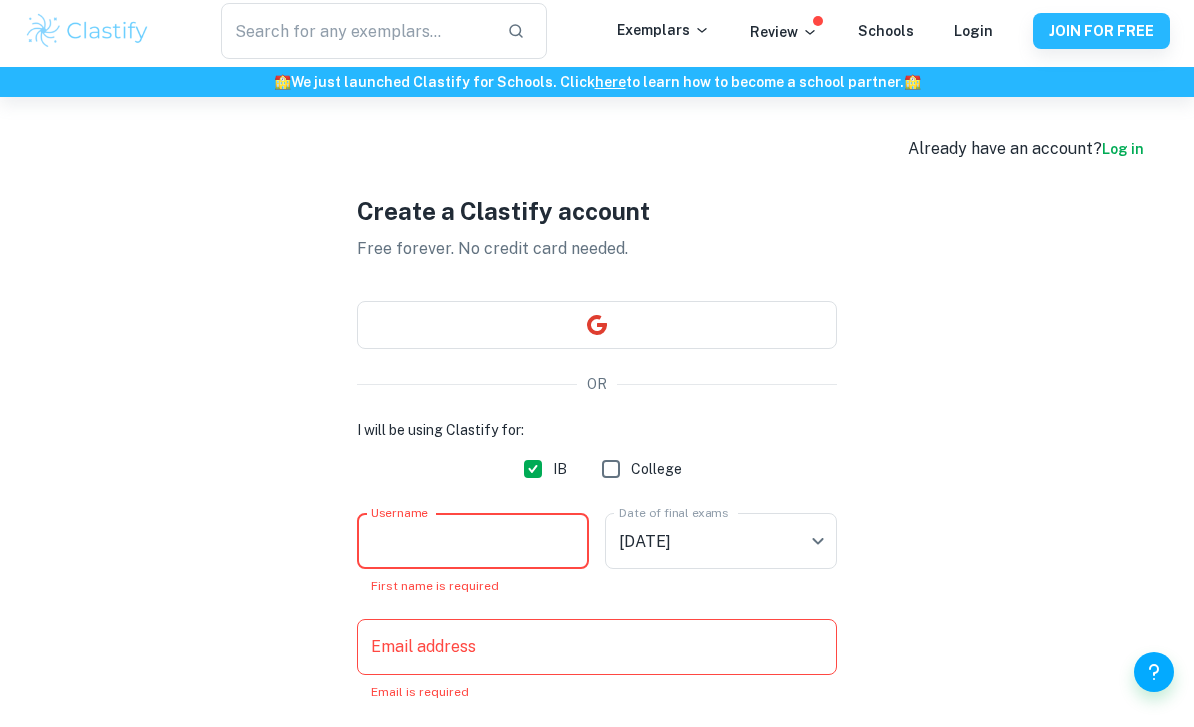 scroll, scrollTop: 6, scrollLeft: 0, axis: vertical 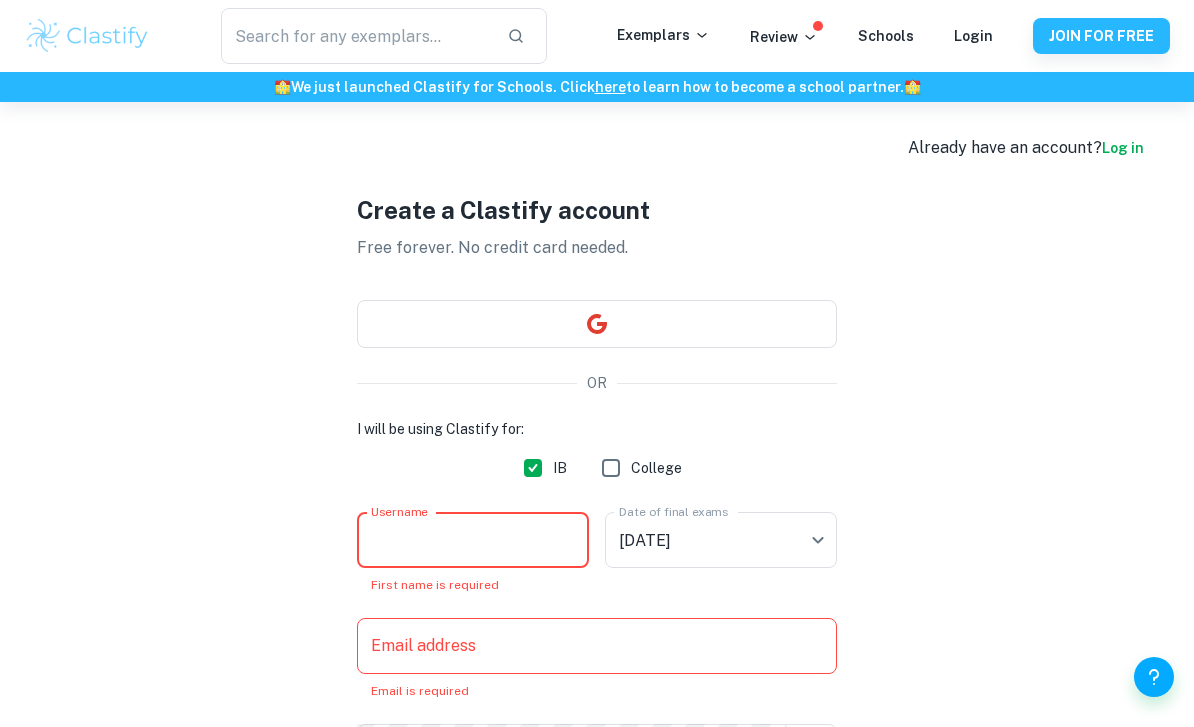 click at bounding box center (597, 324) 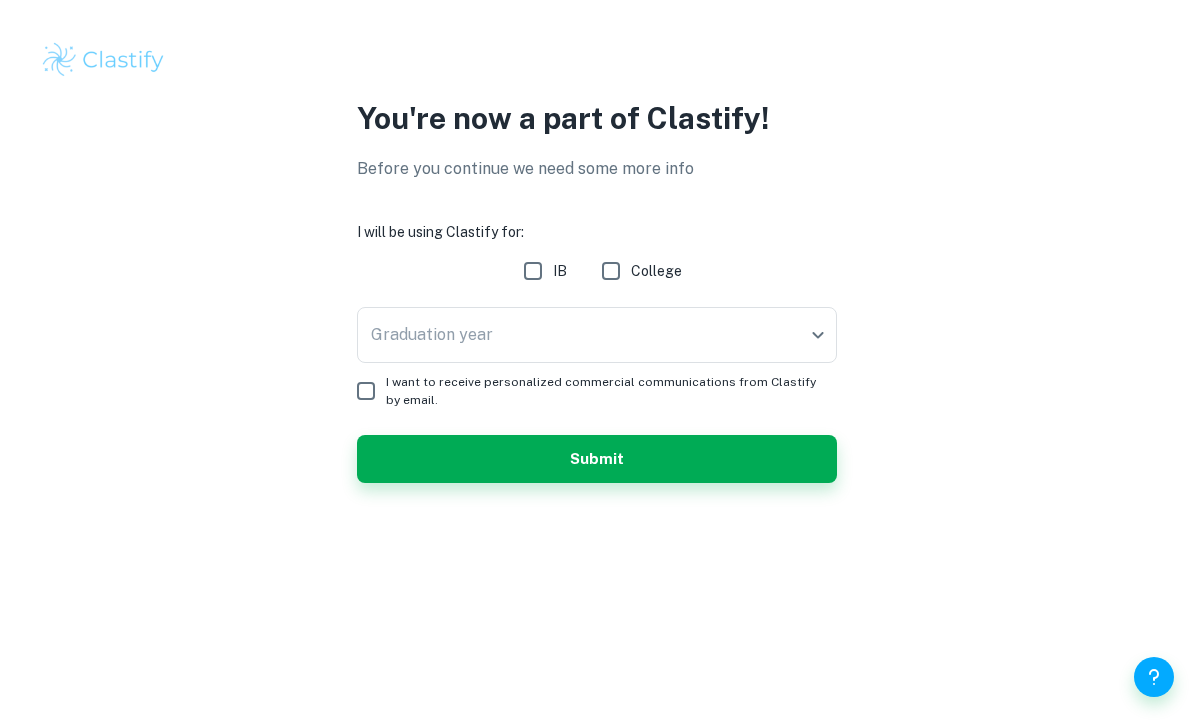 scroll, scrollTop: 0, scrollLeft: 0, axis: both 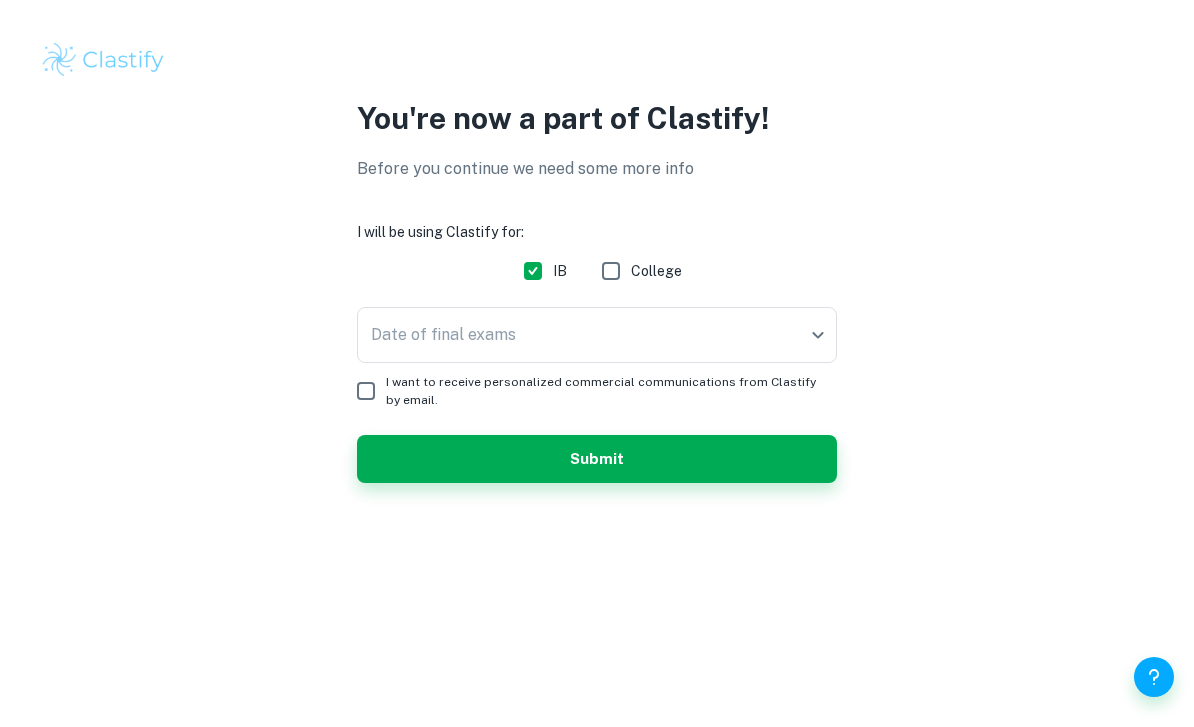 click on "You're now a part of Clastify! Before you continue we need some more info I will be using Clastify for: IB College Date of final exams ​ Date of final exams I want to receive personalized commercial communications from Clastify by email. Submit /profile/additional-info?programs=undefined" at bounding box center (597, 363) 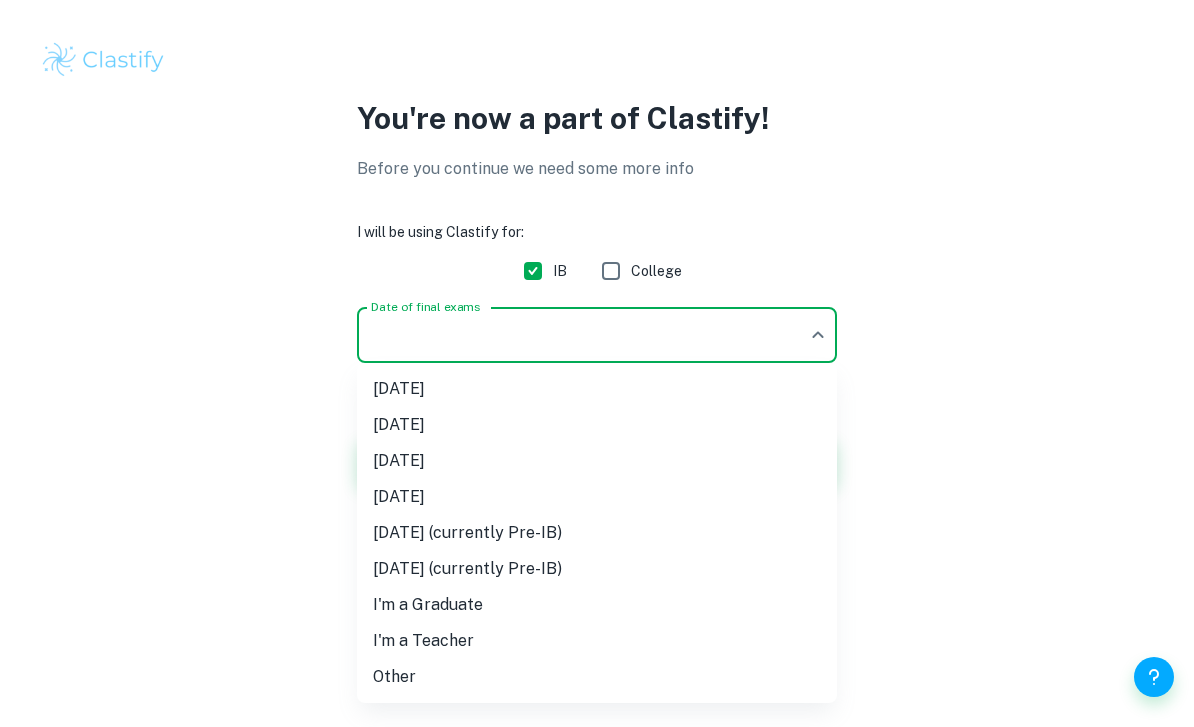 click on "[DATE]" at bounding box center (597, 461) 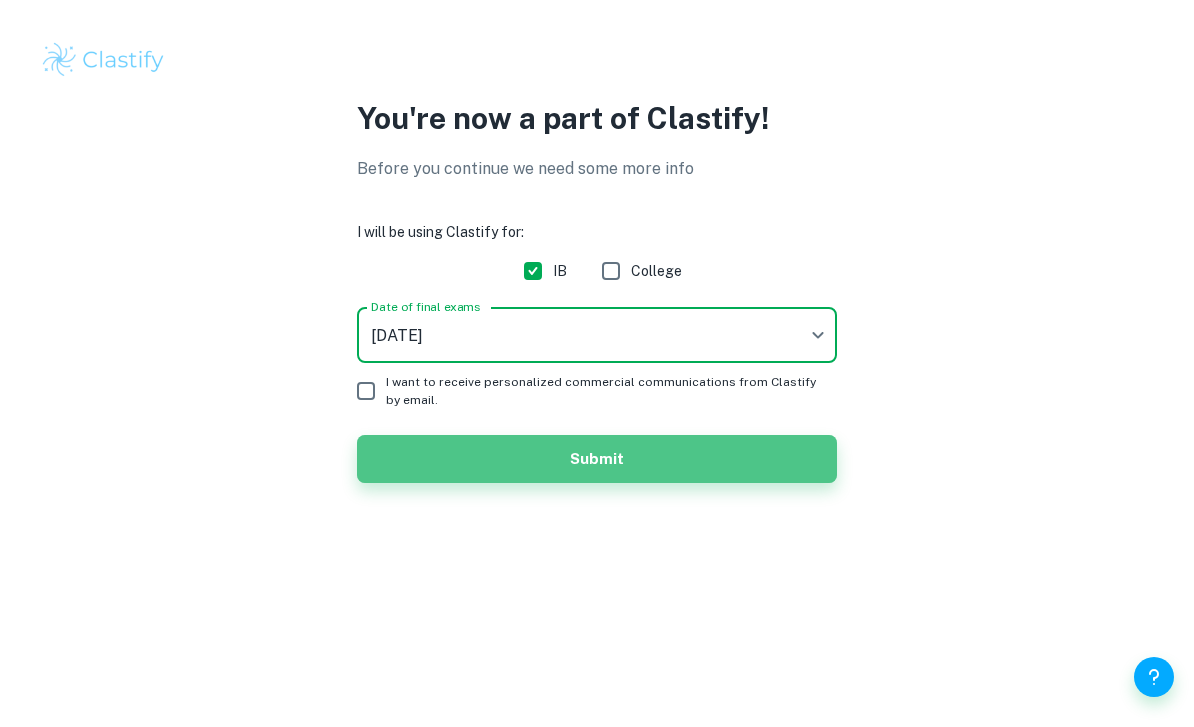 click on "Submit" at bounding box center [597, 459] 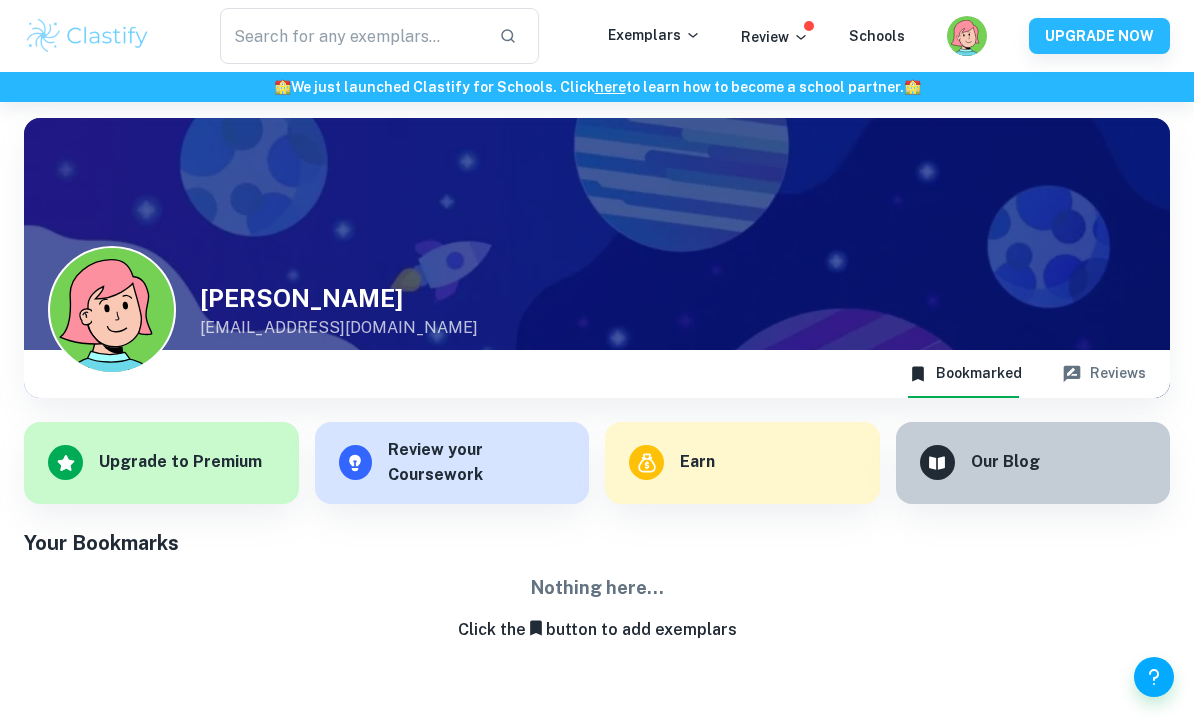 click on "Customize" at bounding box center (112, 310) 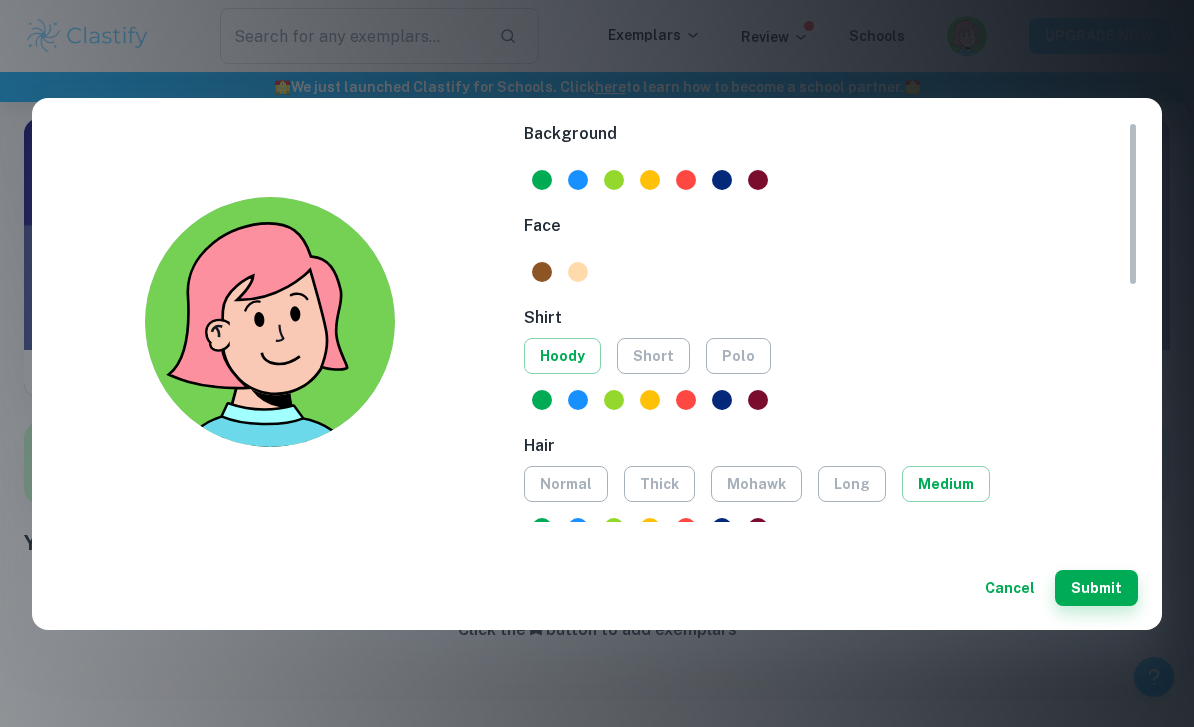 click 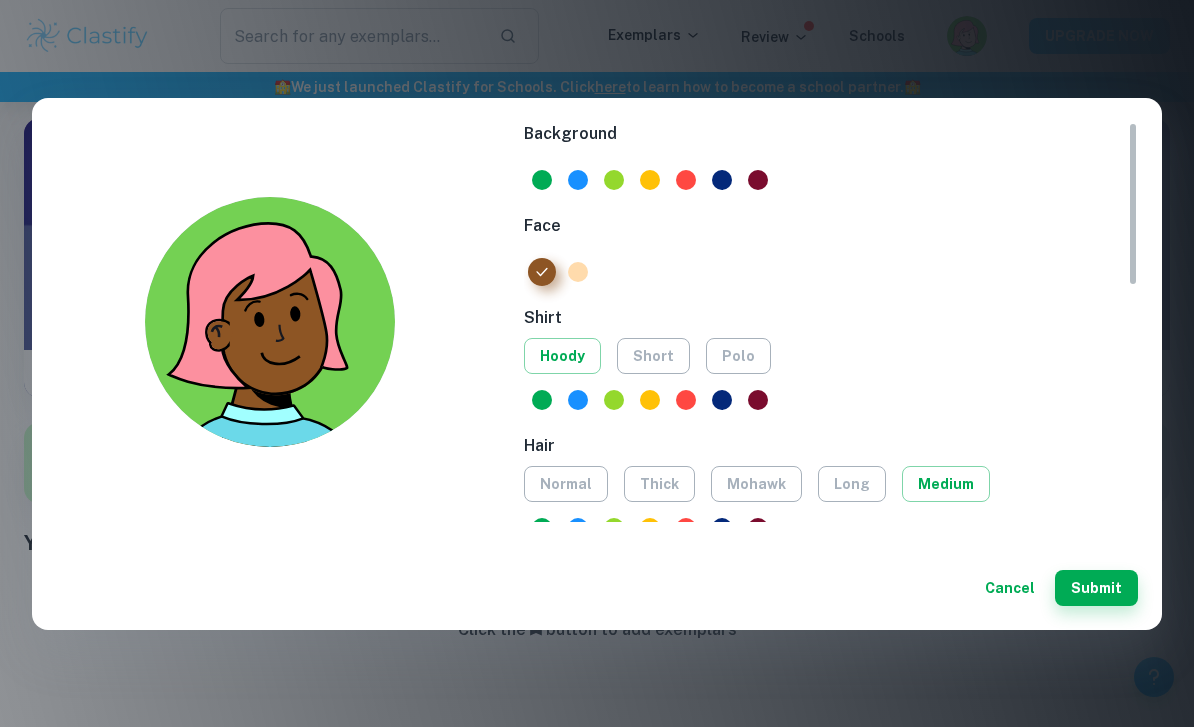 click at bounding box center [578, 272] 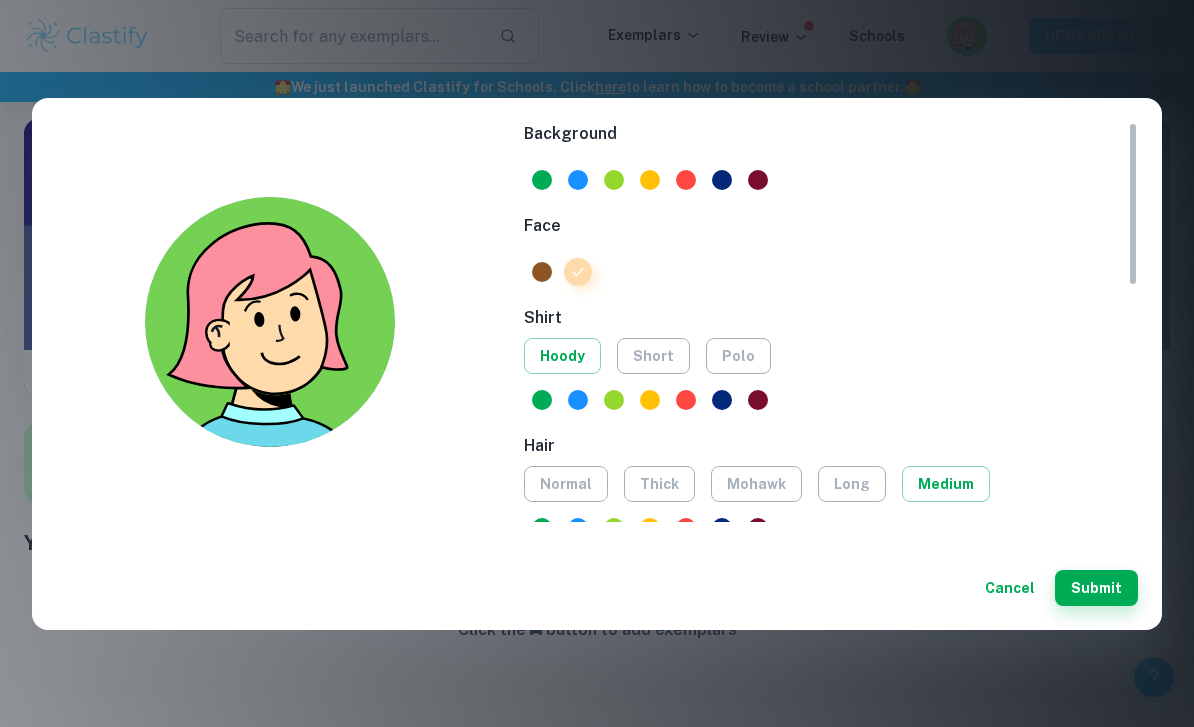 click at bounding box center (650, 180) 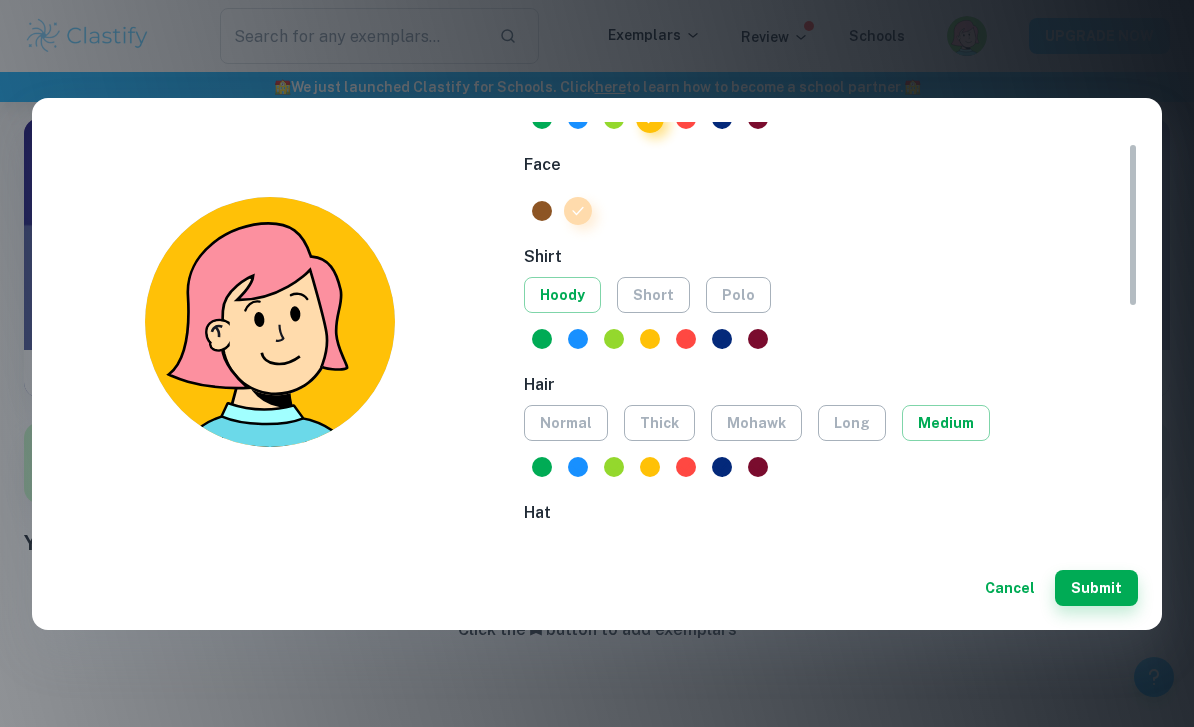 scroll, scrollTop: 87, scrollLeft: 0, axis: vertical 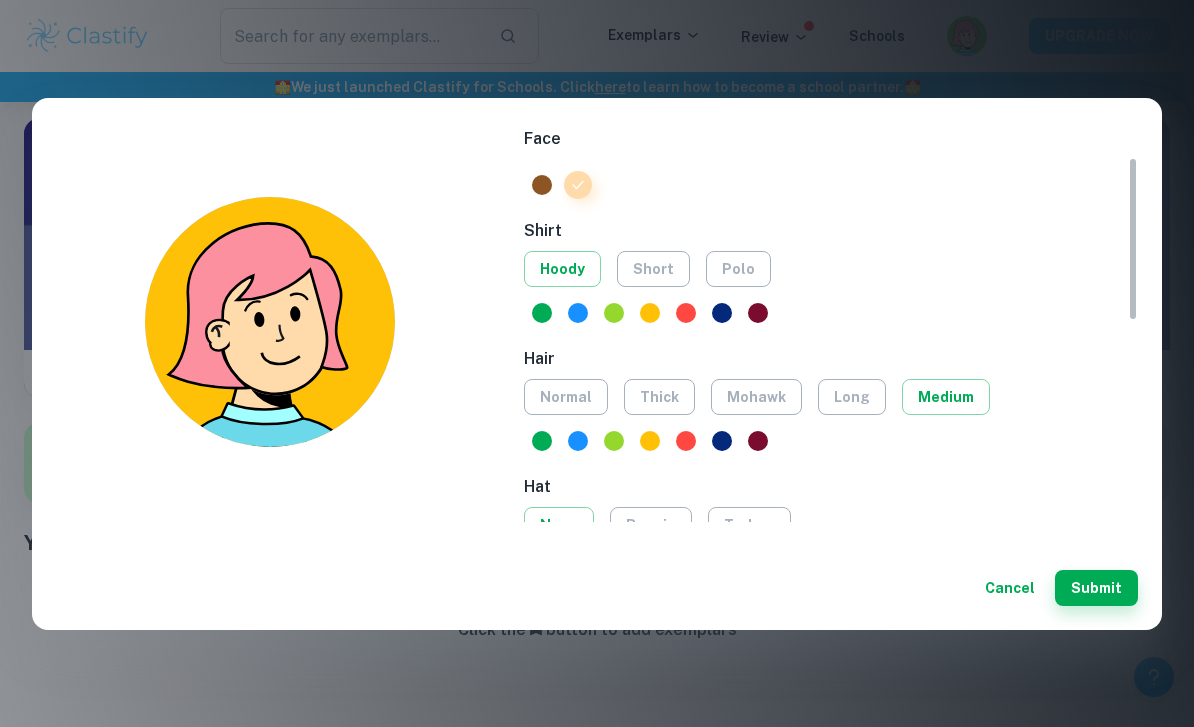 click on "short" at bounding box center (653, 269) 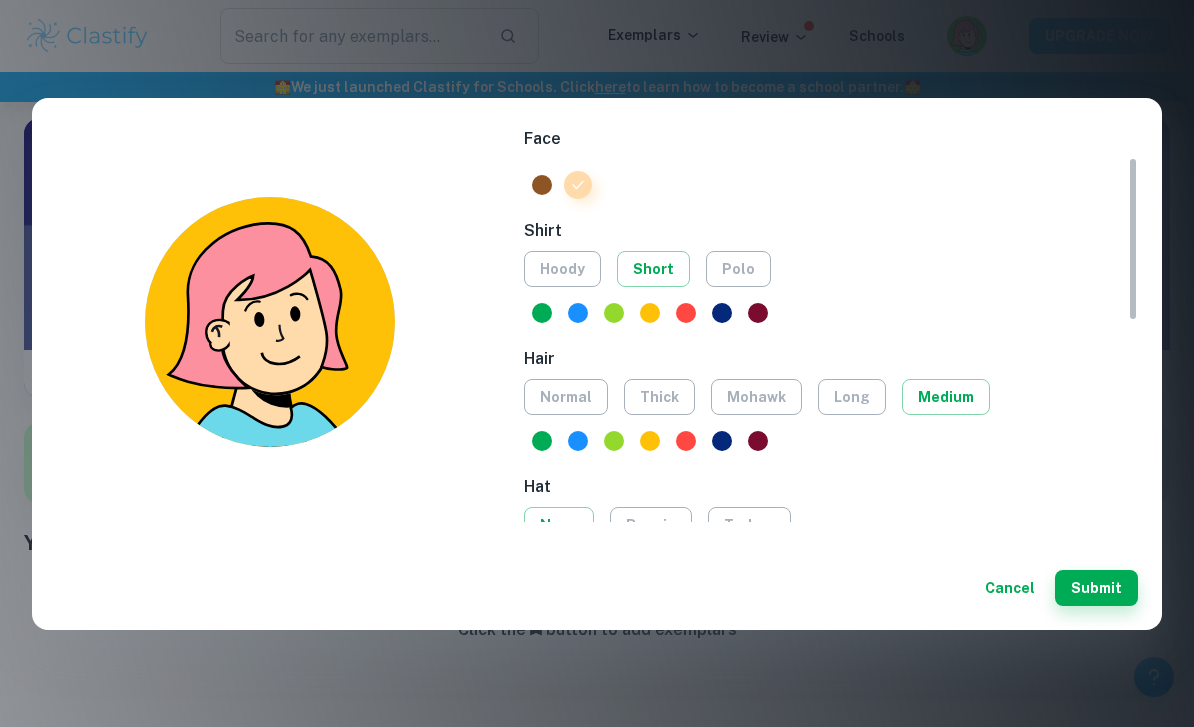 click on "polo" at bounding box center (738, 269) 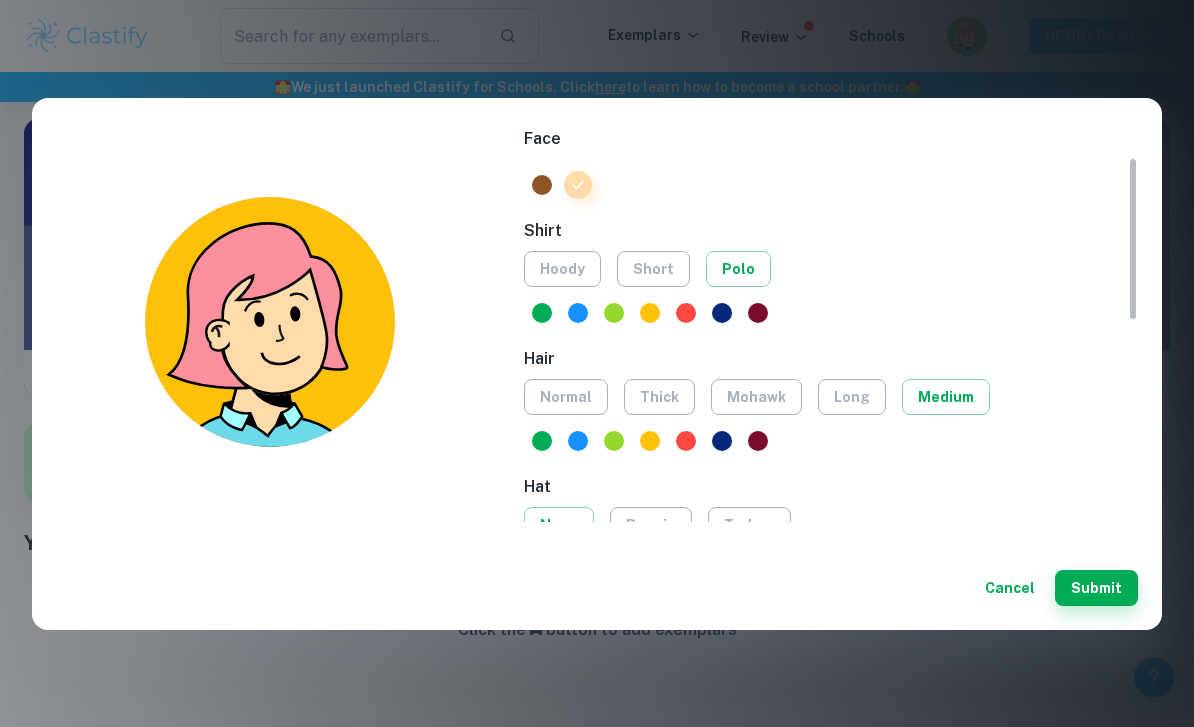 click at bounding box center (650, 313) 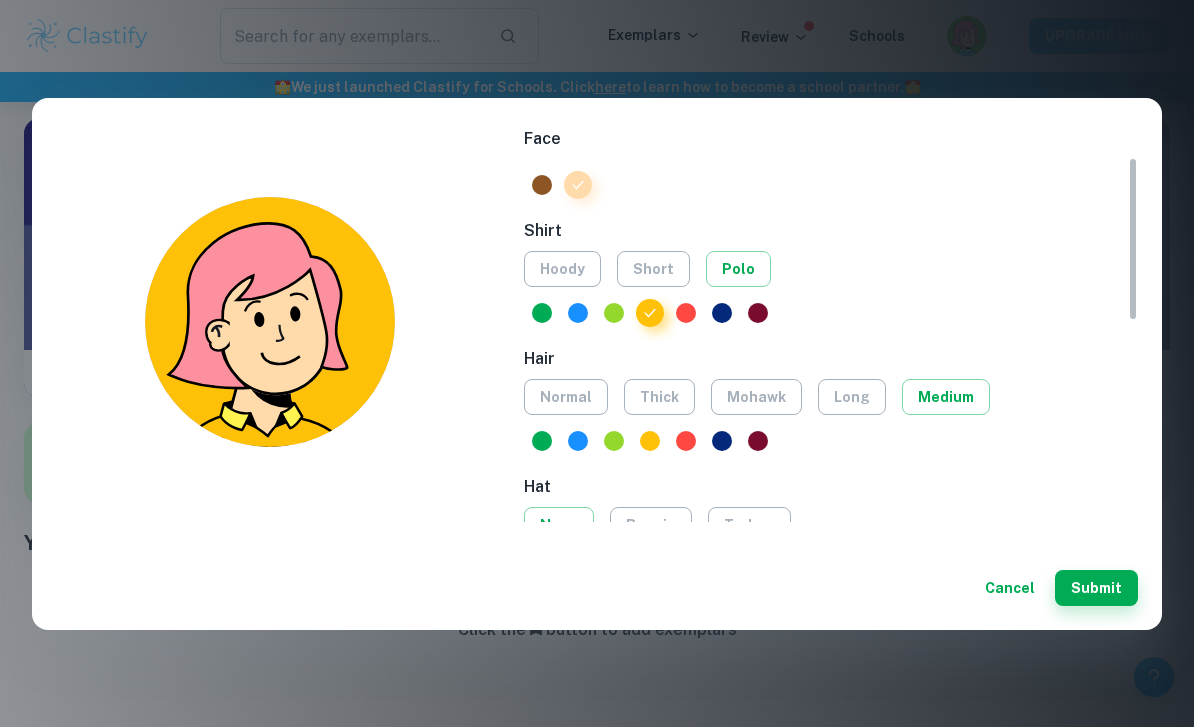 click at bounding box center [578, 313] 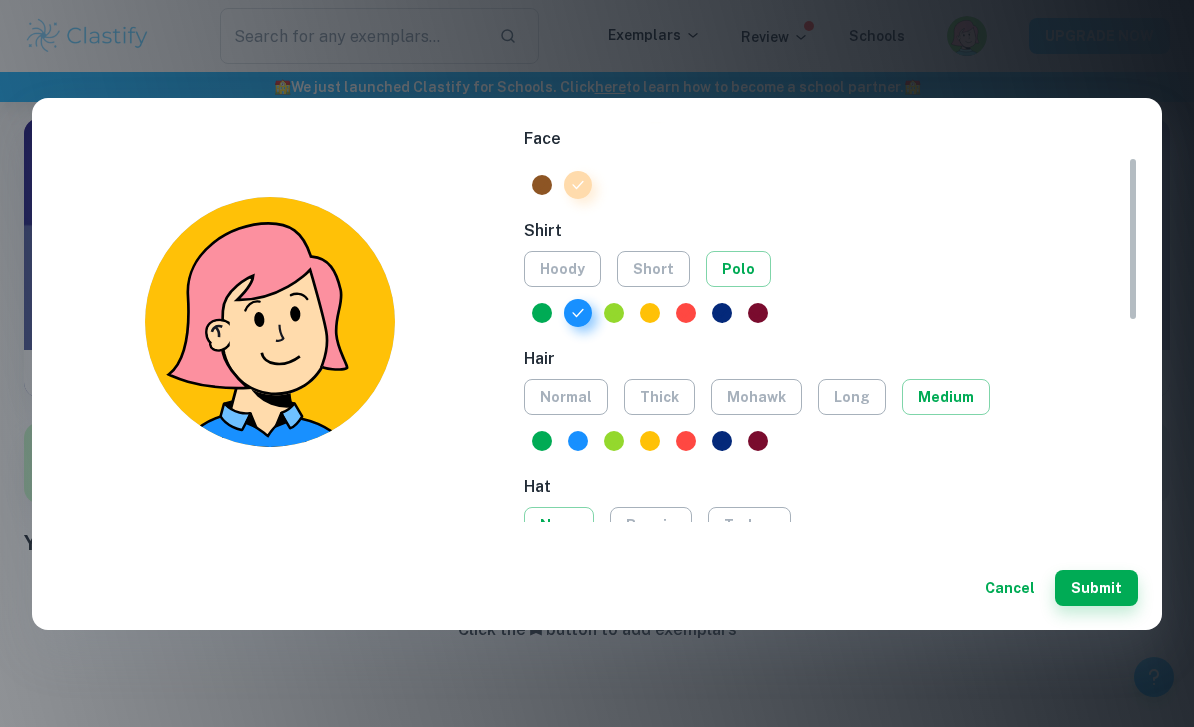 click at bounding box center [650, 313] 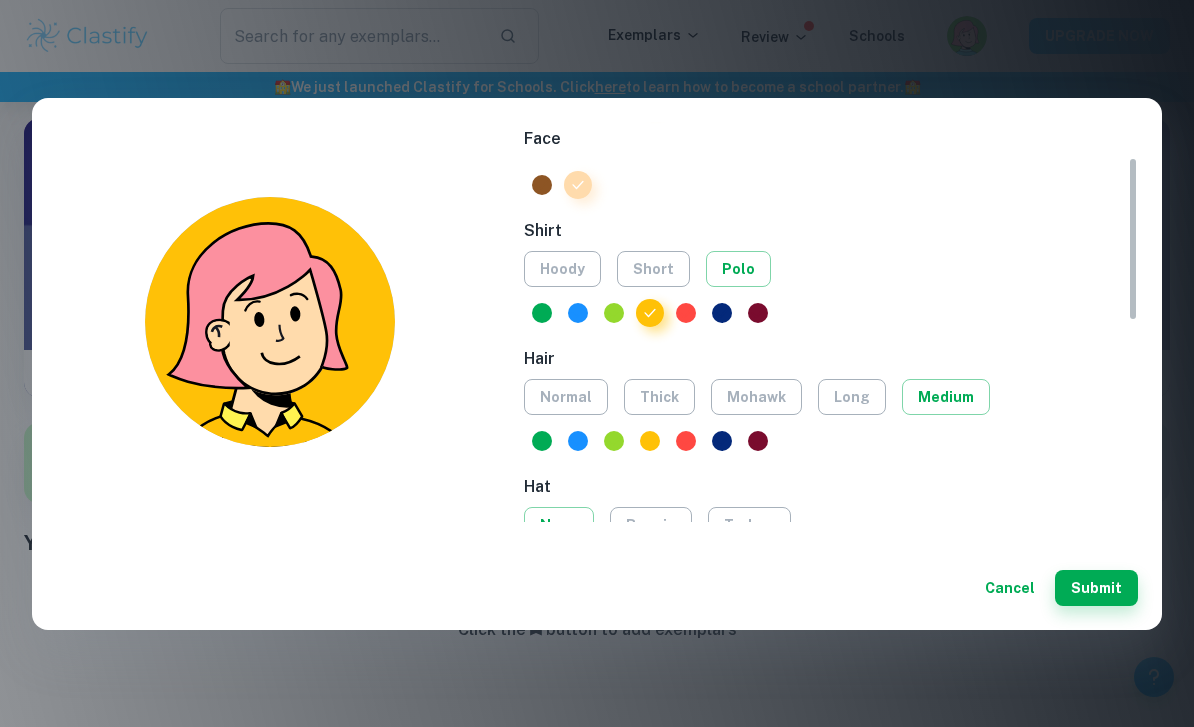 click at bounding box center (686, 313) 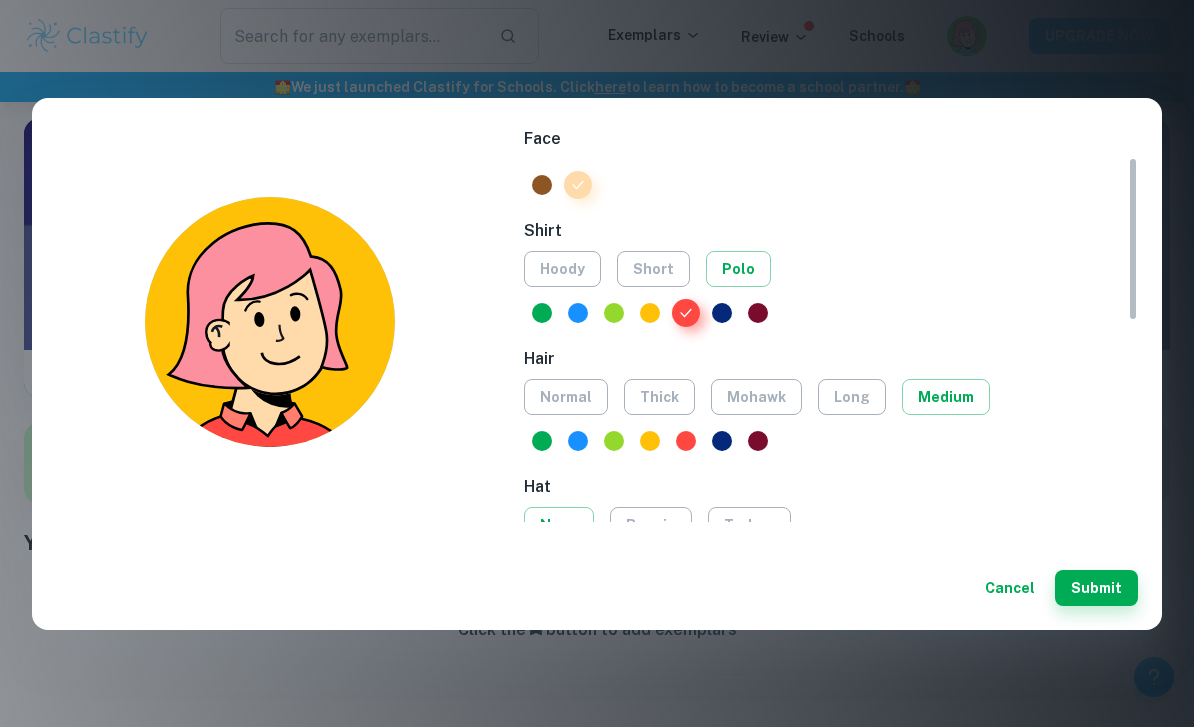click on "hoody" at bounding box center [562, 269] 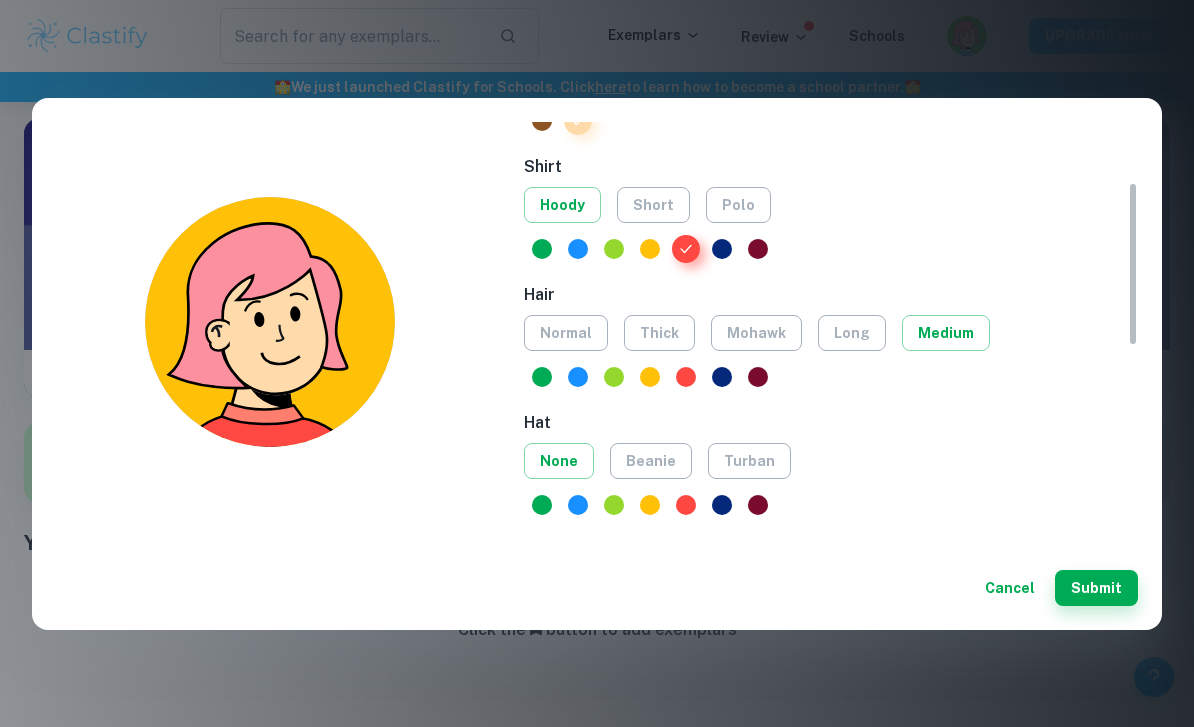 scroll, scrollTop: 170, scrollLeft: 0, axis: vertical 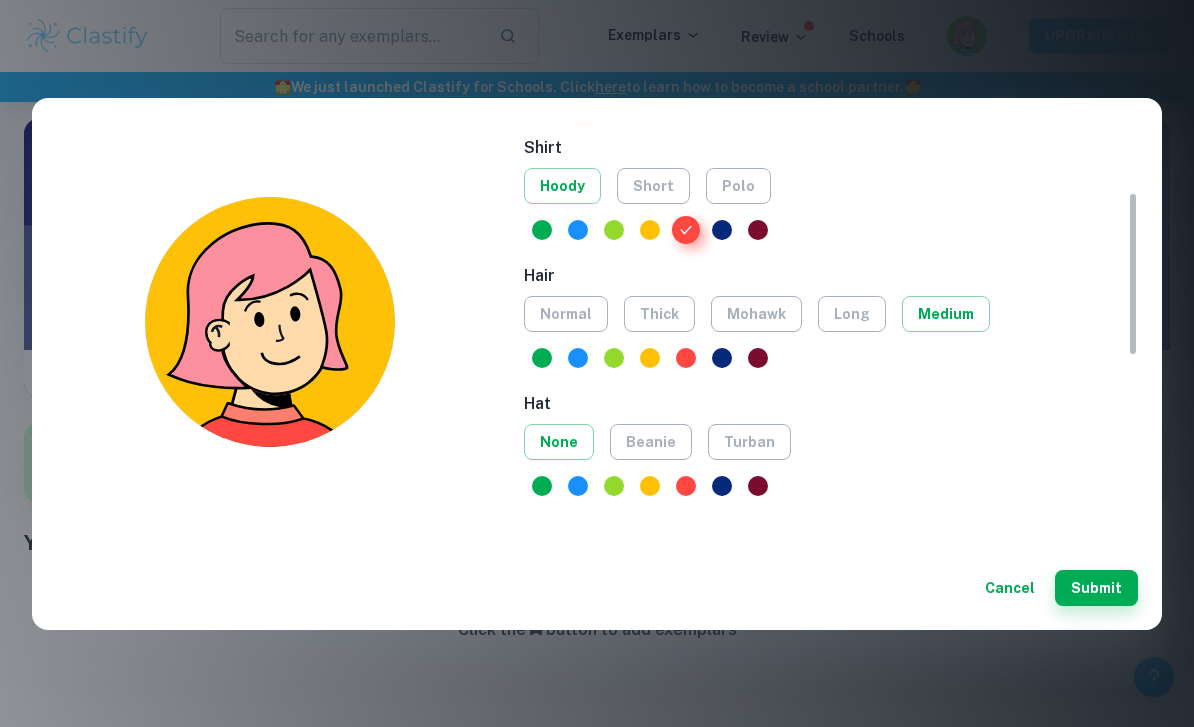 click on "mohawk" at bounding box center [756, 314] 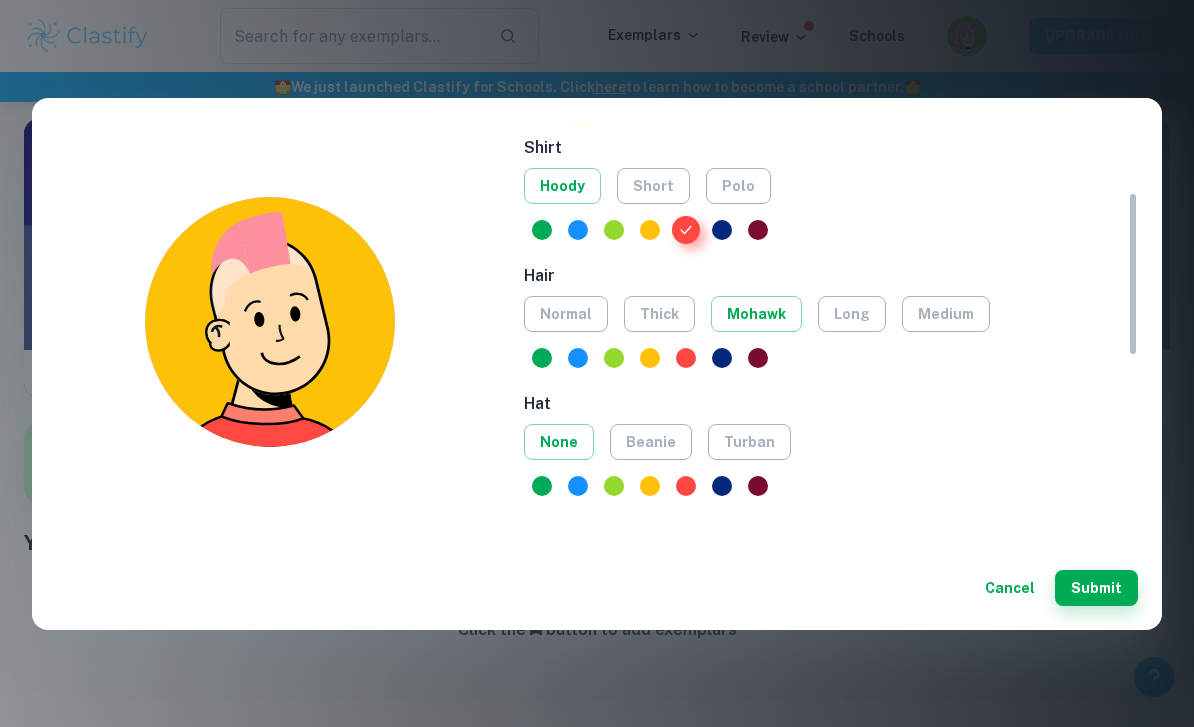 click on "normal" at bounding box center (566, 314) 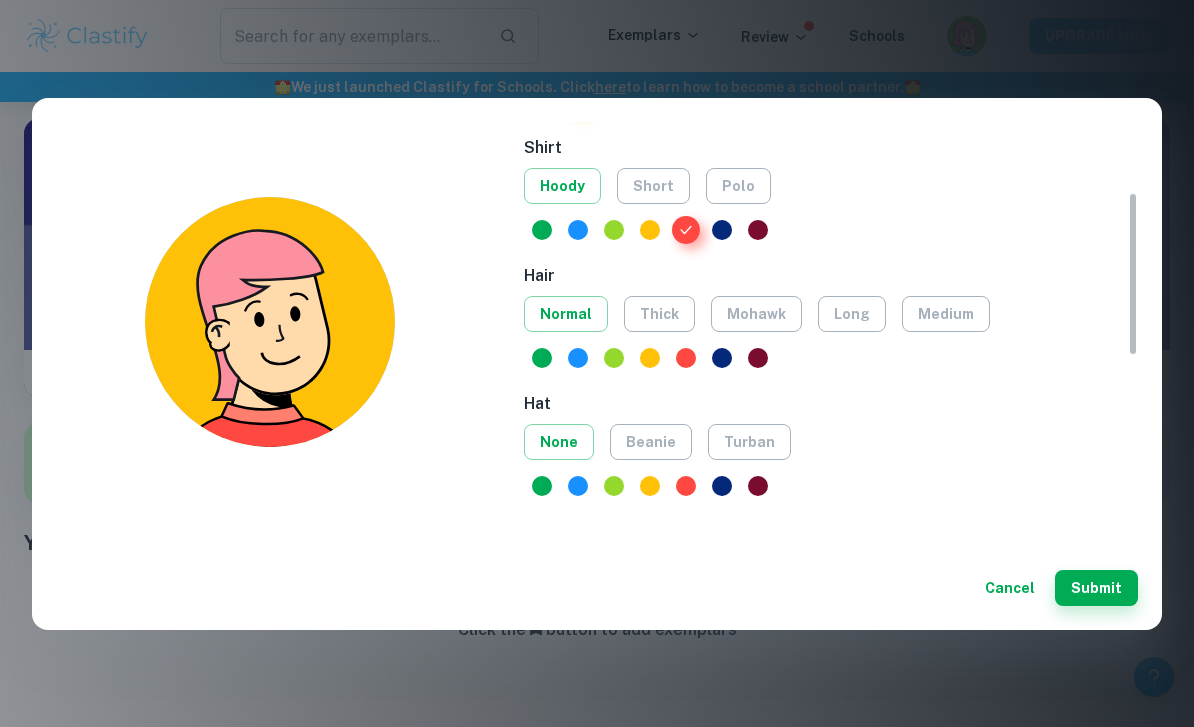 click on "thick" at bounding box center [659, 314] 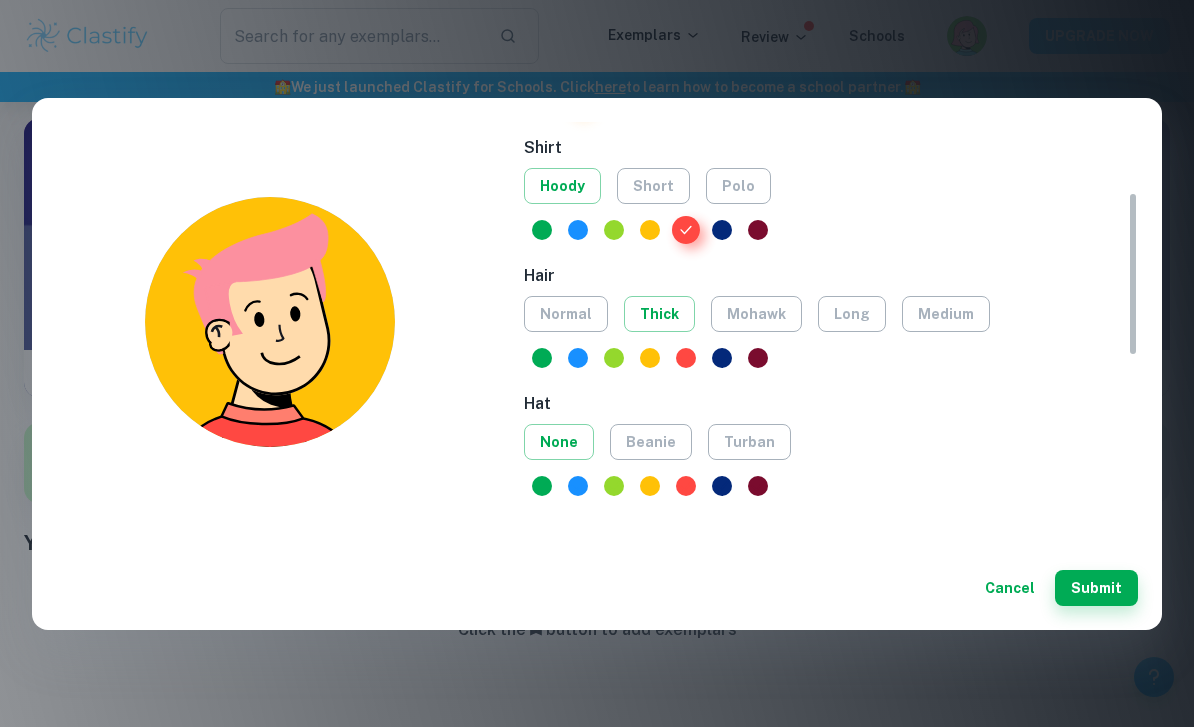click on "long" at bounding box center (852, 314) 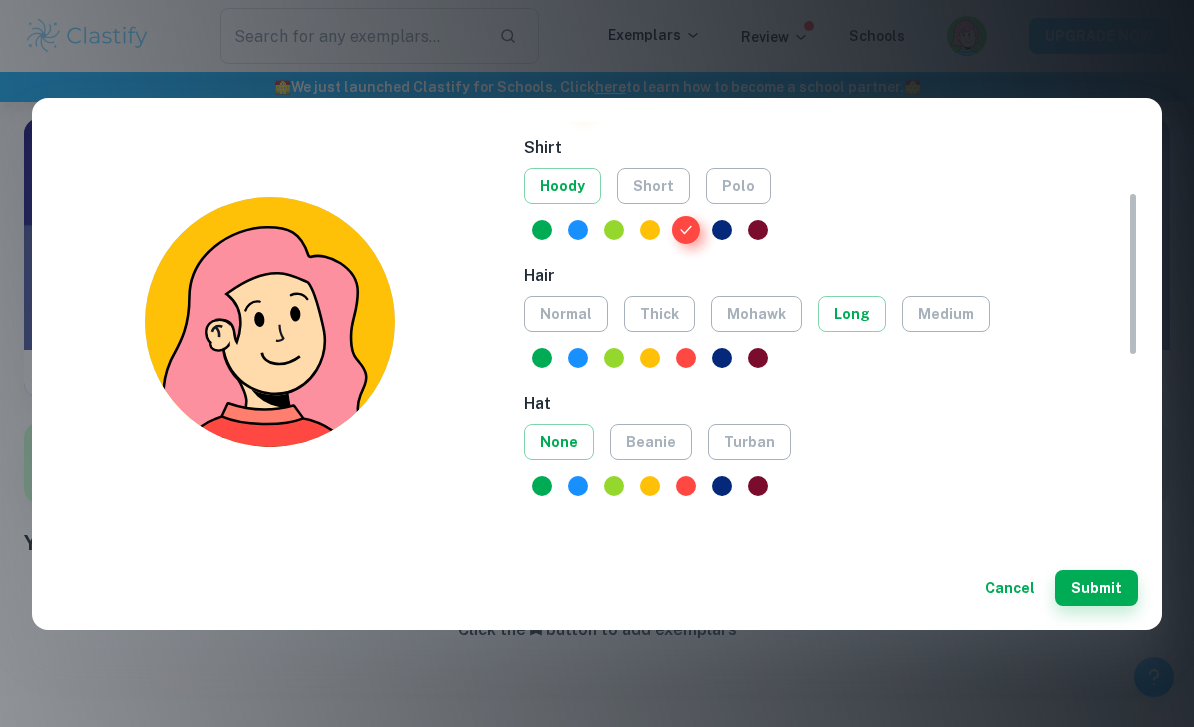 click on "medium" at bounding box center (946, 314) 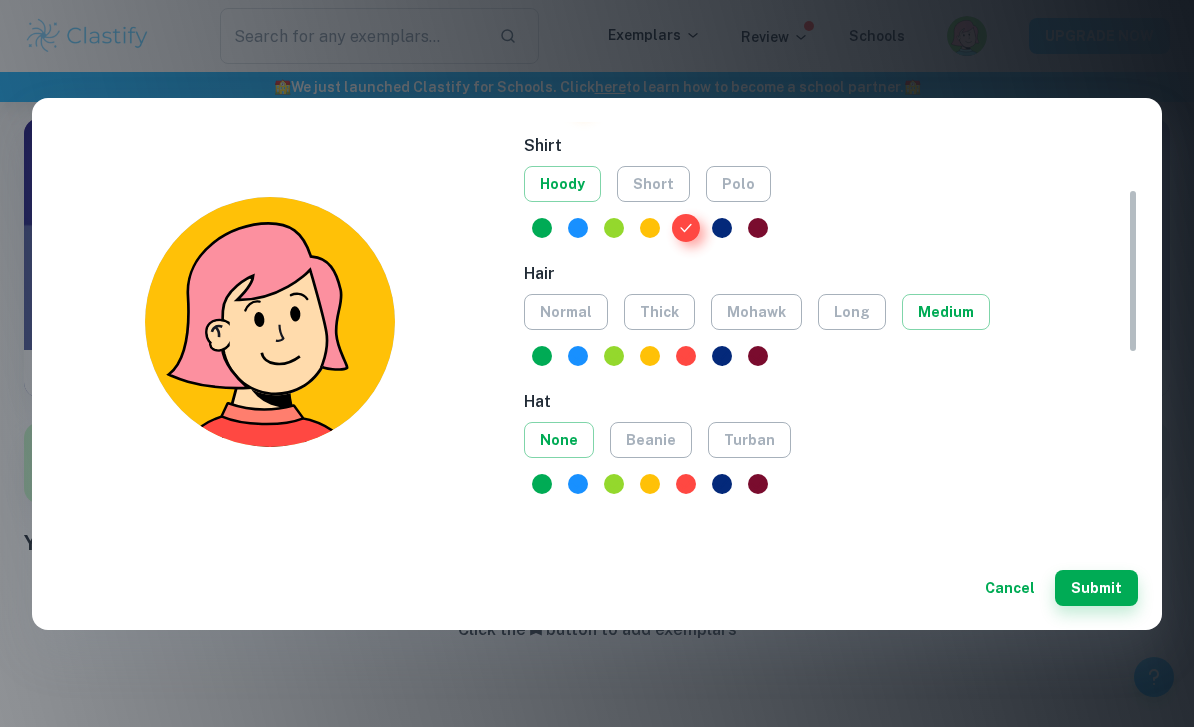 scroll, scrollTop: 173, scrollLeft: 0, axis: vertical 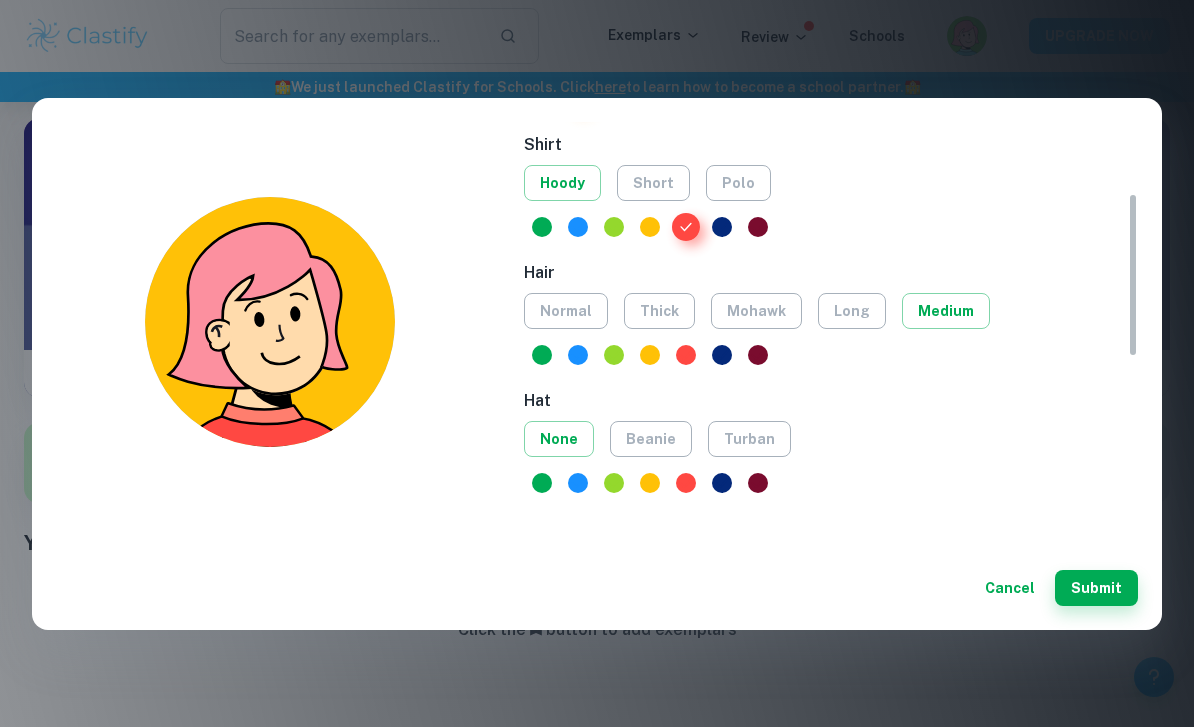 click on "long" at bounding box center [852, 311] 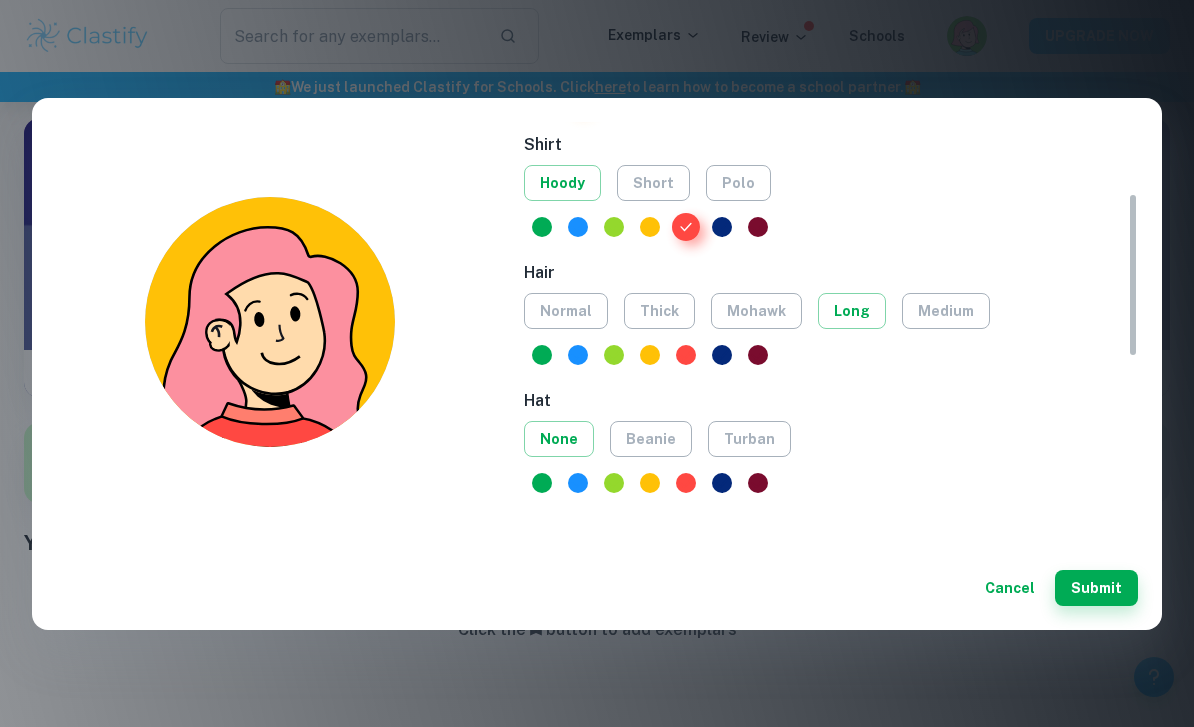 click at bounding box center (758, 355) 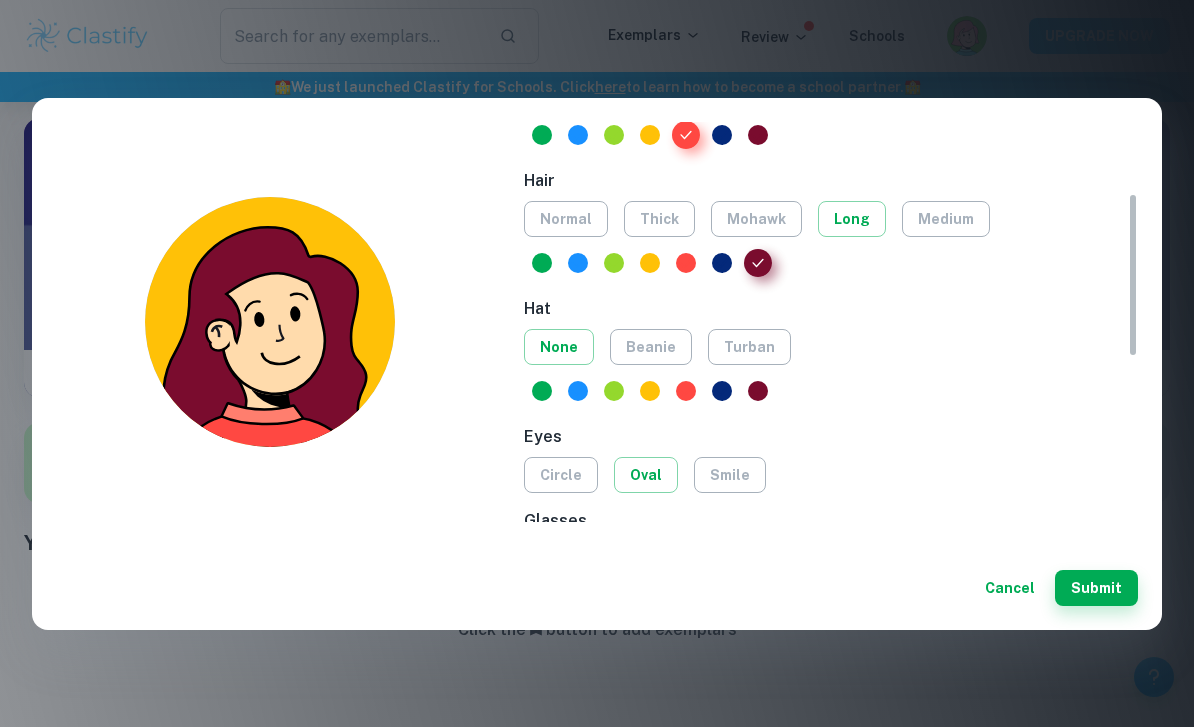 scroll, scrollTop: 268, scrollLeft: 0, axis: vertical 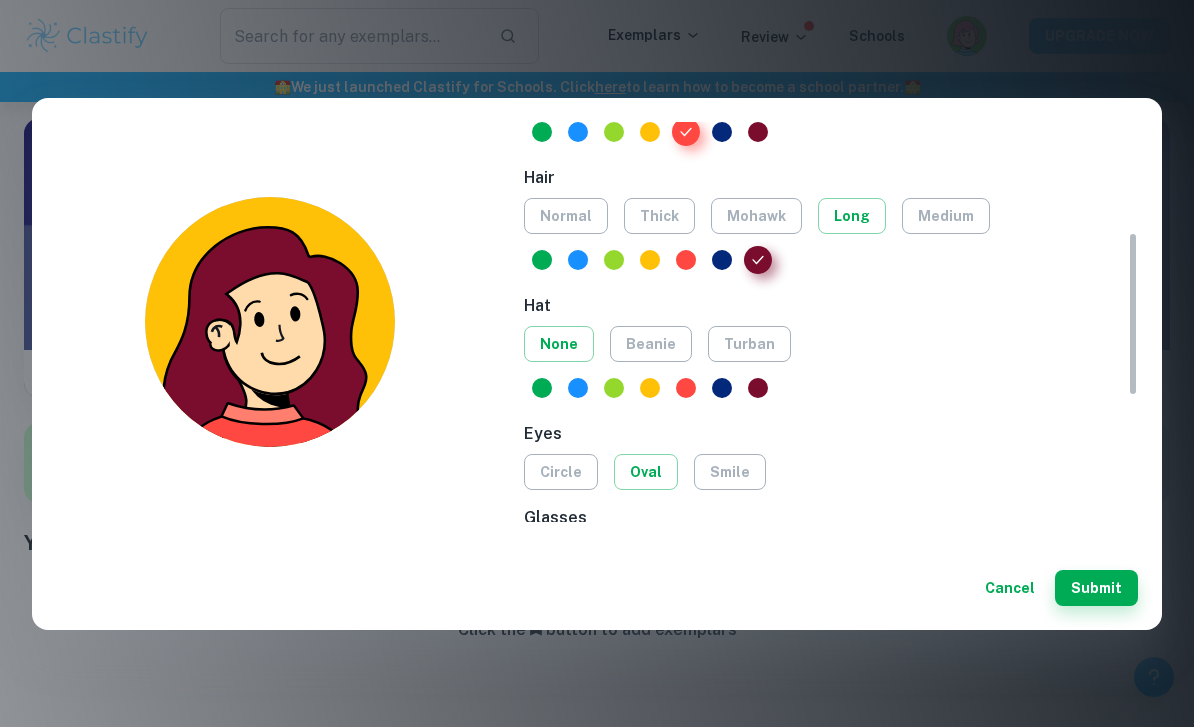 click on "beanie" at bounding box center (651, 344) 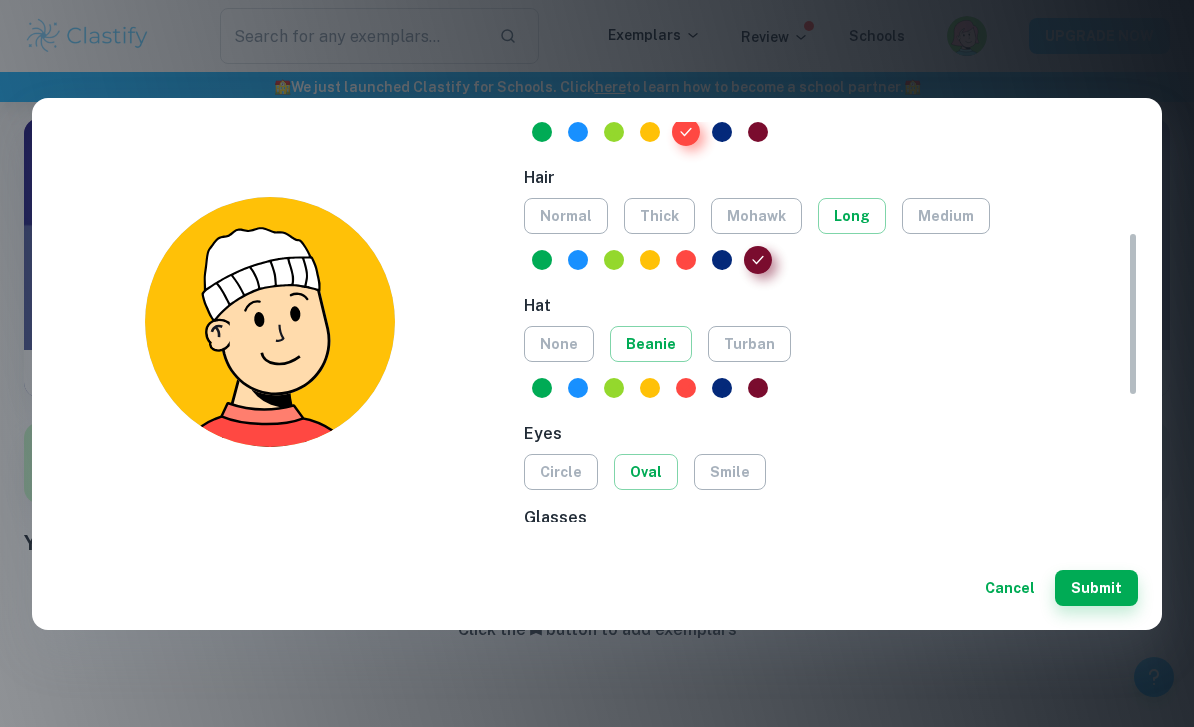 click on "turban" at bounding box center [749, 344] 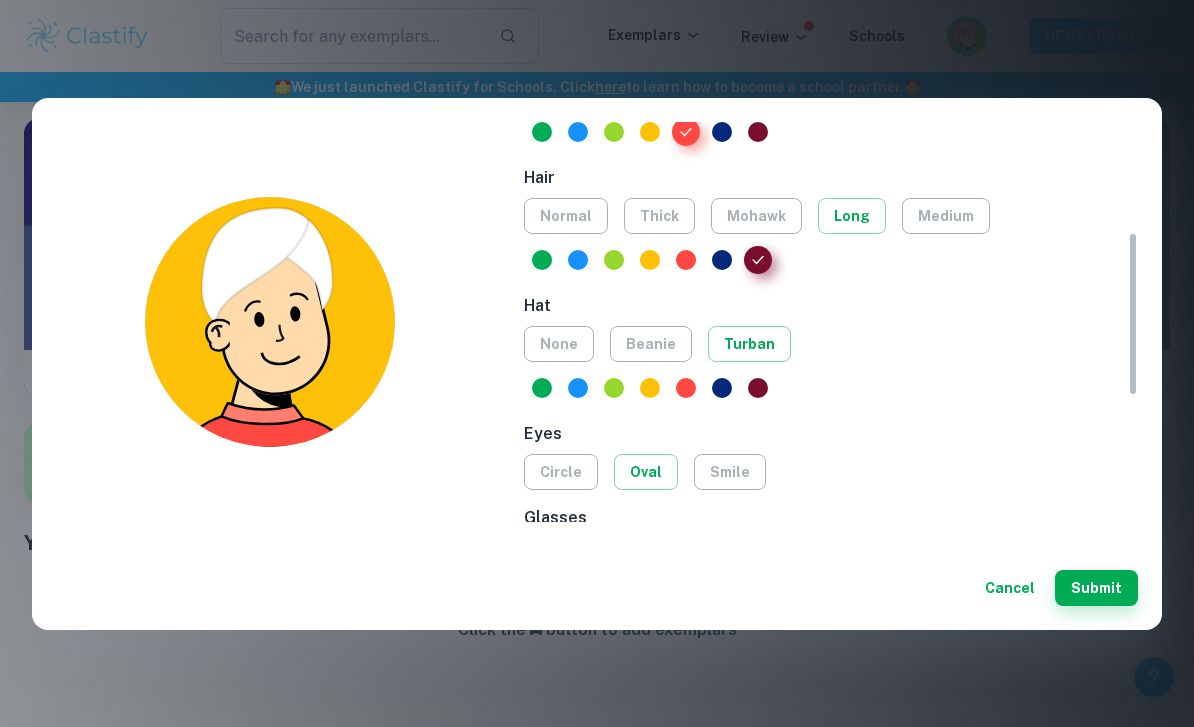 click on "turban" at bounding box center (749, 344) 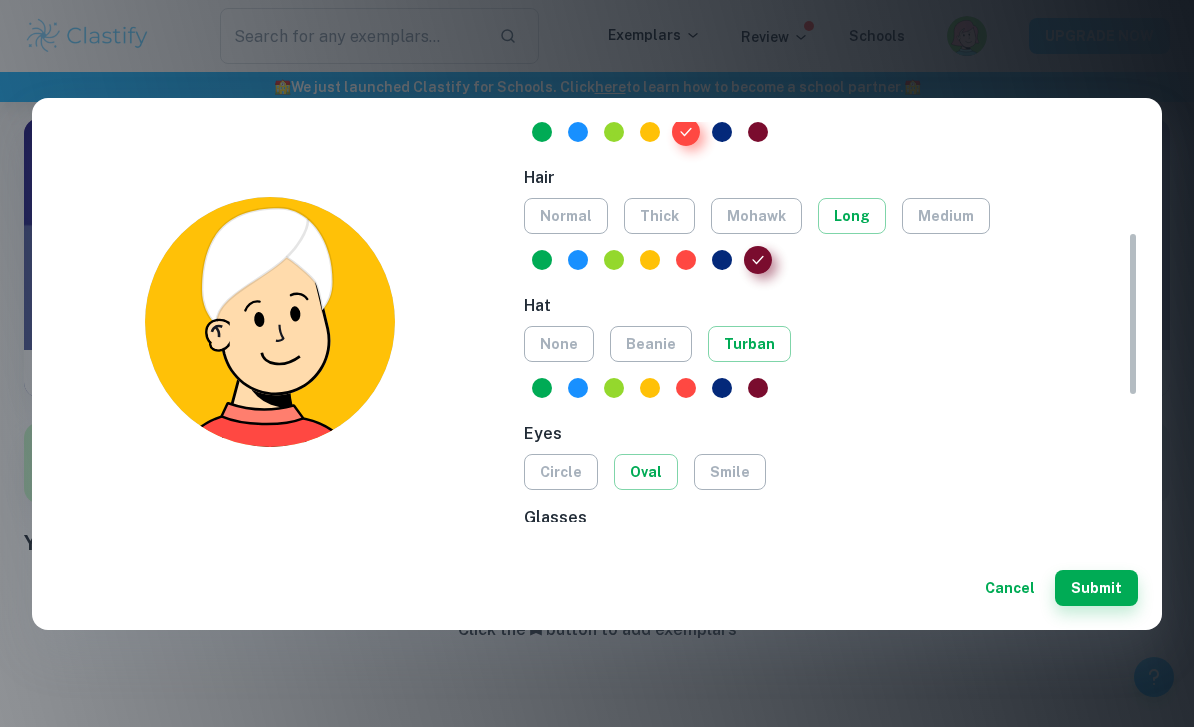click on "none" at bounding box center [559, 344] 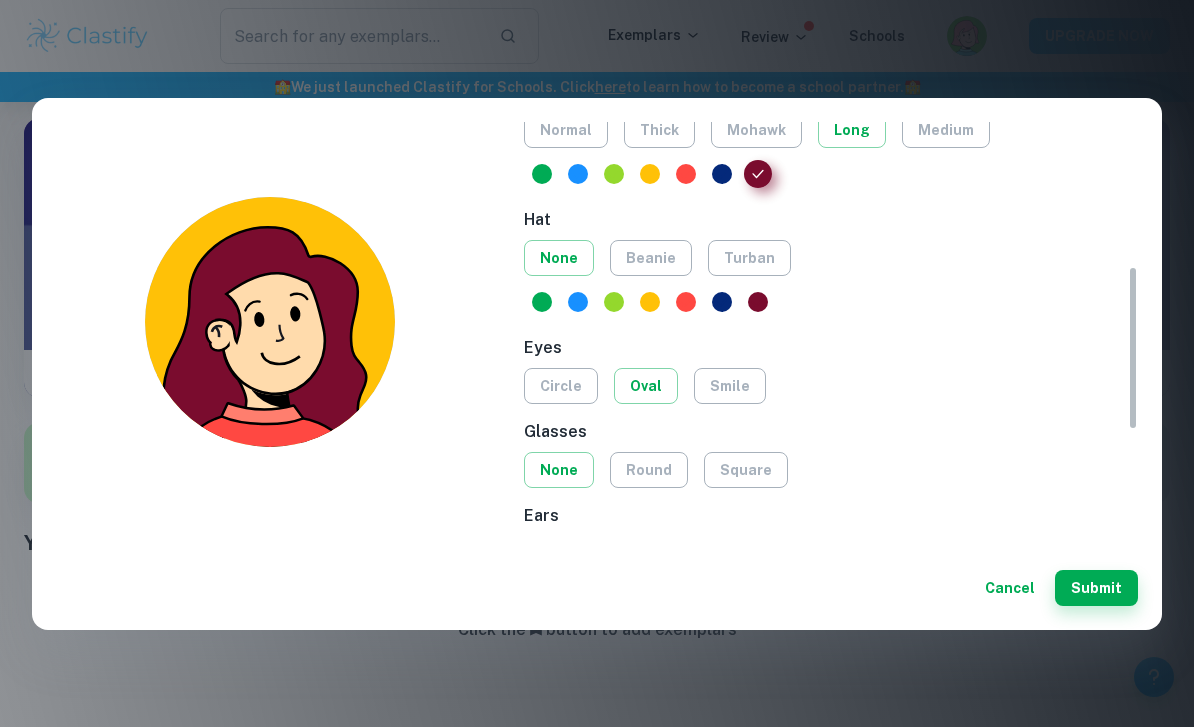scroll, scrollTop: 370, scrollLeft: 0, axis: vertical 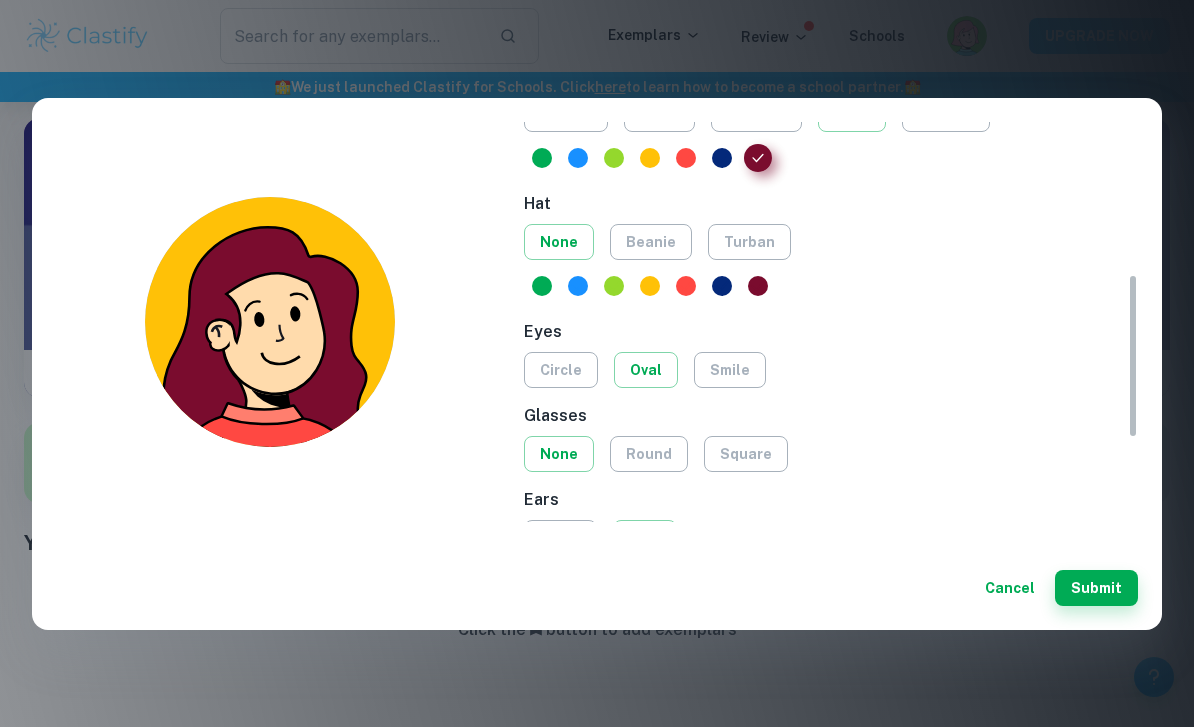 click on "circle" at bounding box center (561, 370) 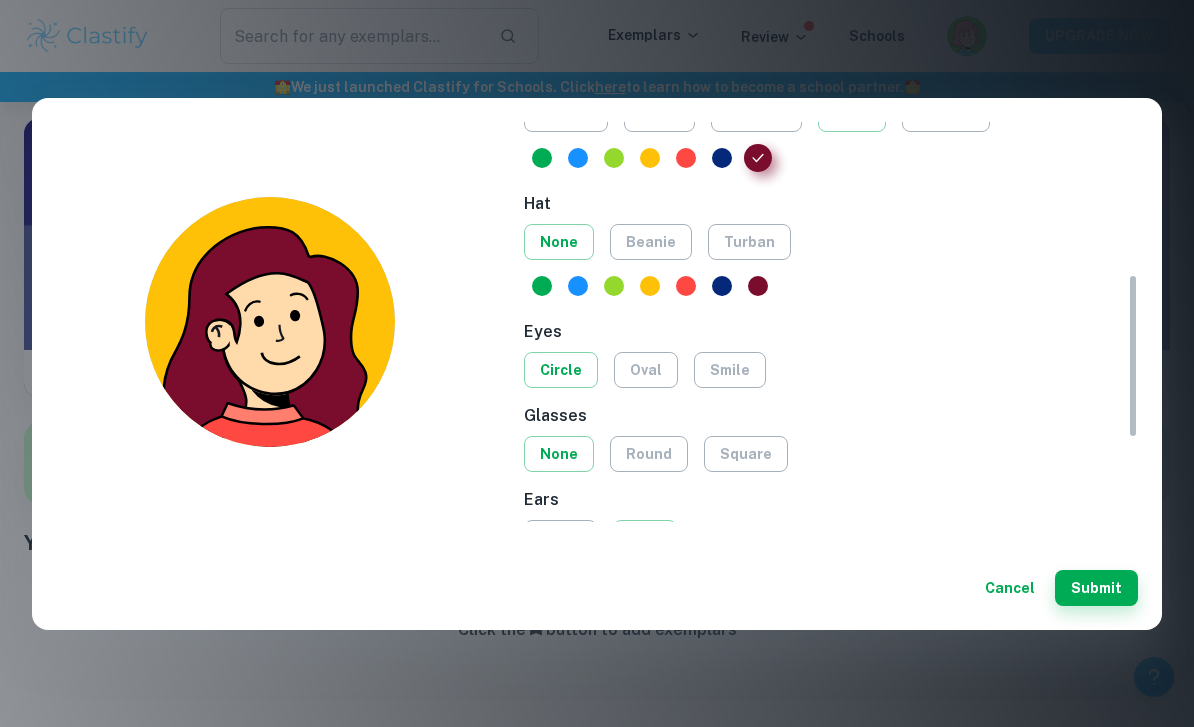 click on "smile" at bounding box center [730, 370] 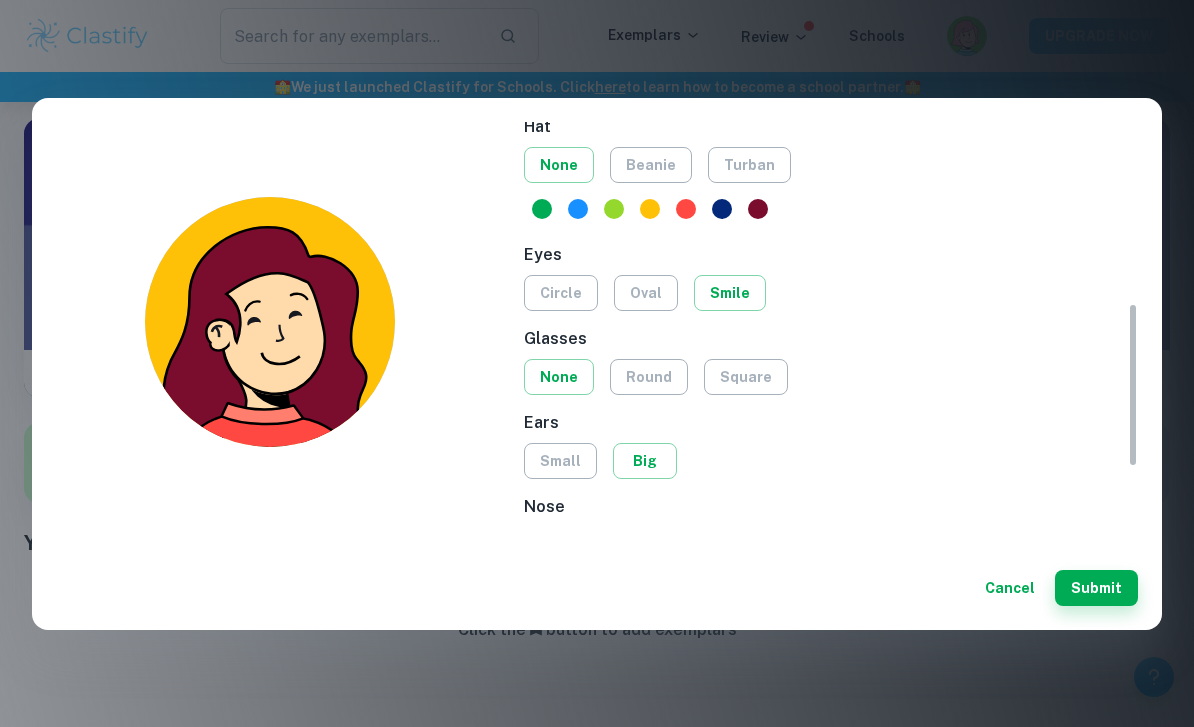 scroll, scrollTop: 449, scrollLeft: 0, axis: vertical 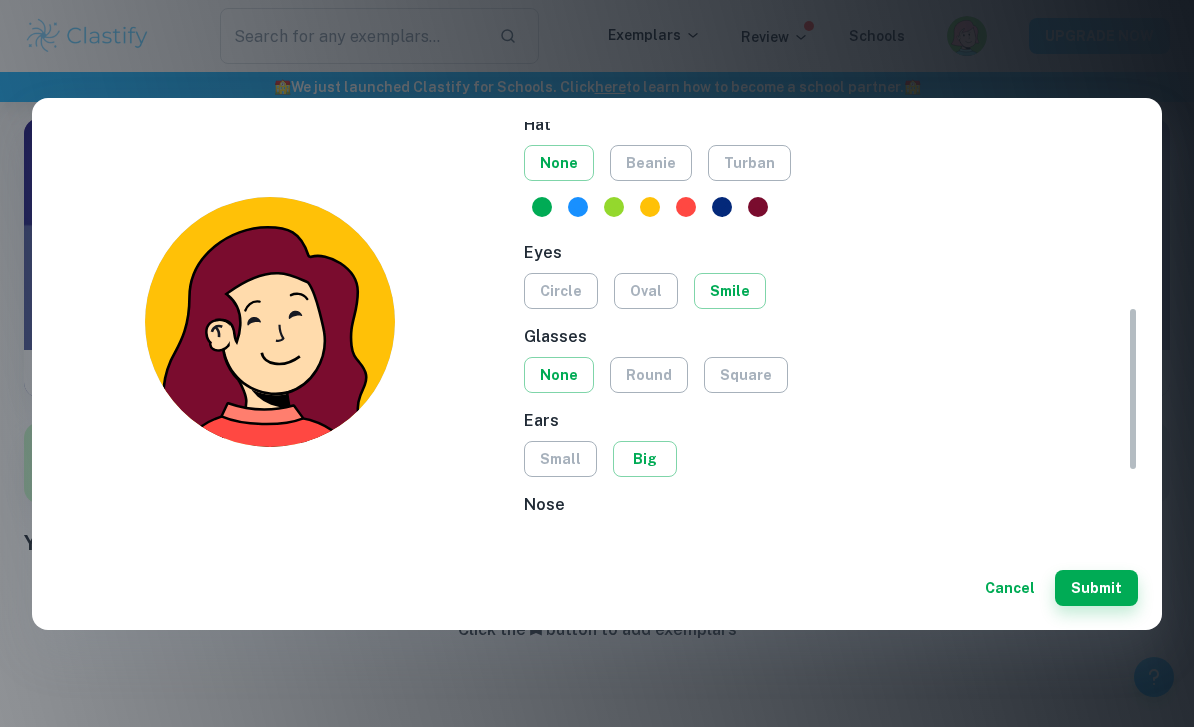 click on "round" at bounding box center [649, 375] 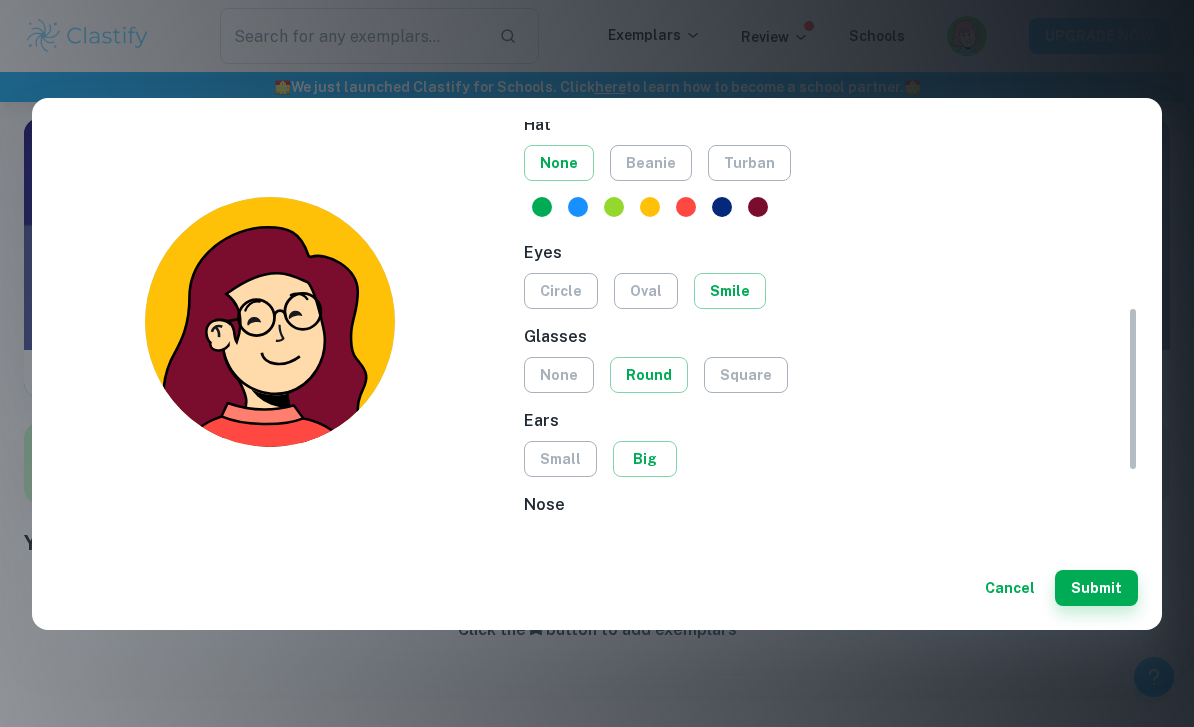 click on "square" at bounding box center (746, 375) 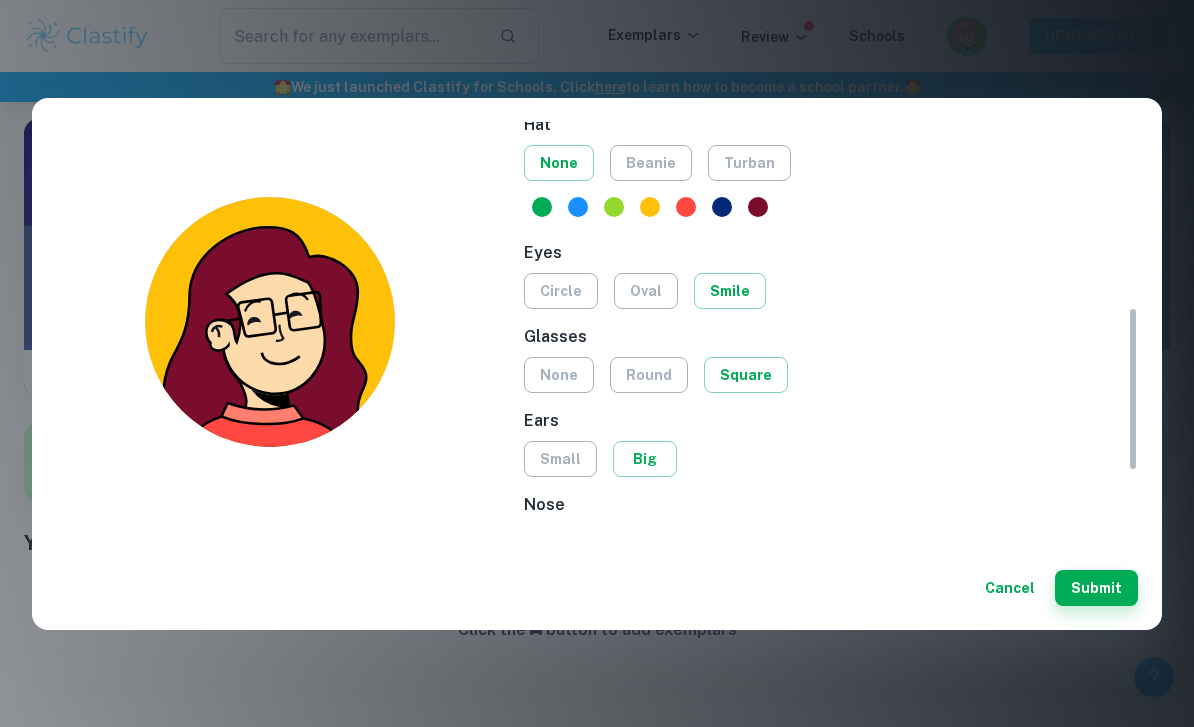 click on "none" at bounding box center [559, 375] 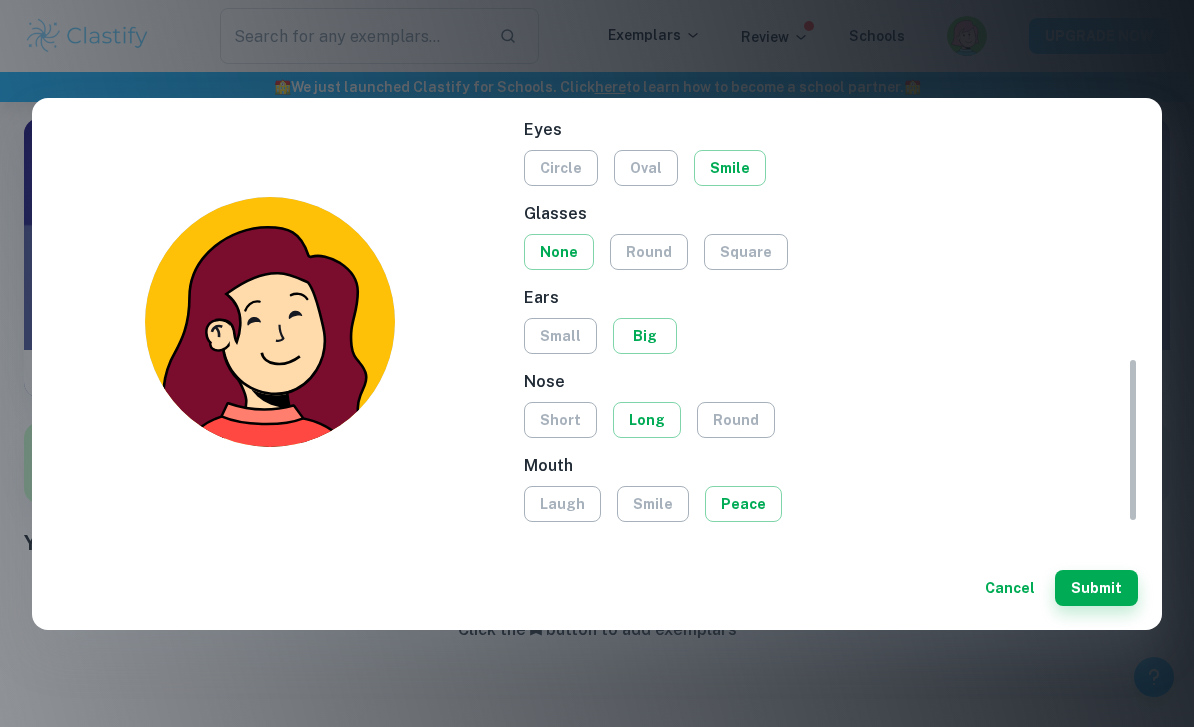 scroll, scrollTop: 572, scrollLeft: 0, axis: vertical 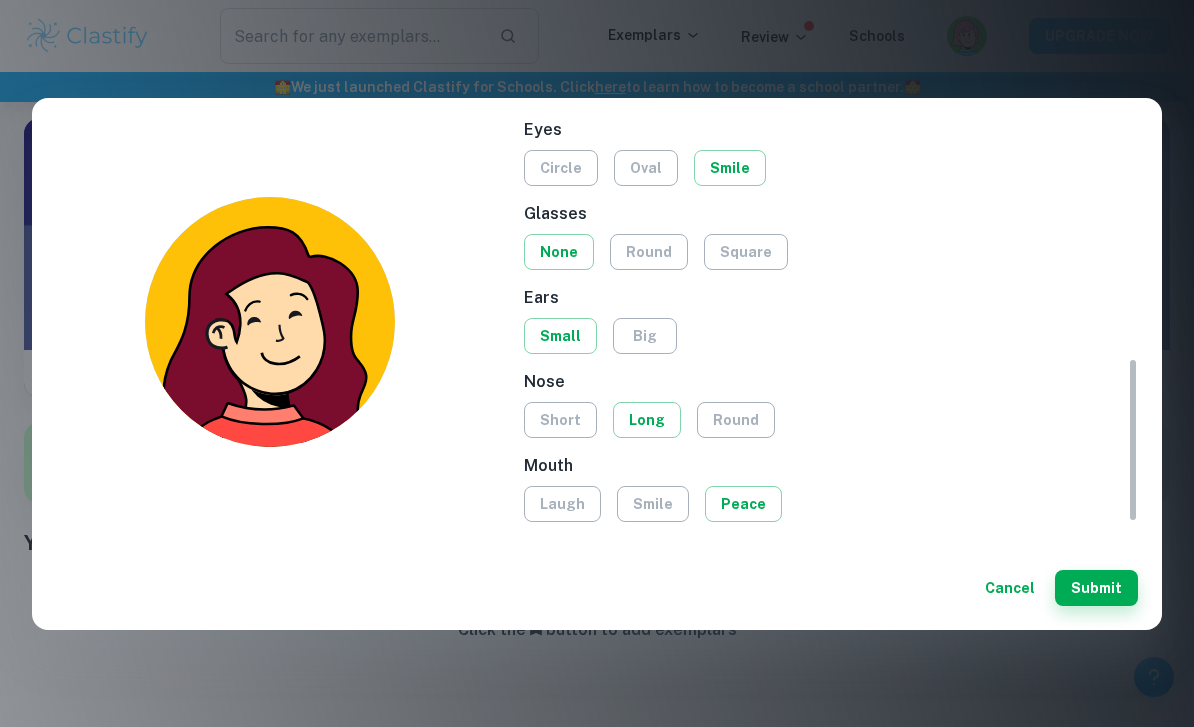 click on "big" at bounding box center [645, 336] 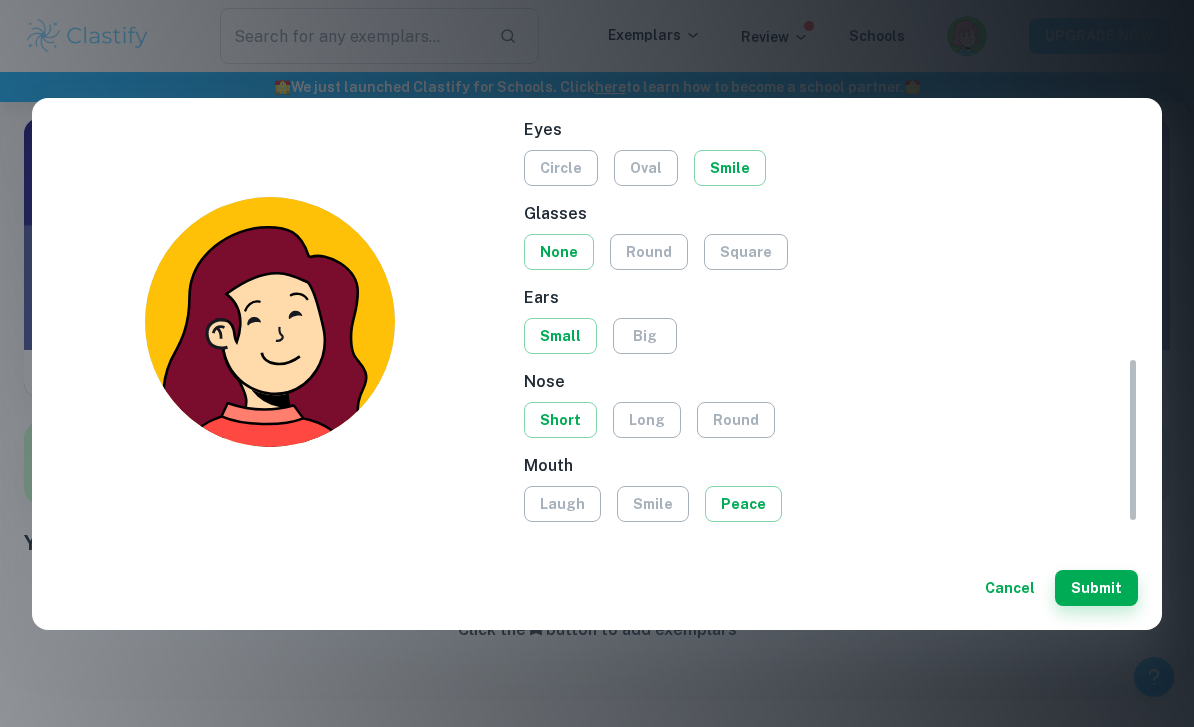 click on "round" at bounding box center (736, 420) 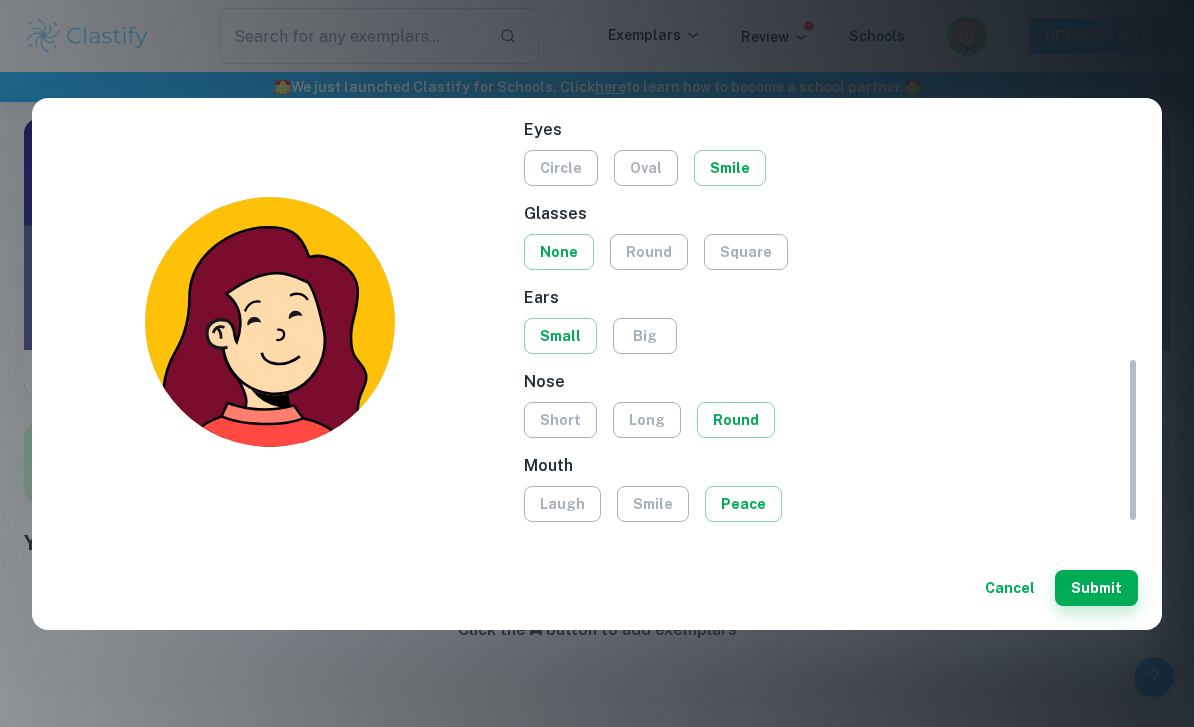 click on "short" at bounding box center [560, 420] 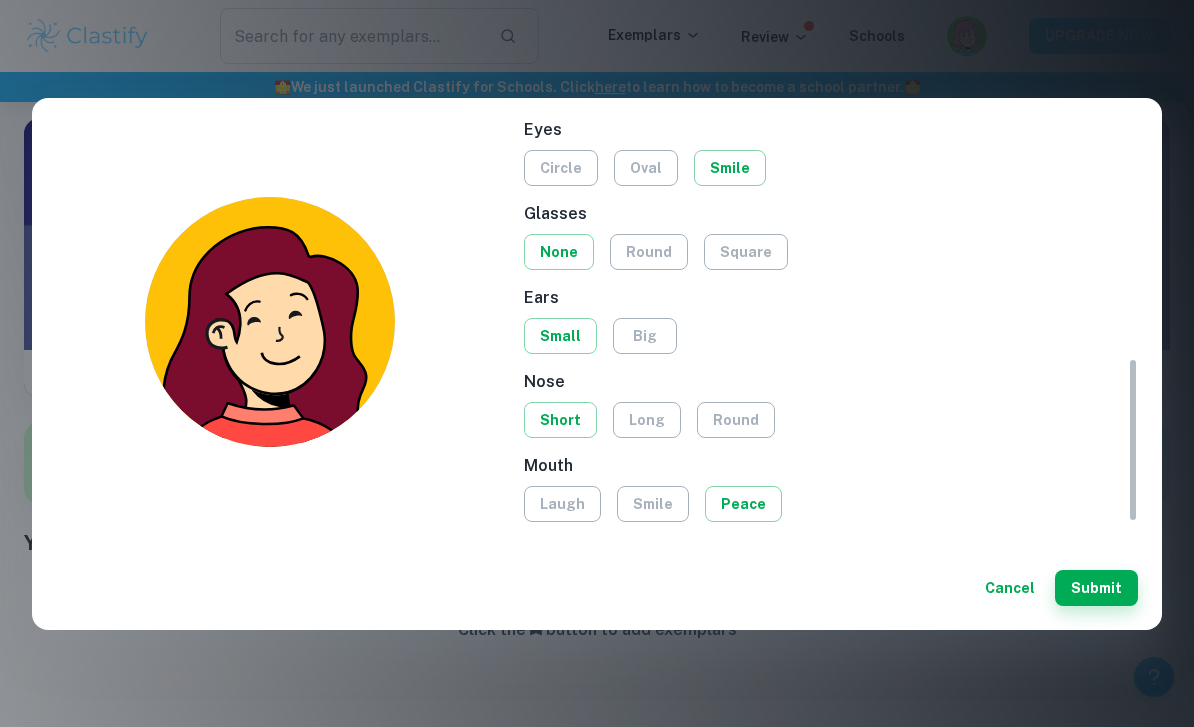 scroll, scrollTop: 572, scrollLeft: 0, axis: vertical 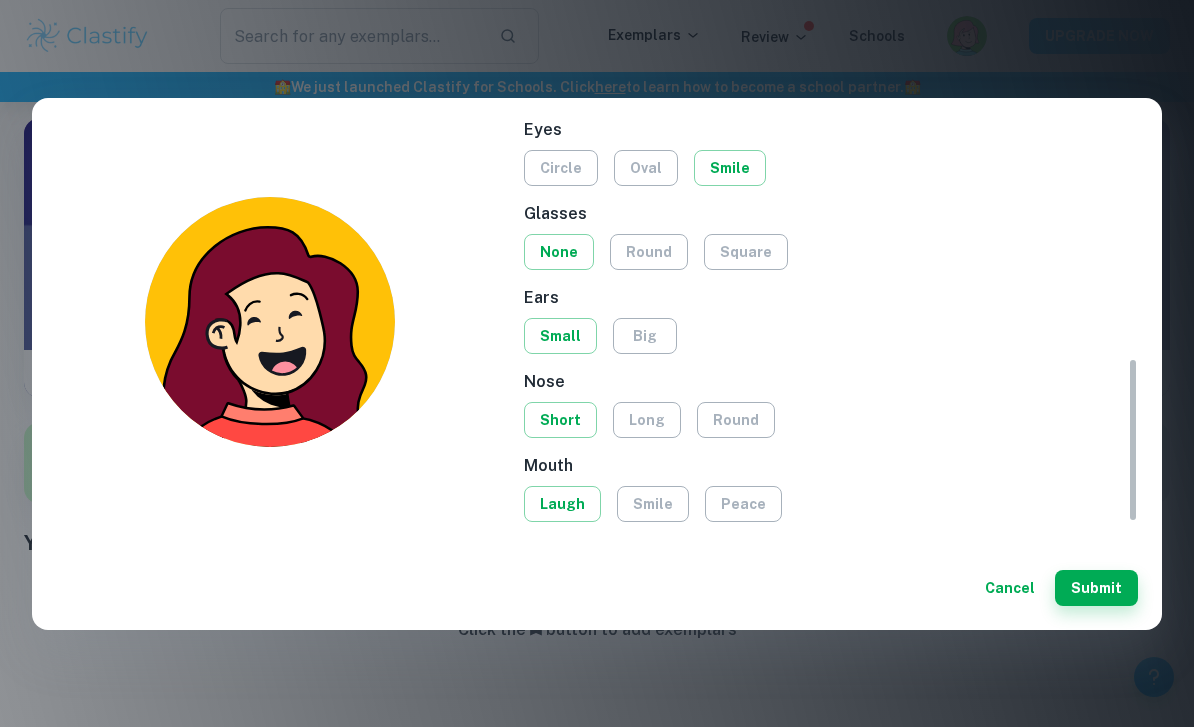 click on "smile" at bounding box center [653, 504] 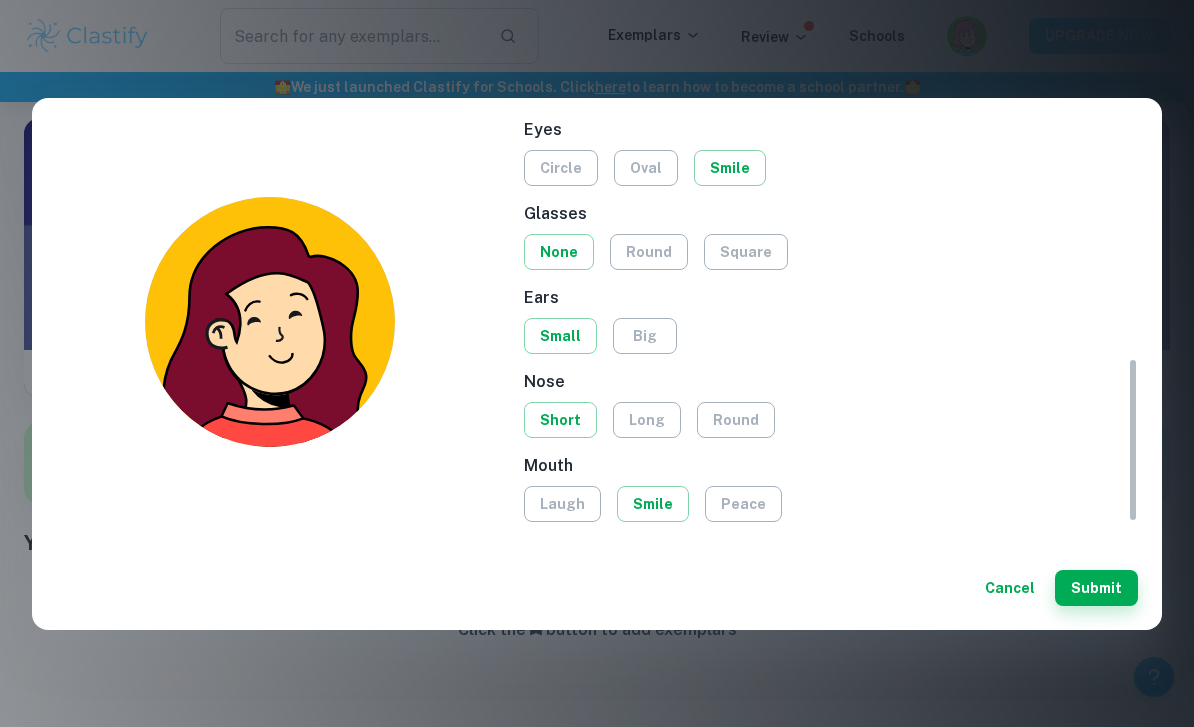 click on "peace" at bounding box center [743, 504] 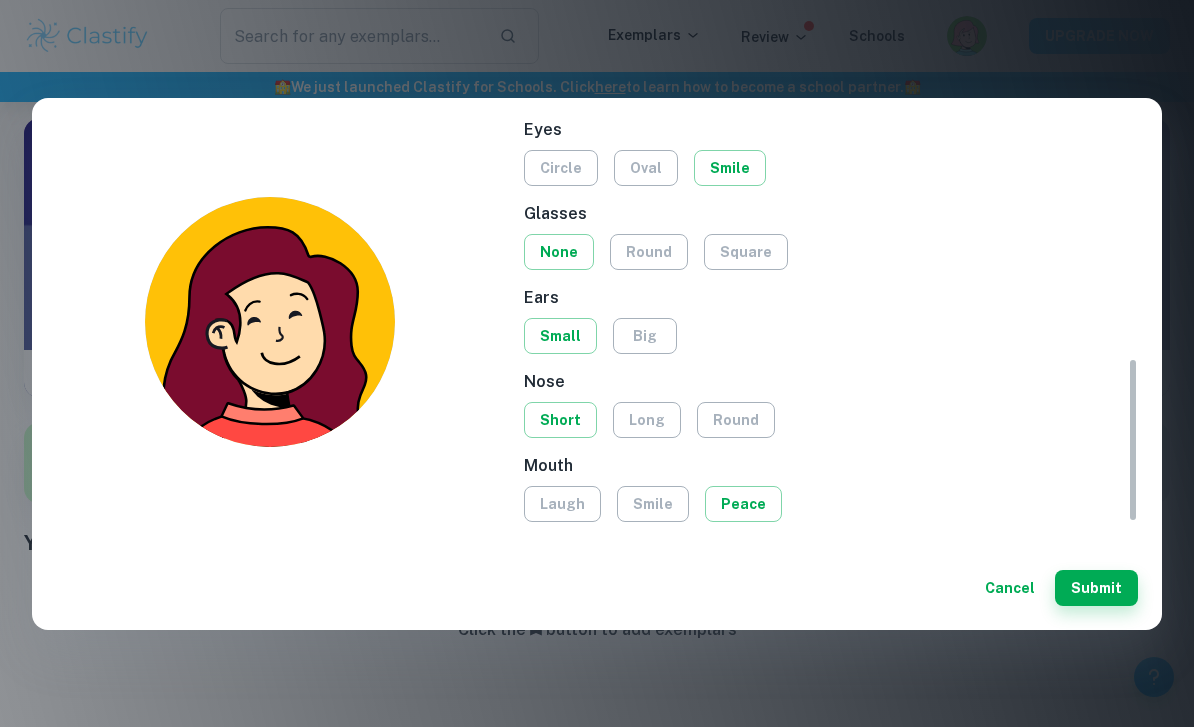 click on "smile" at bounding box center [653, 504] 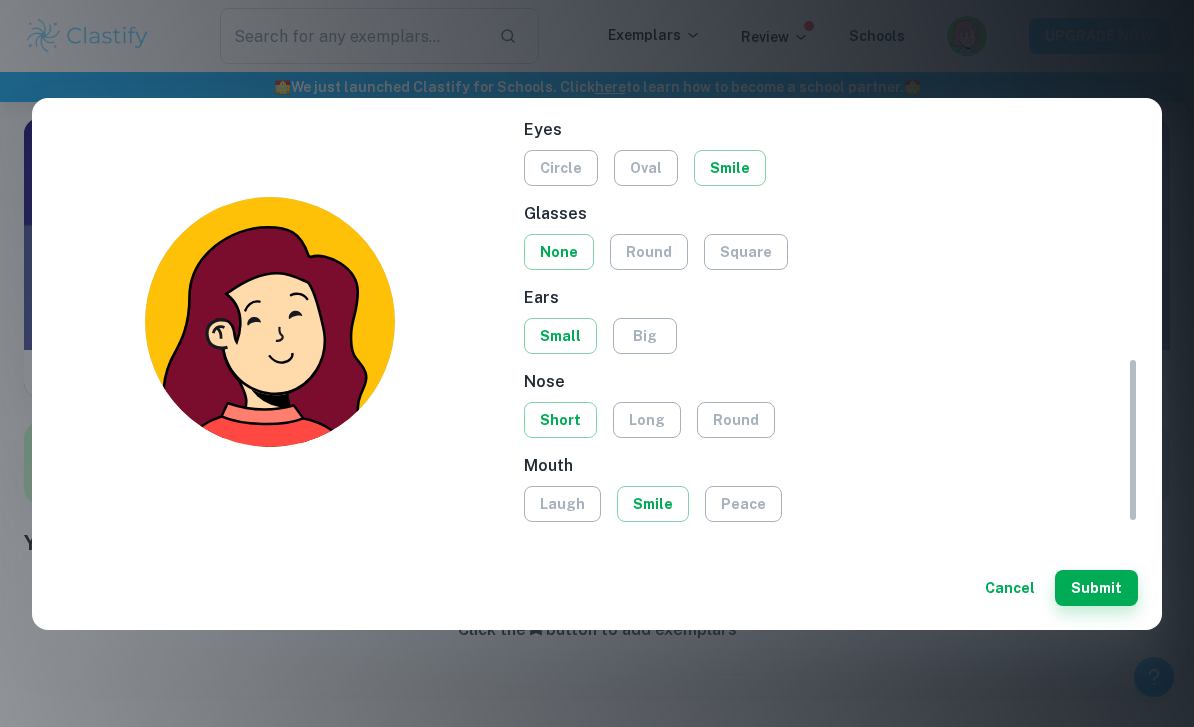click on "peace" at bounding box center (743, 504) 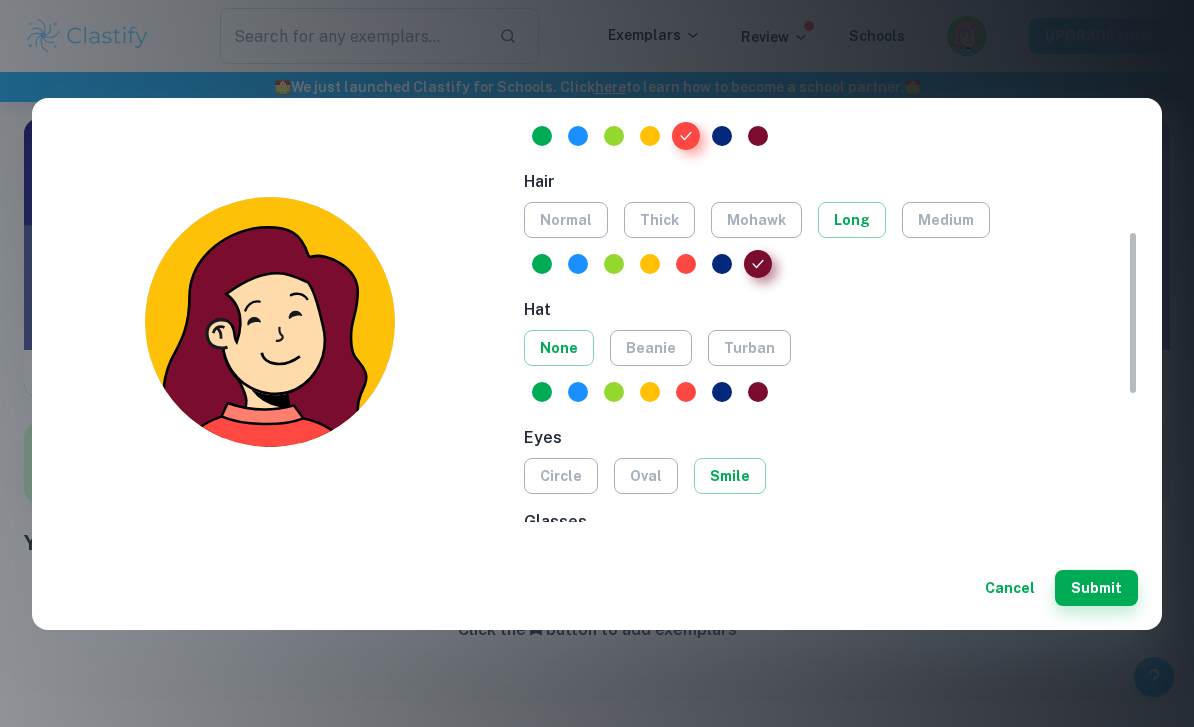 scroll, scrollTop: 263, scrollLeft: 0, axis: vertical 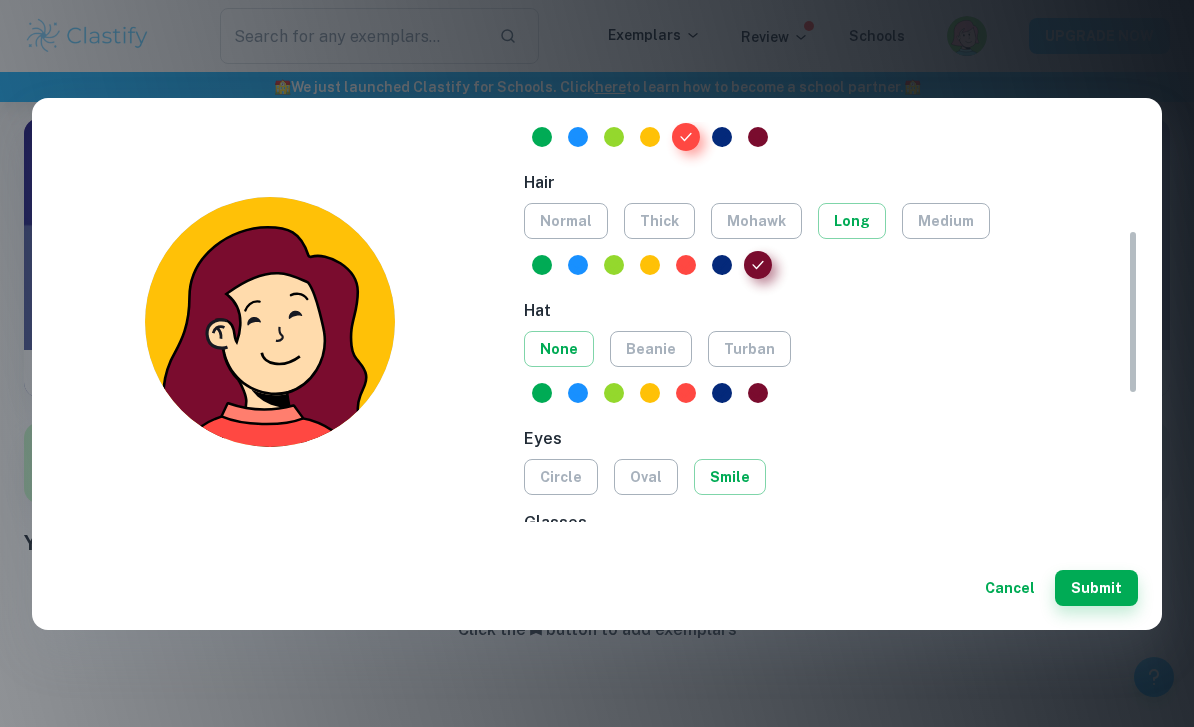 click on "turban" at bounding box center (749, 349) 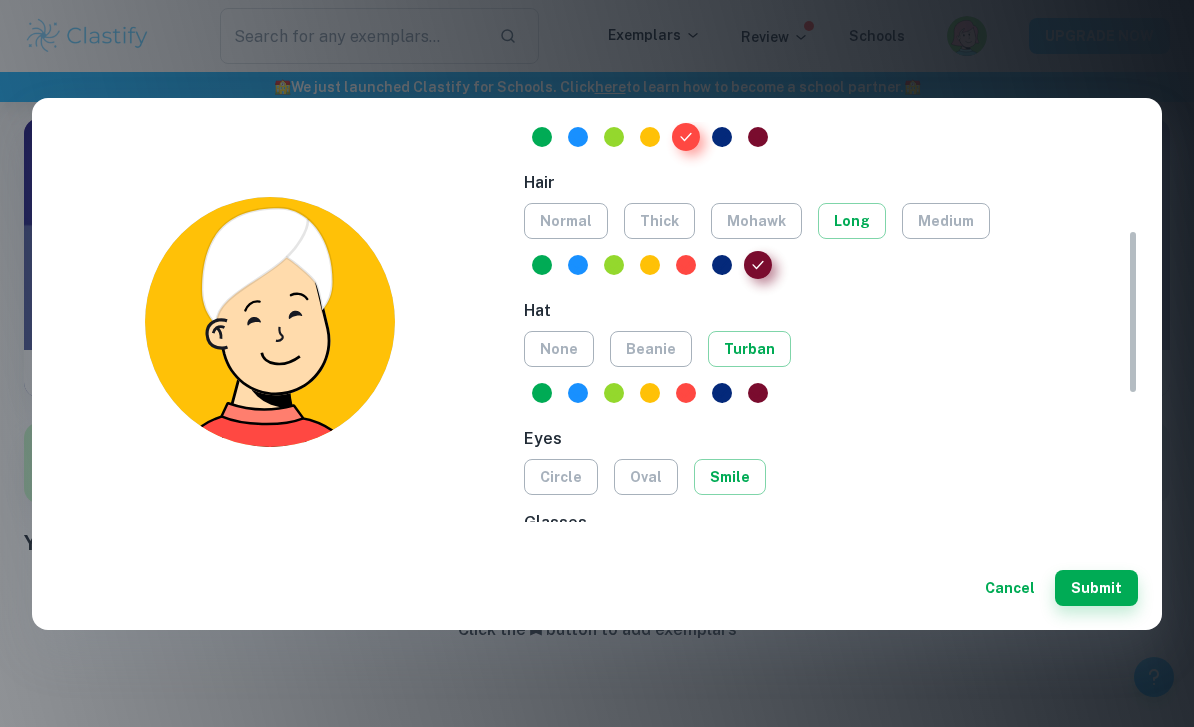 click on "beanie" at bounding box center [651, 349] 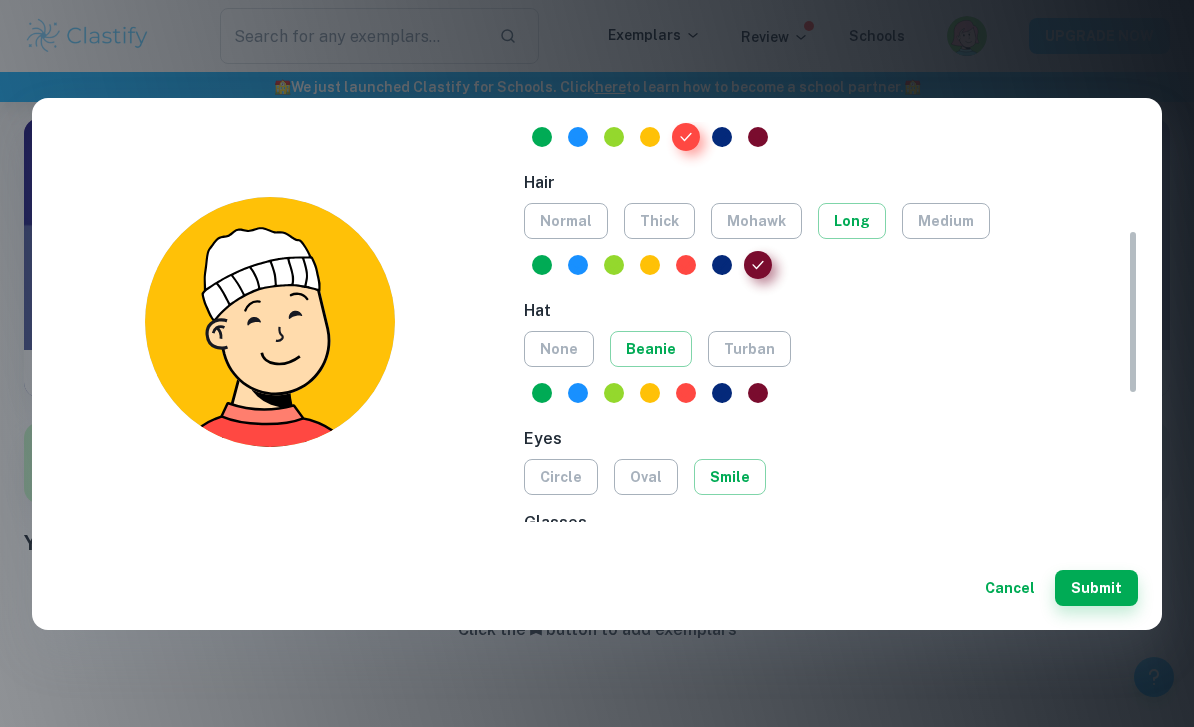 click on "none" at bounding box center [559, 349] 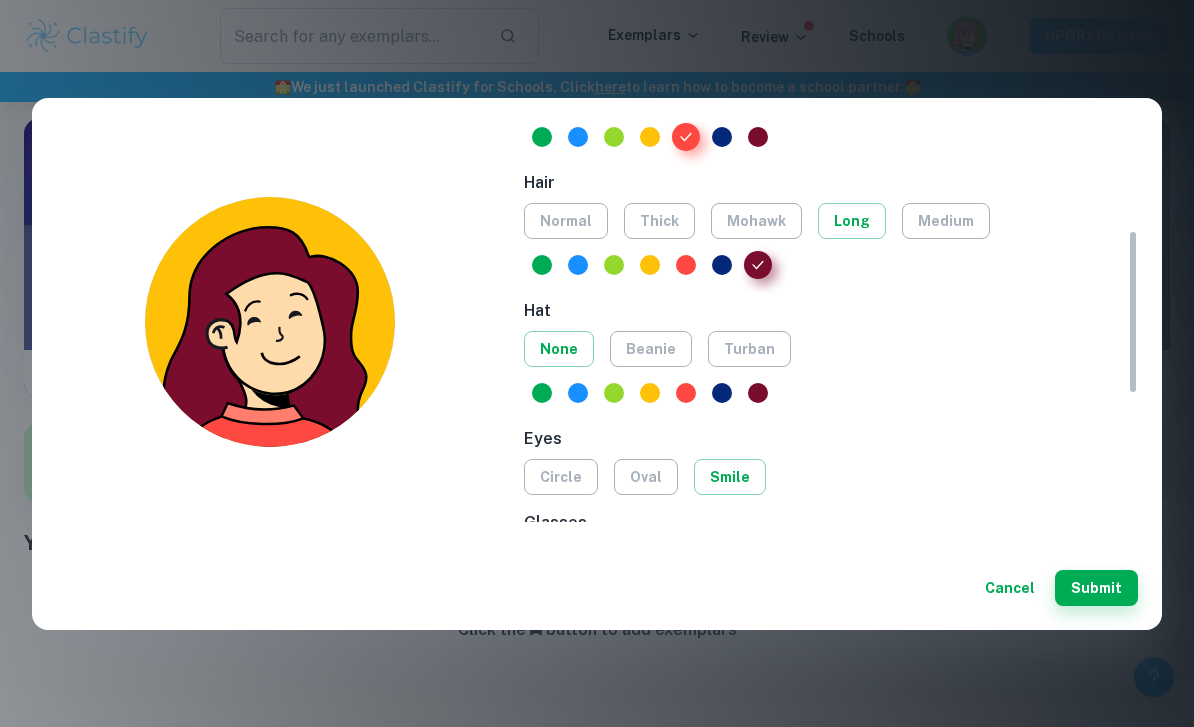 click at bounding box center (722, 265) 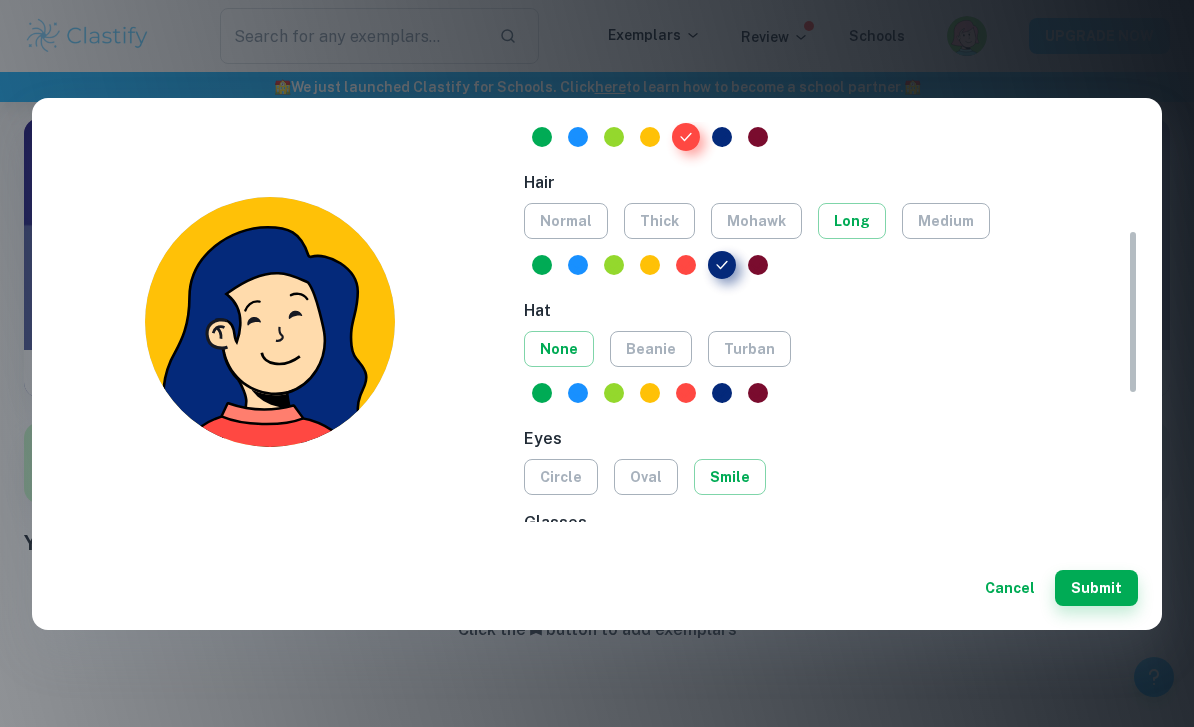 radio on "true" 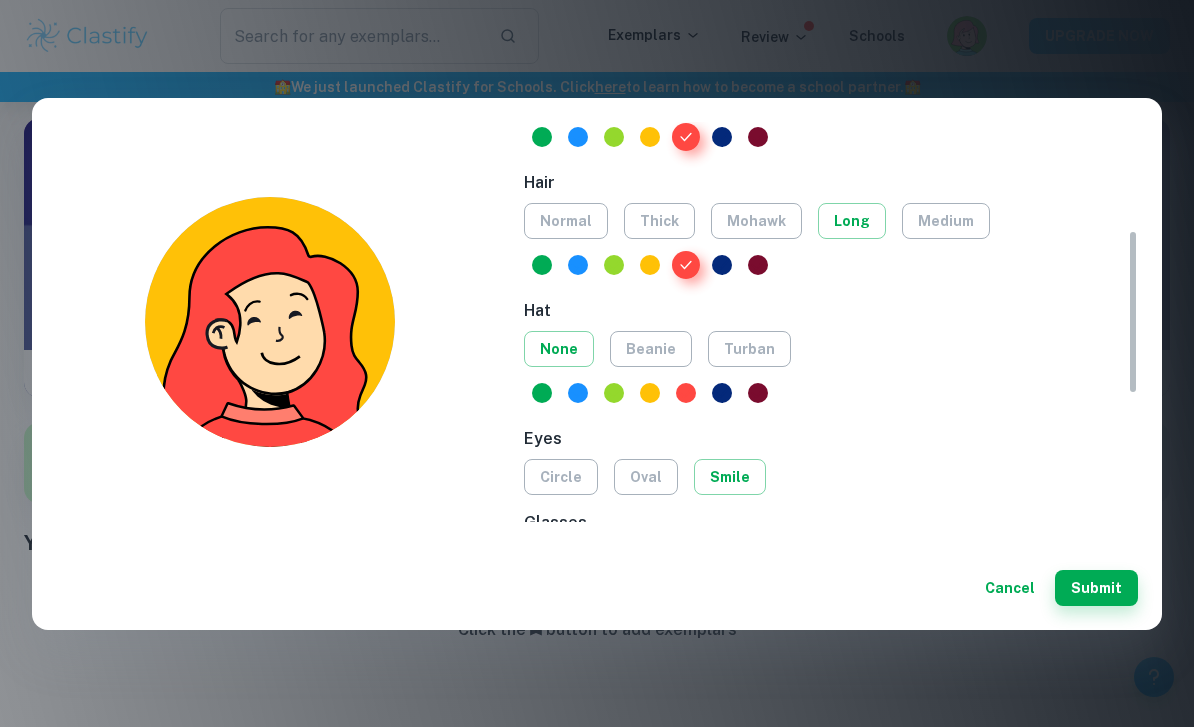 click at bounding box center [650, 265] 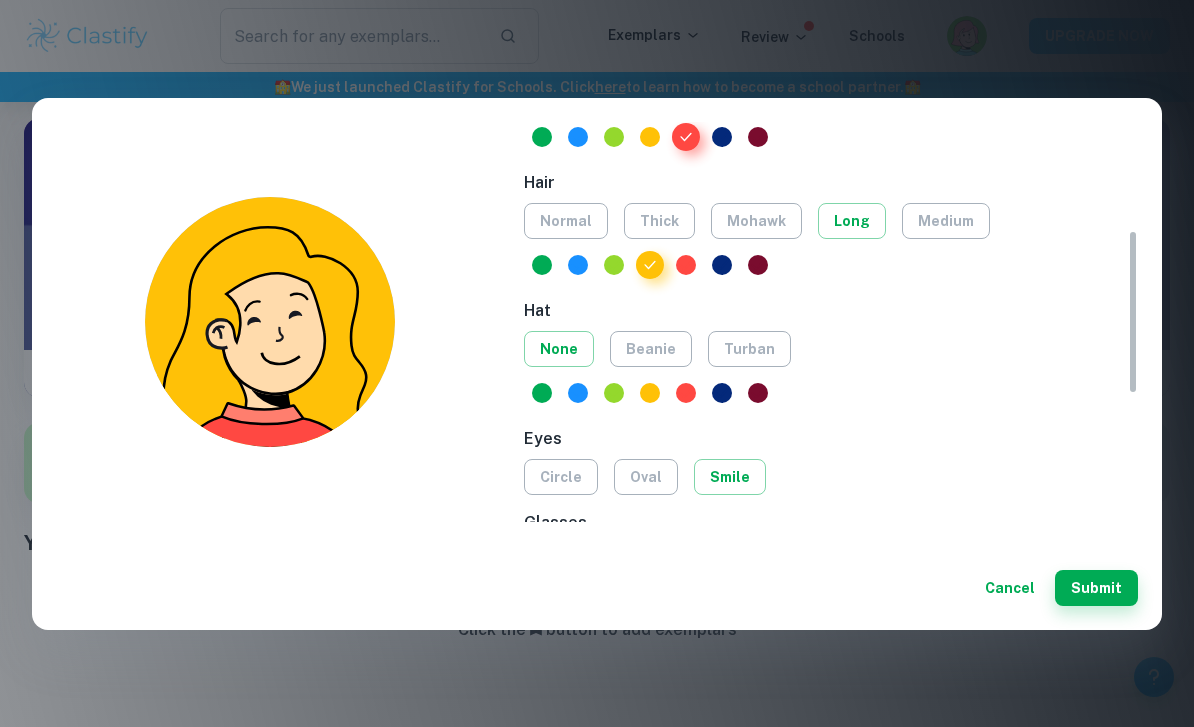 click at bounding box center (758, 265) 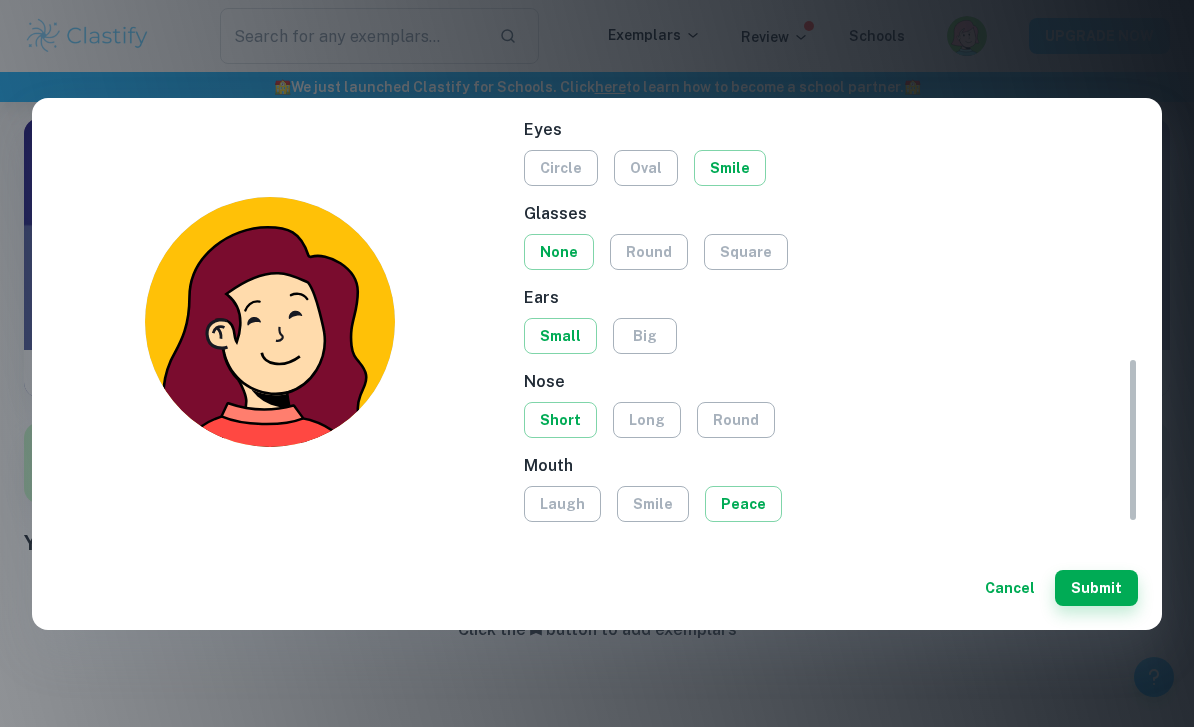 scroll, scrollTop: 572, scrollLeft: 0, axis: vertical 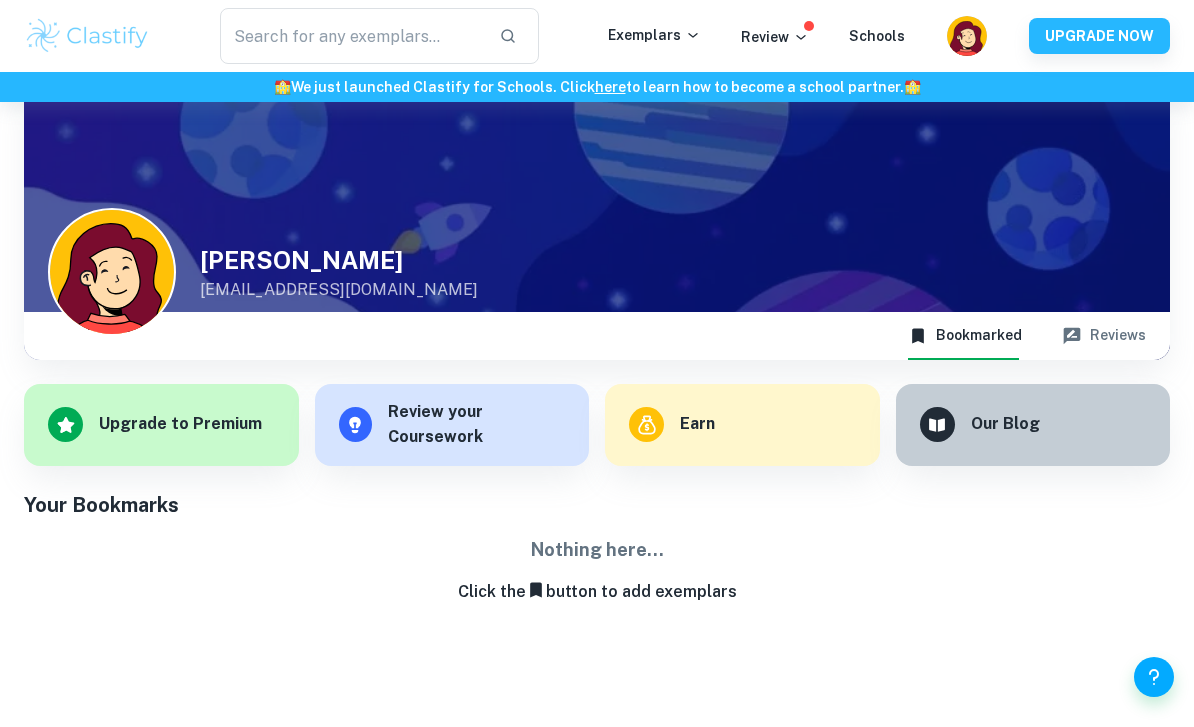 click on "Exemplars" at bounding box center [654, 35] 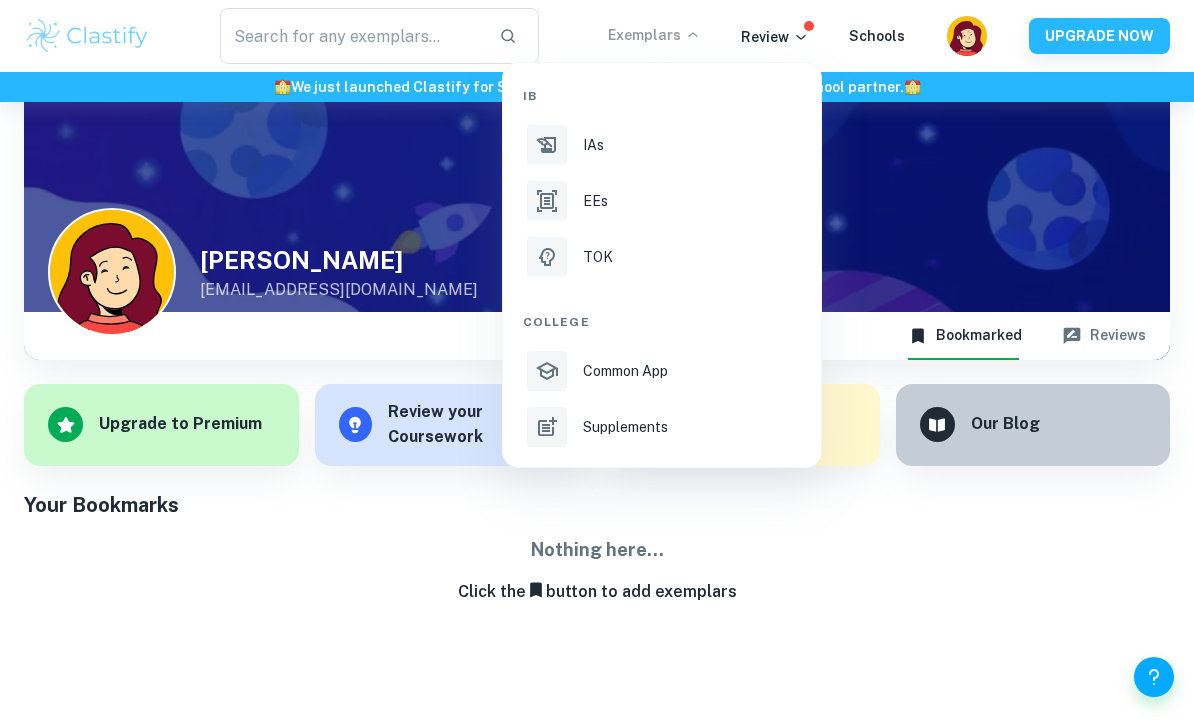 click on "IAs" at bounding box center [690, 145] 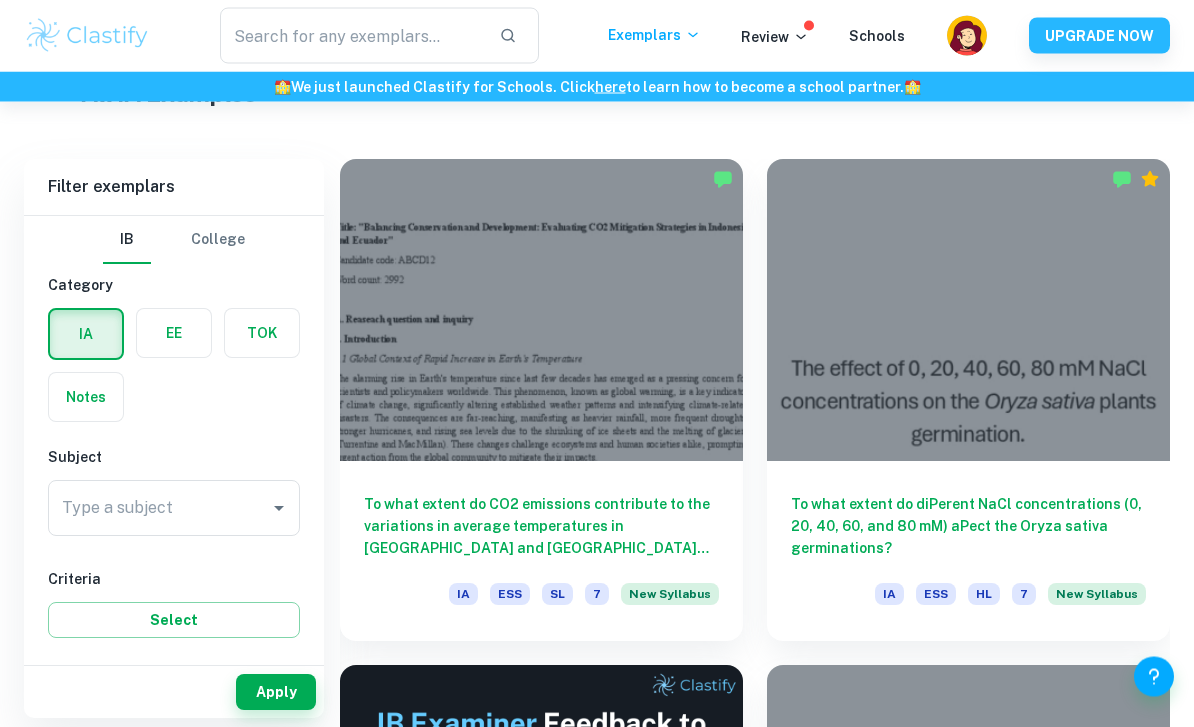 scroll, scrollTop: 524, scrollLeft: 0, axis: vertical 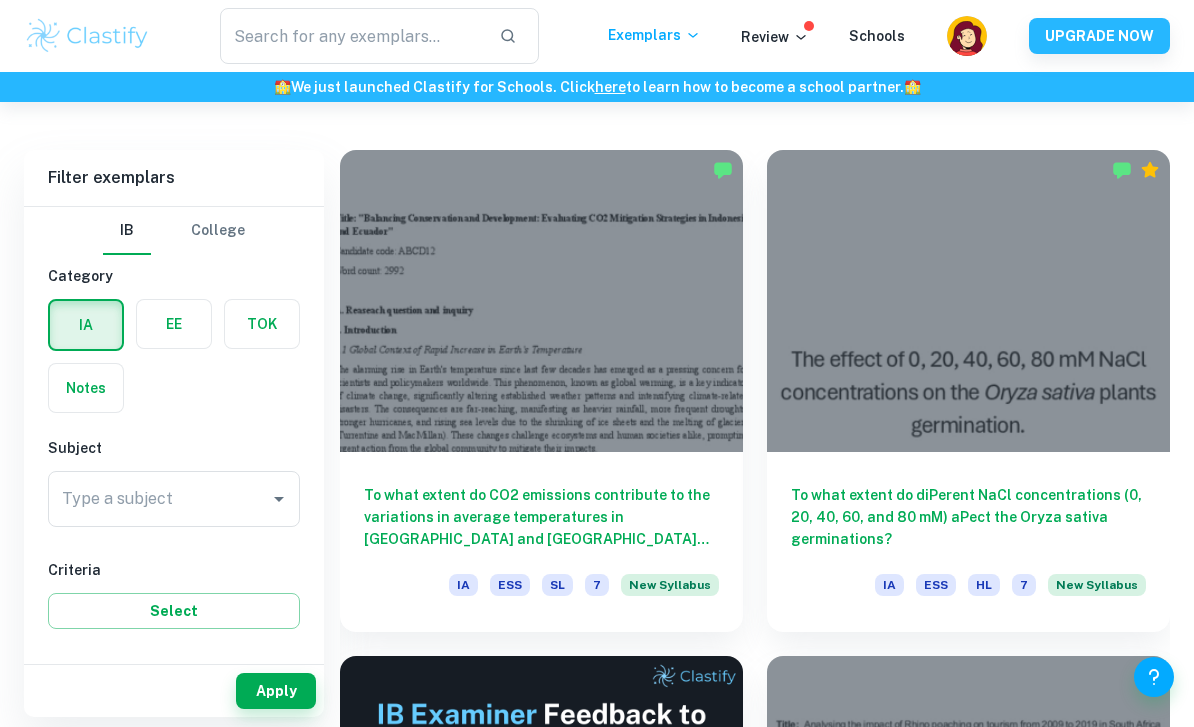click on "Type a subject" at bounding box center (159, 499) 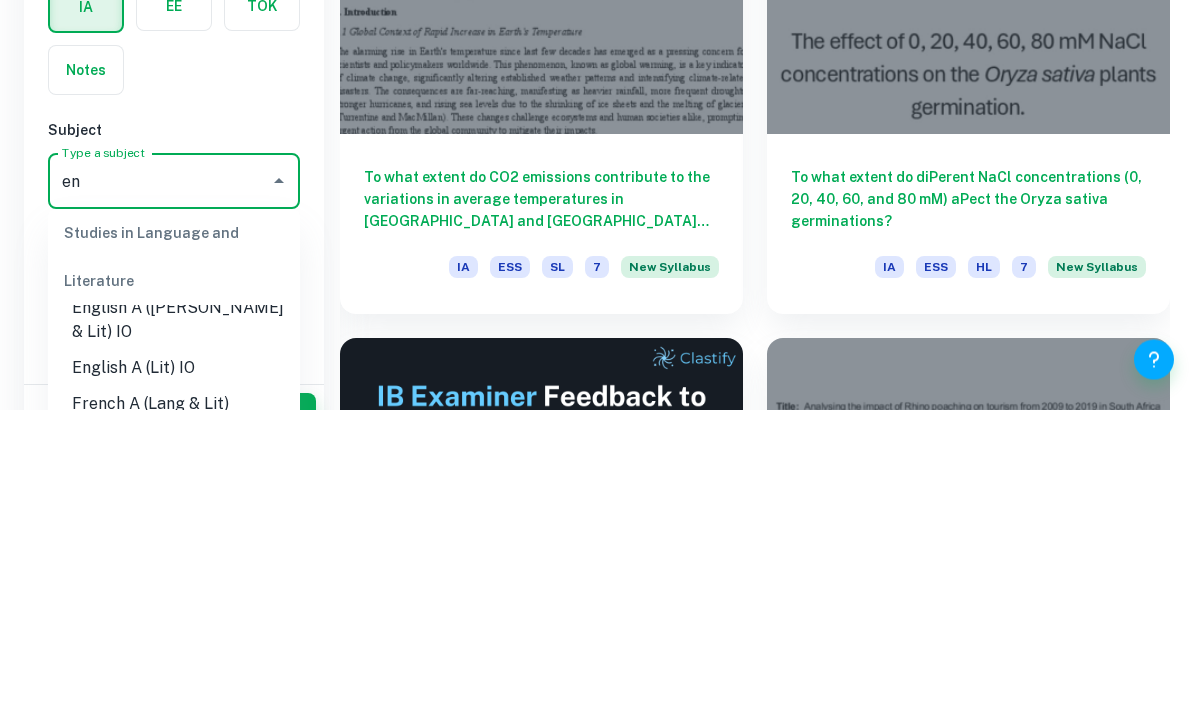 scroll, scrollTop: 123, scrollLeft: 0, axis: vertical 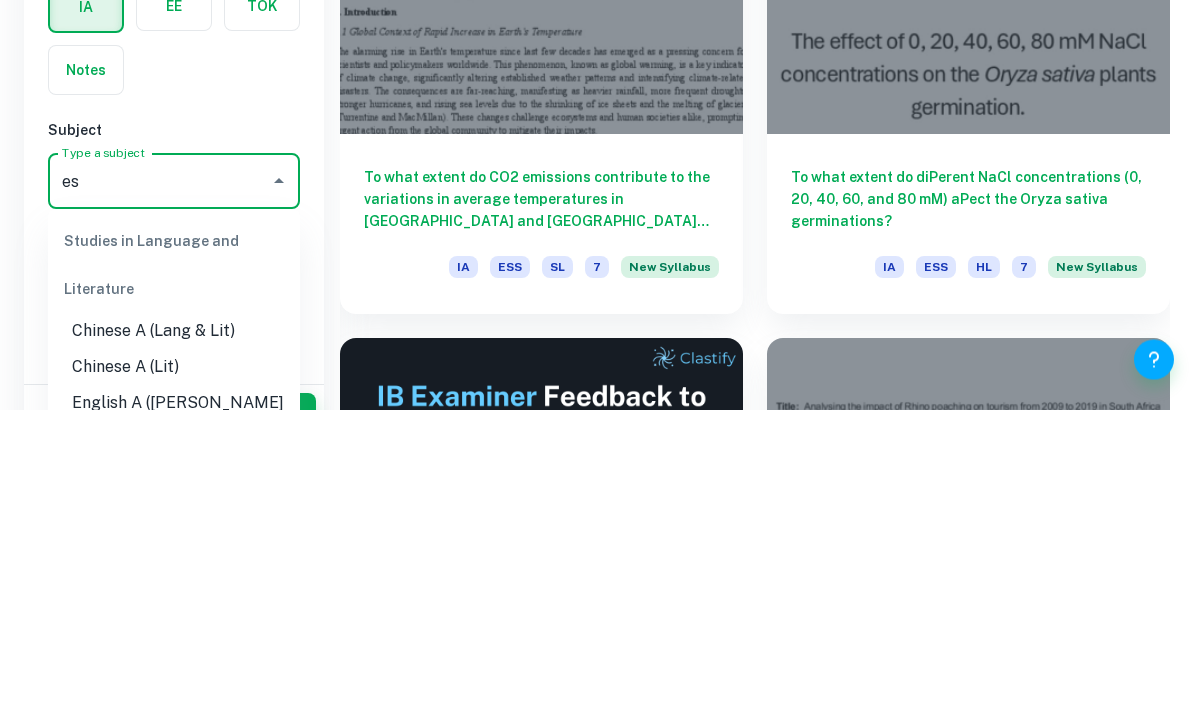 type on "e" 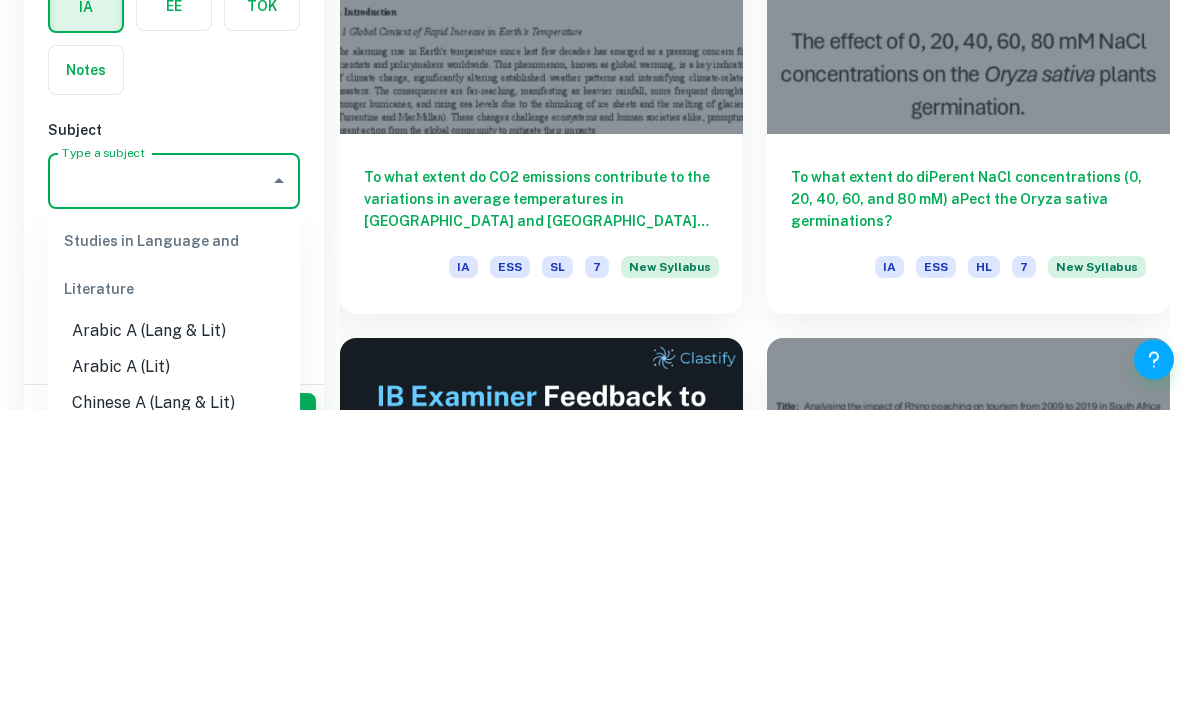 click on "IB College Category IA EE TOK Notes Subject Type a subject Type a subject Criteria Select Grade 7 6 5 4 3 2 1 Level HL SL Session May 2026 May 2025 November 2024 May 2024 November 2023 May 2023 November 2022 May 2022 November 2021 May 2021 Other" at bounding box center [174, 785] 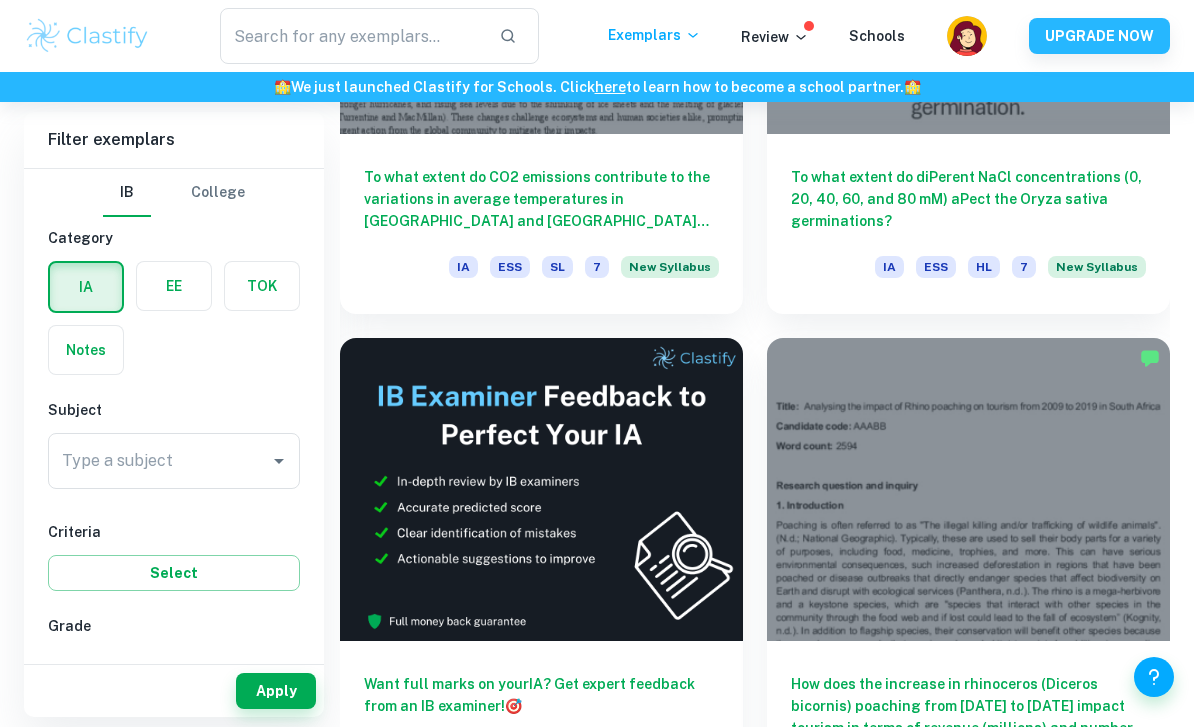 click on "Type a subject" at bounding box center (159, 461) 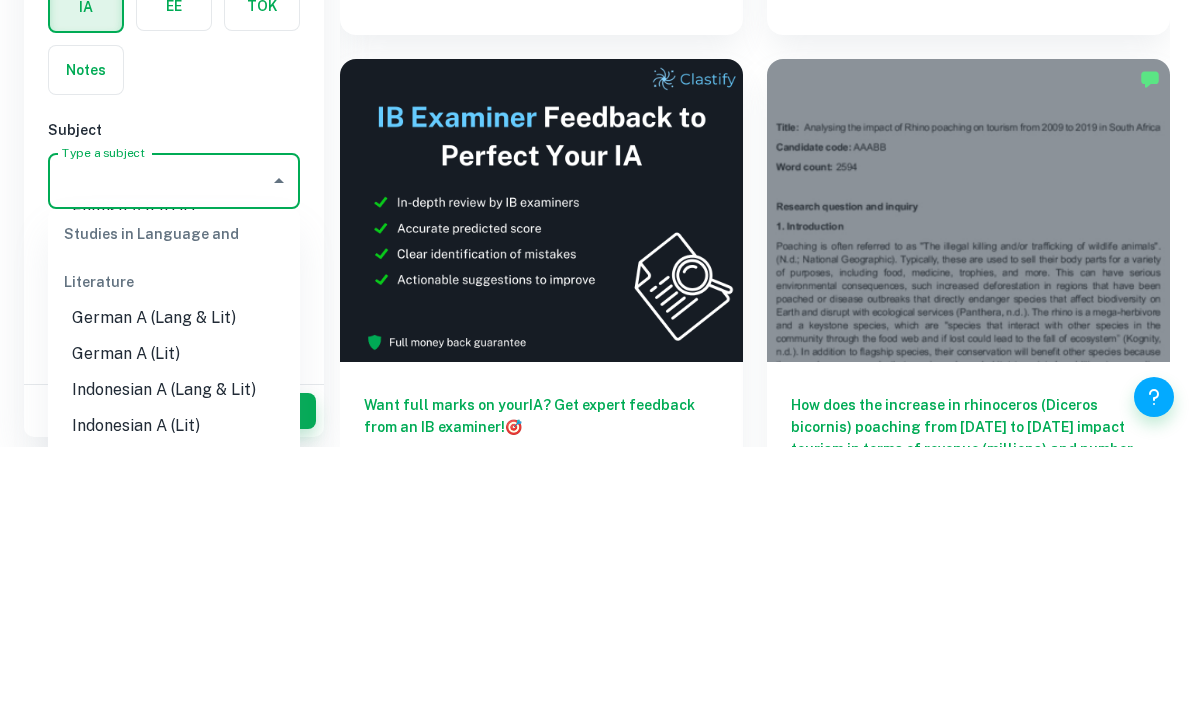 scroll, scrollTop: 492, scrollLeft: 0, axis: vertical 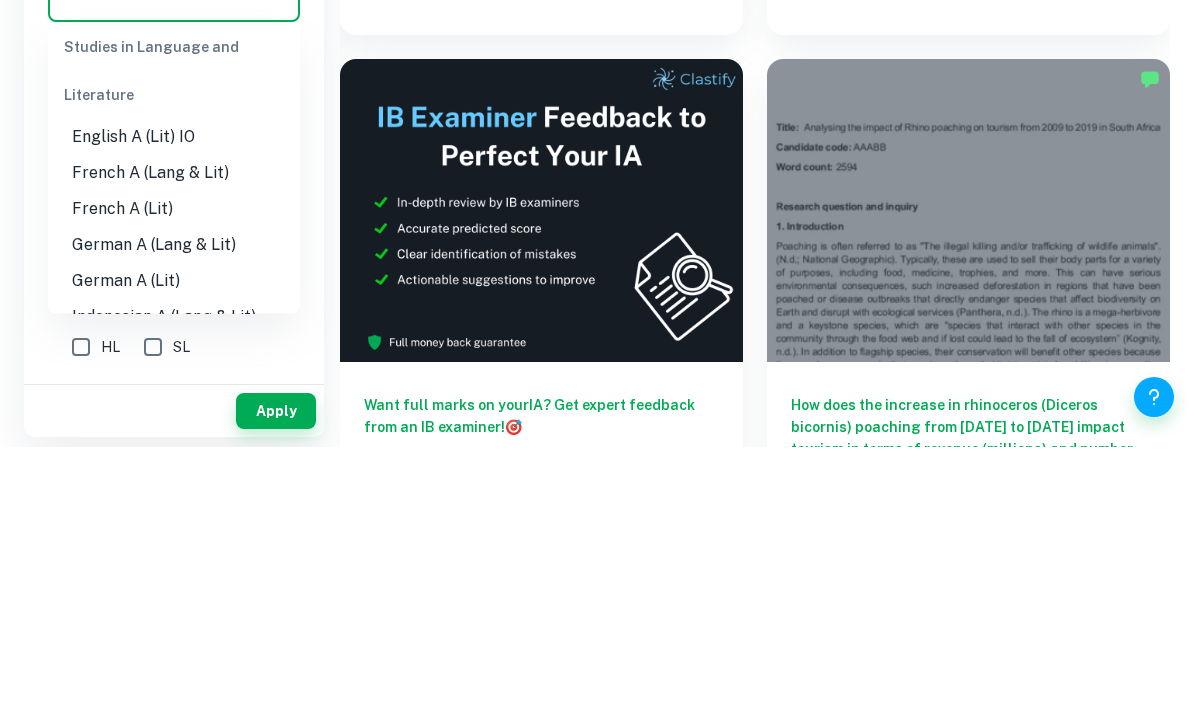click on "French A (Lang & Lit)" at bounding box center [174, 454] 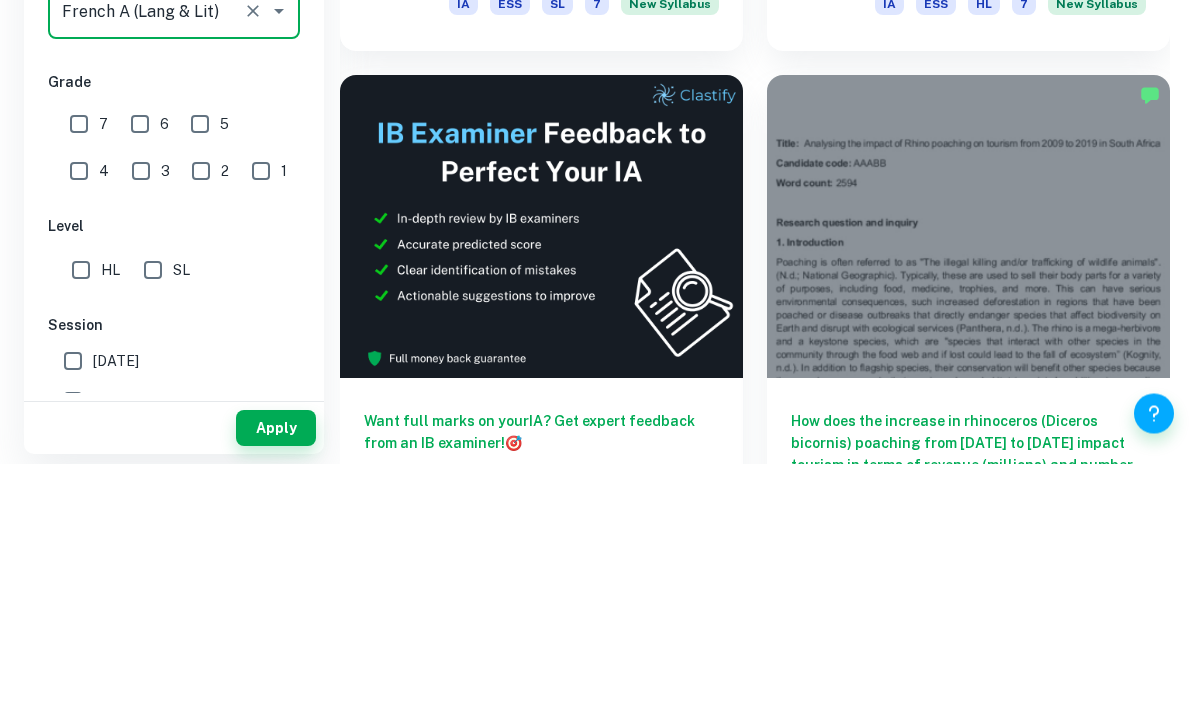click on "7" at bounding box center [79, 387] 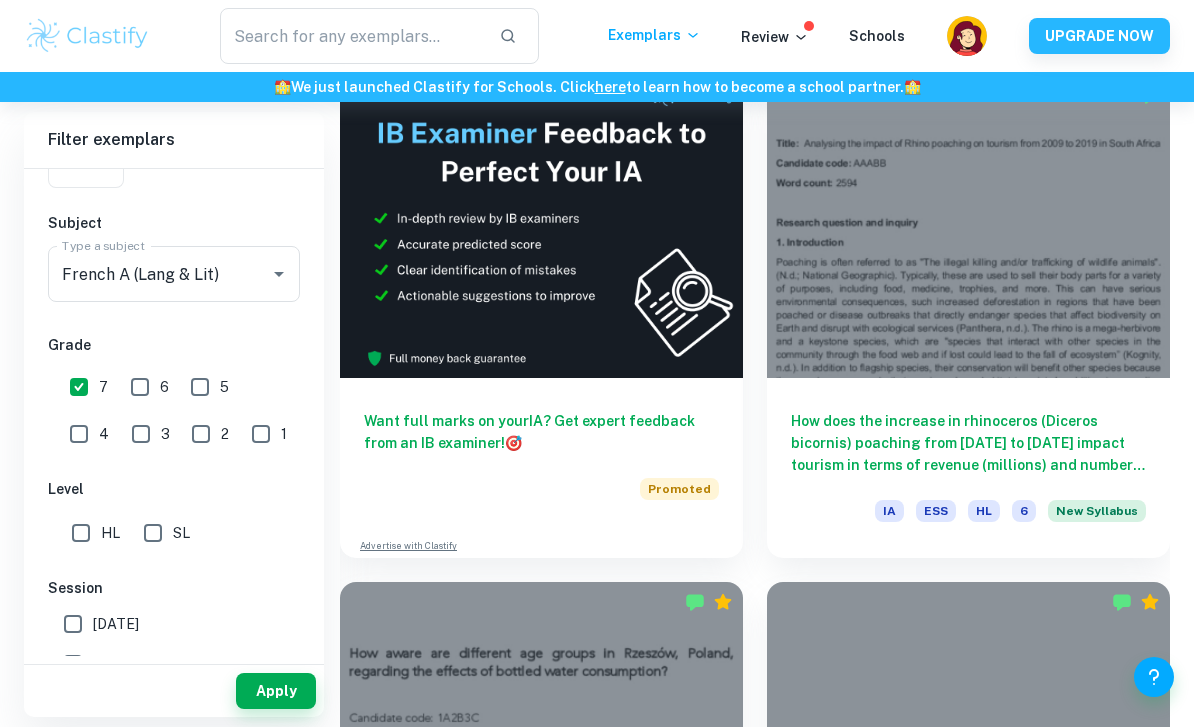 click on "HL" at bounding box center [81, 533] 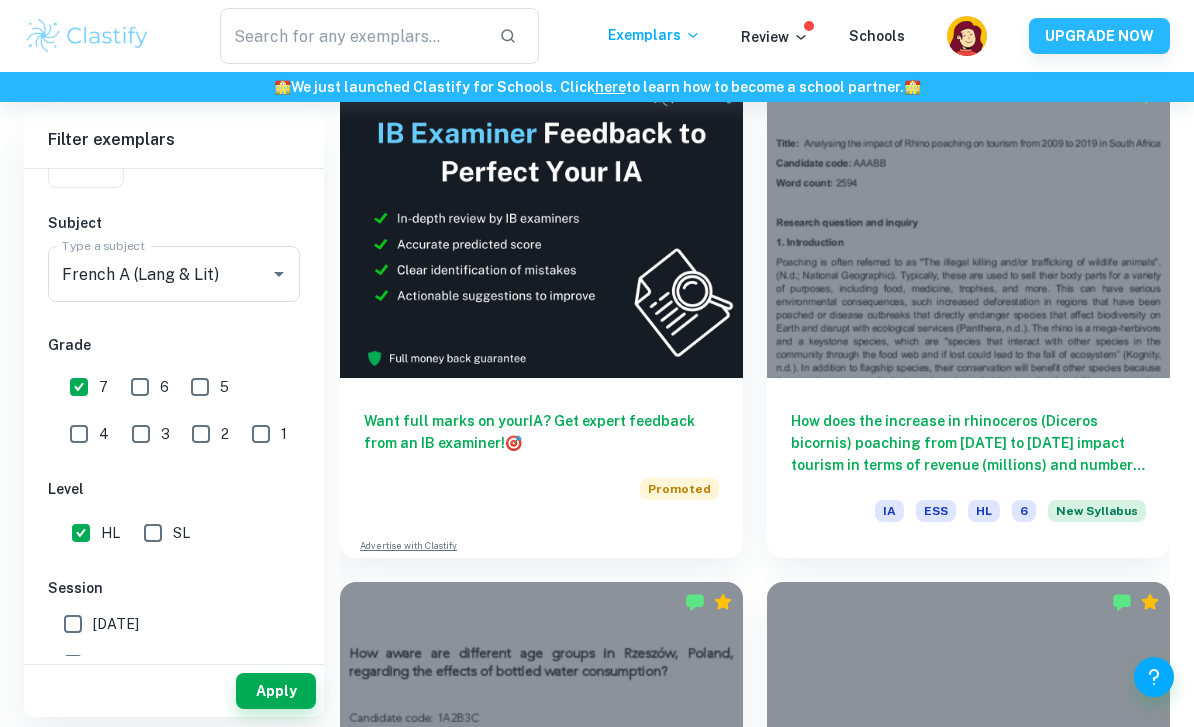 click on "Apply" at bounding box center (276, 691) 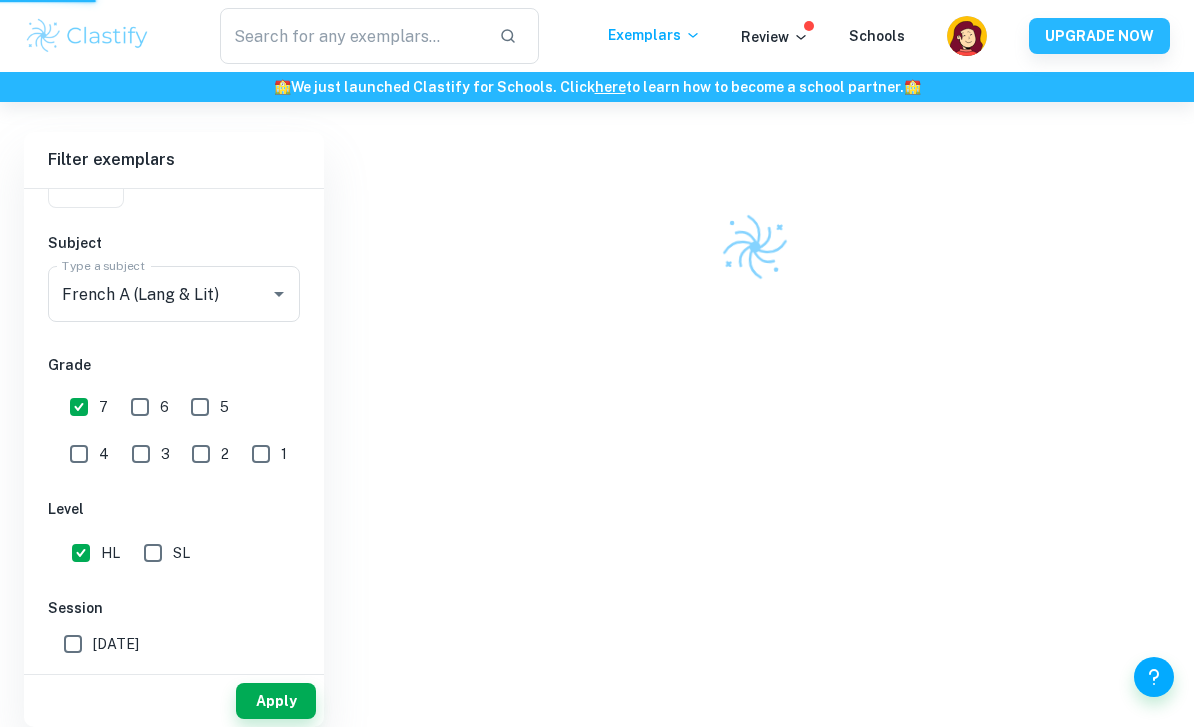scroll, scrollTop: 542, scrollLeft: 0, axis: vertical 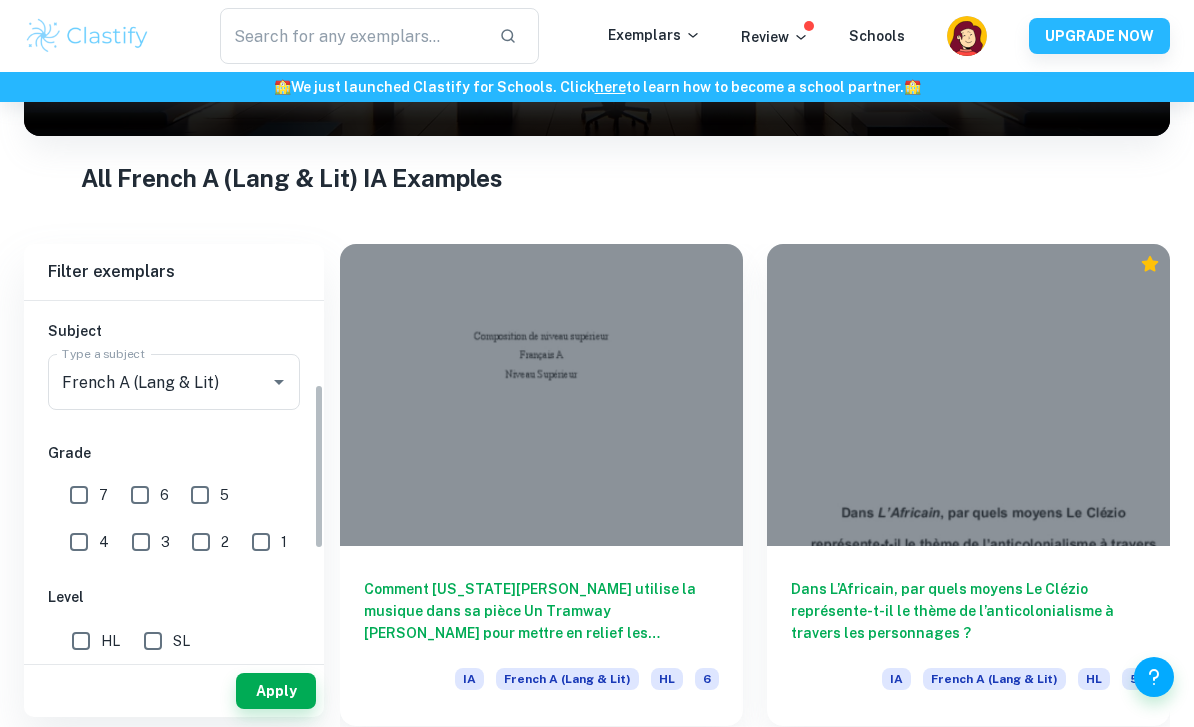 click on "French A (Lang & Lit)" at bounding box center [146, 382] 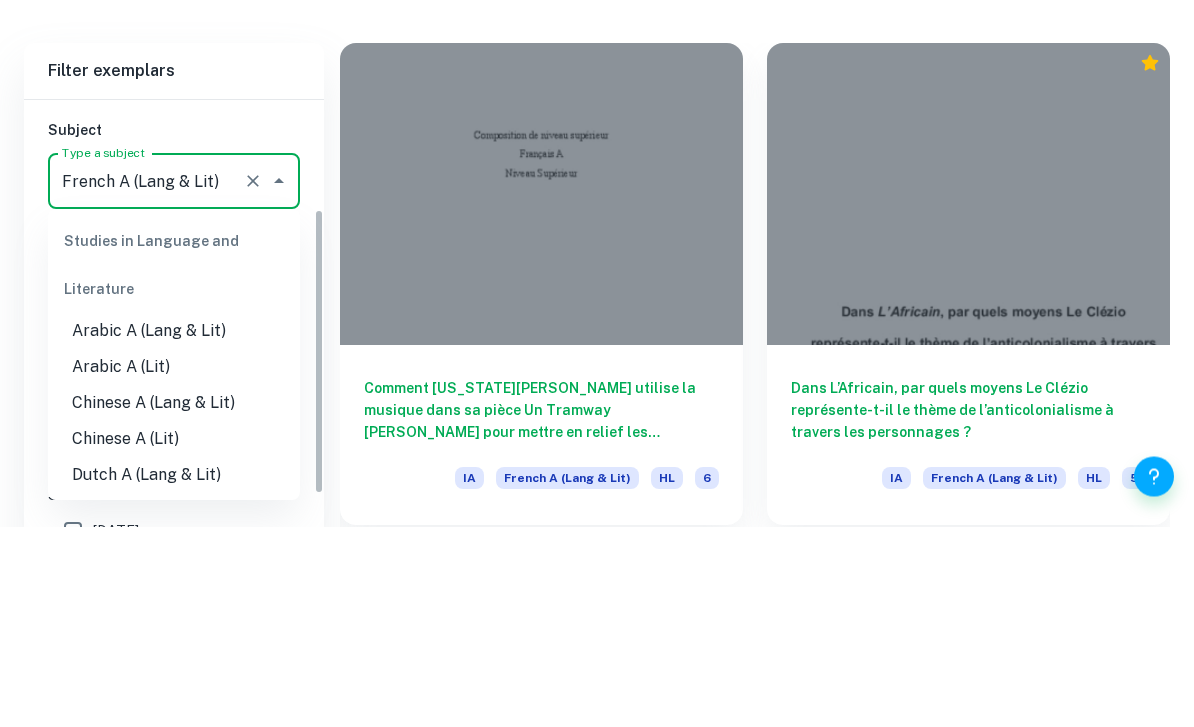 scroll, scrollTop: 208, scrollLeft: 0, axis: vertical 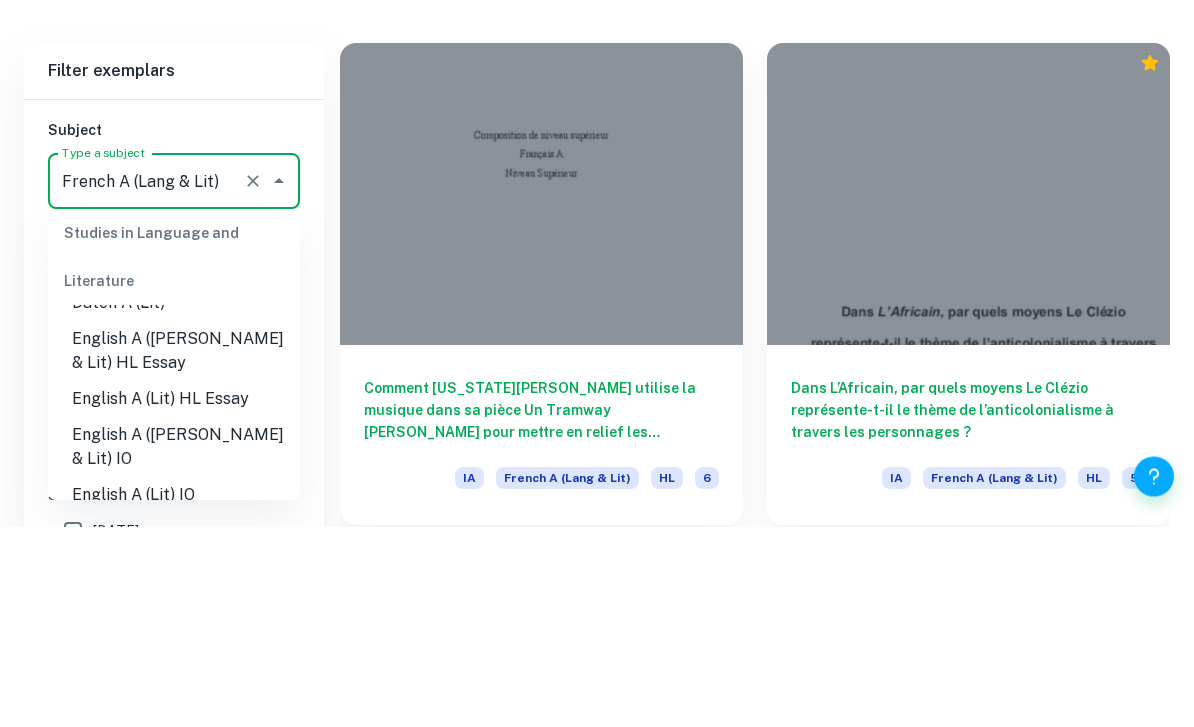 click on "IB College Category IA EE TOK Notes Subject Type a subject French A (Lang & Lit) Type a subject Grade 7 6 5 4 3 2 1 Level HL SL Session May 2026 May 2025 November 2024 May 2024 November 2023 May 2023 November 2022 May 2022 November 2021 May 2021 Other" at bounding box center [174, 621] 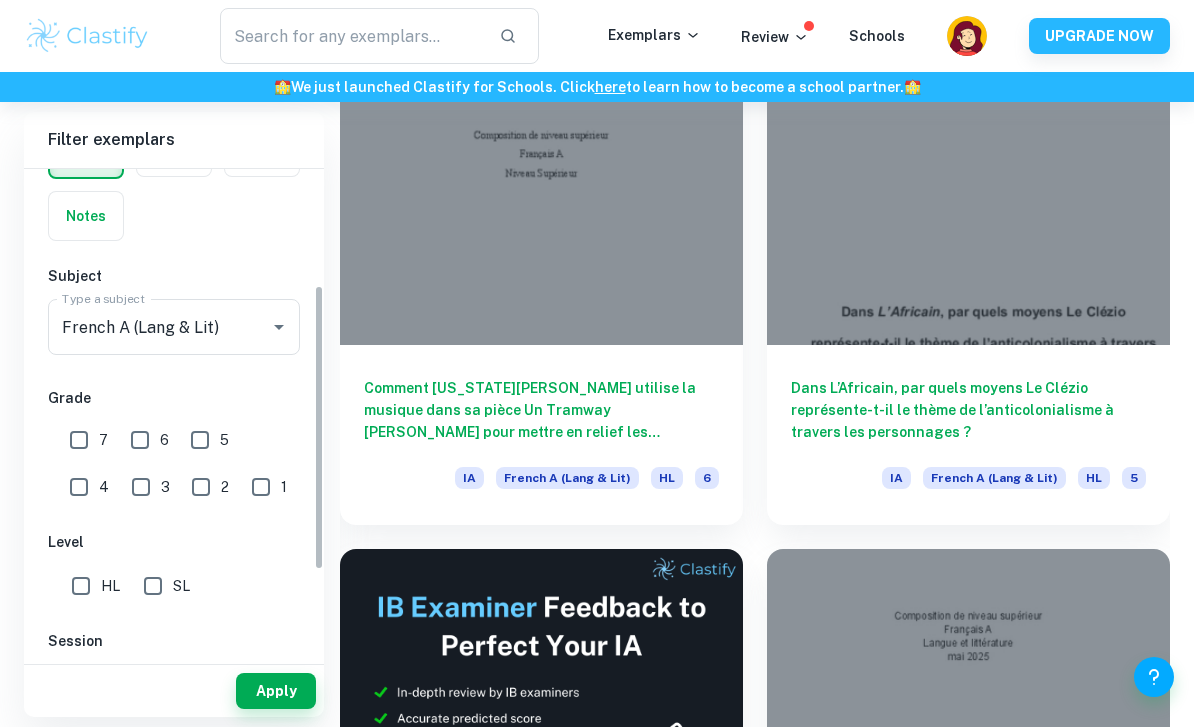 scroll, scrollTop: 112, scrollLeft: 0, axis: vertical 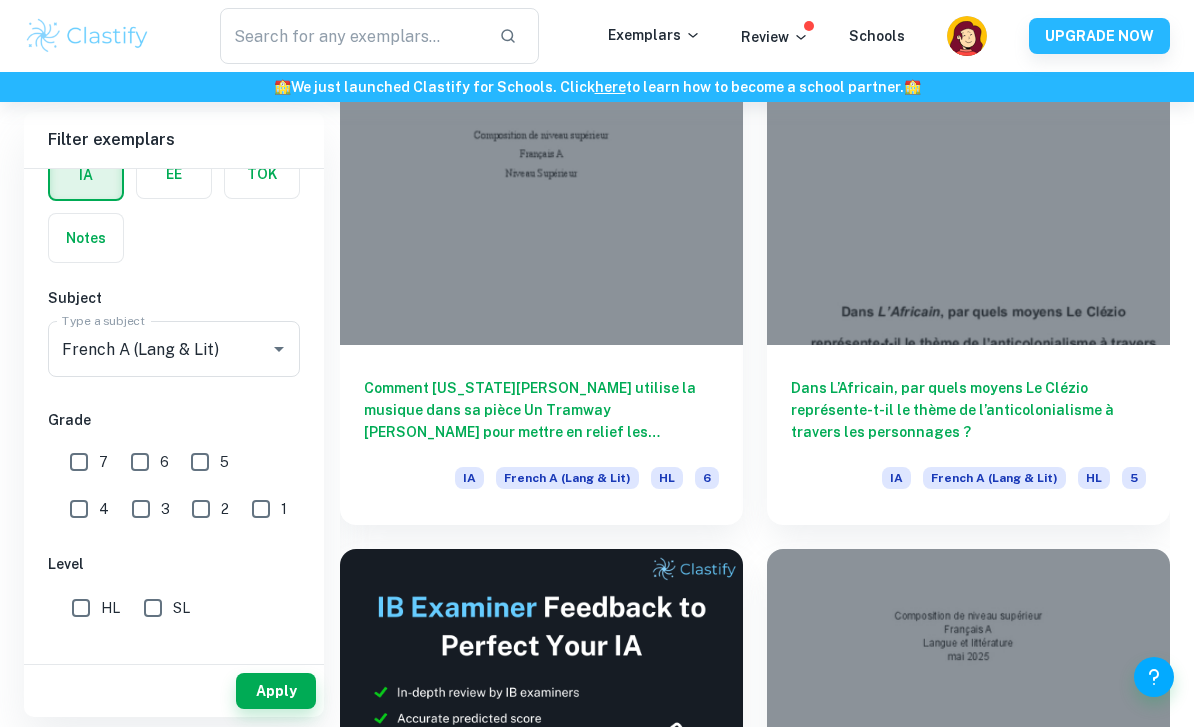 click on "Apply" at bounding box center (276, 691) 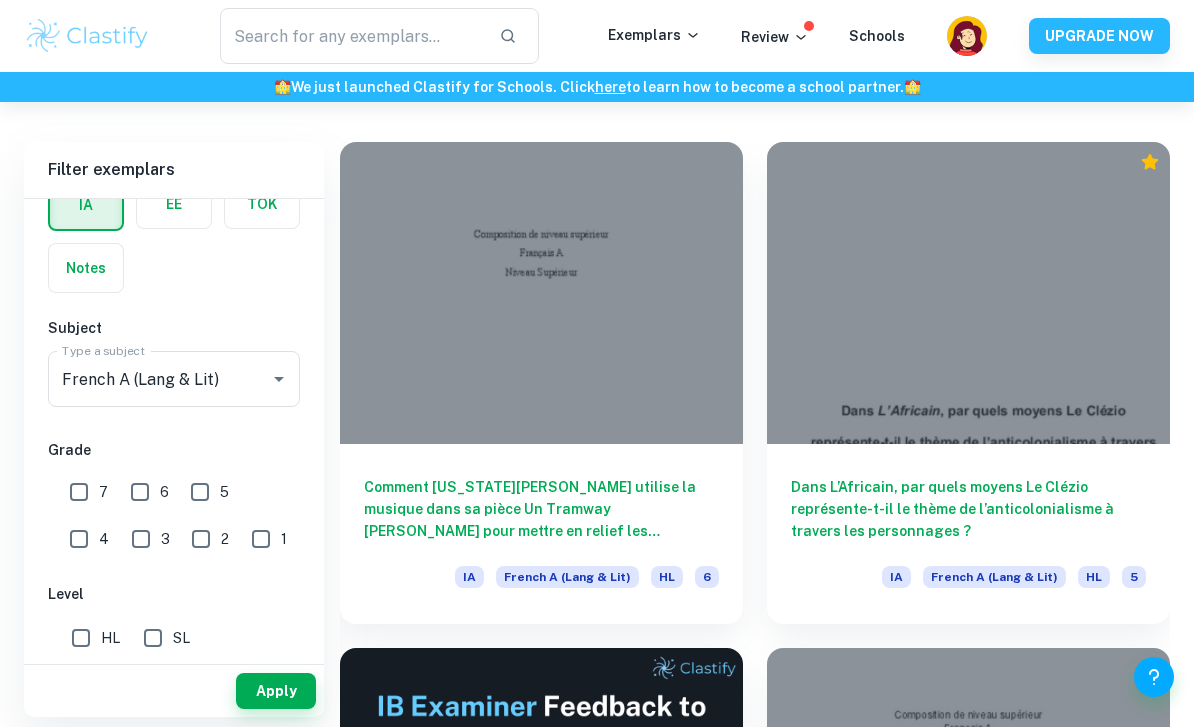 click at bounding box center (541, 293) 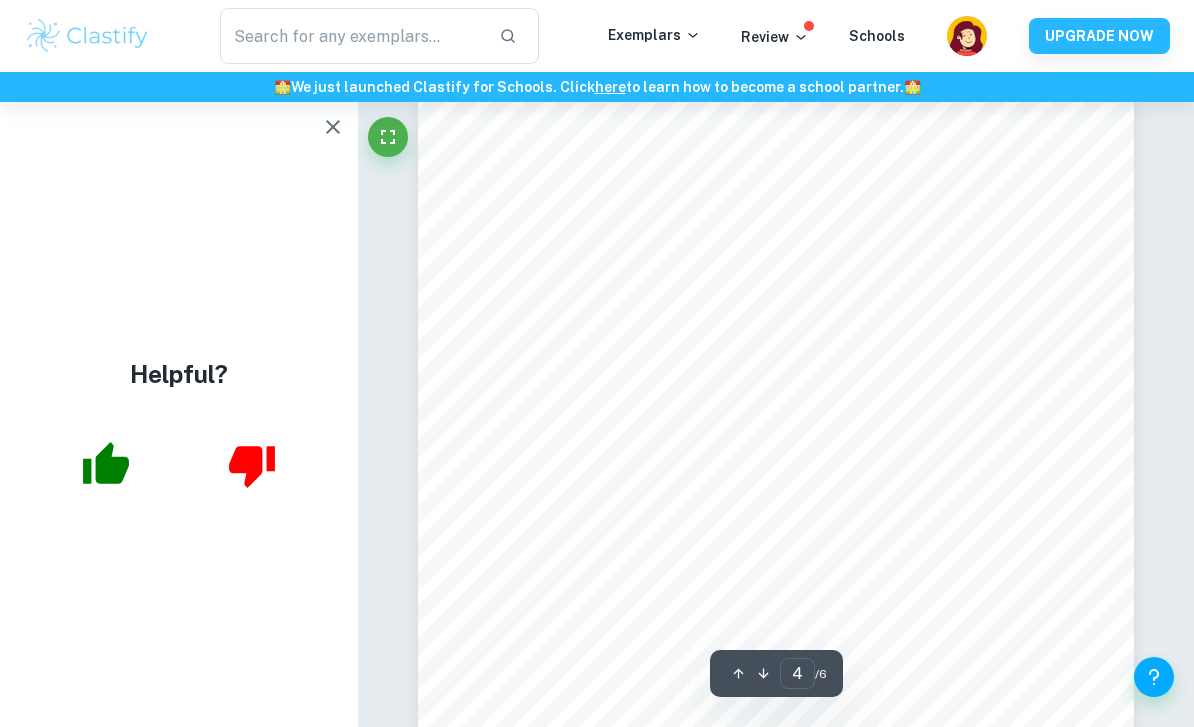 scroll, scrollTop: 3716, scrollLeft: 0, axis: vertical 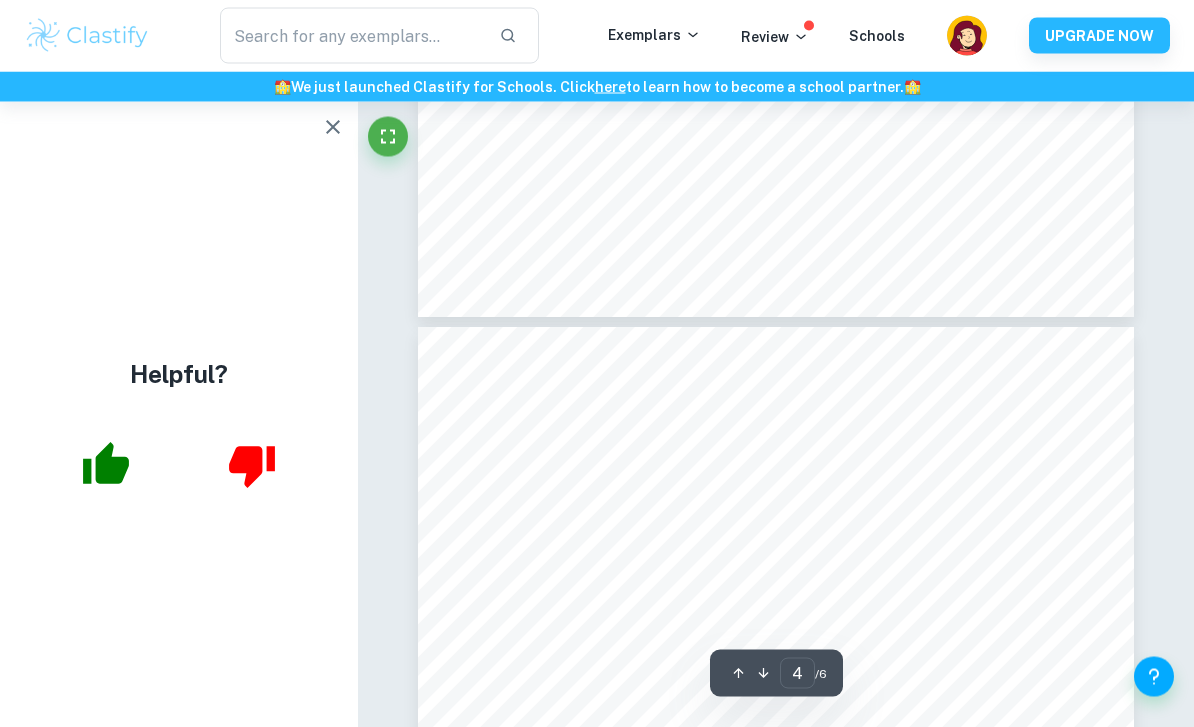 type on "3" 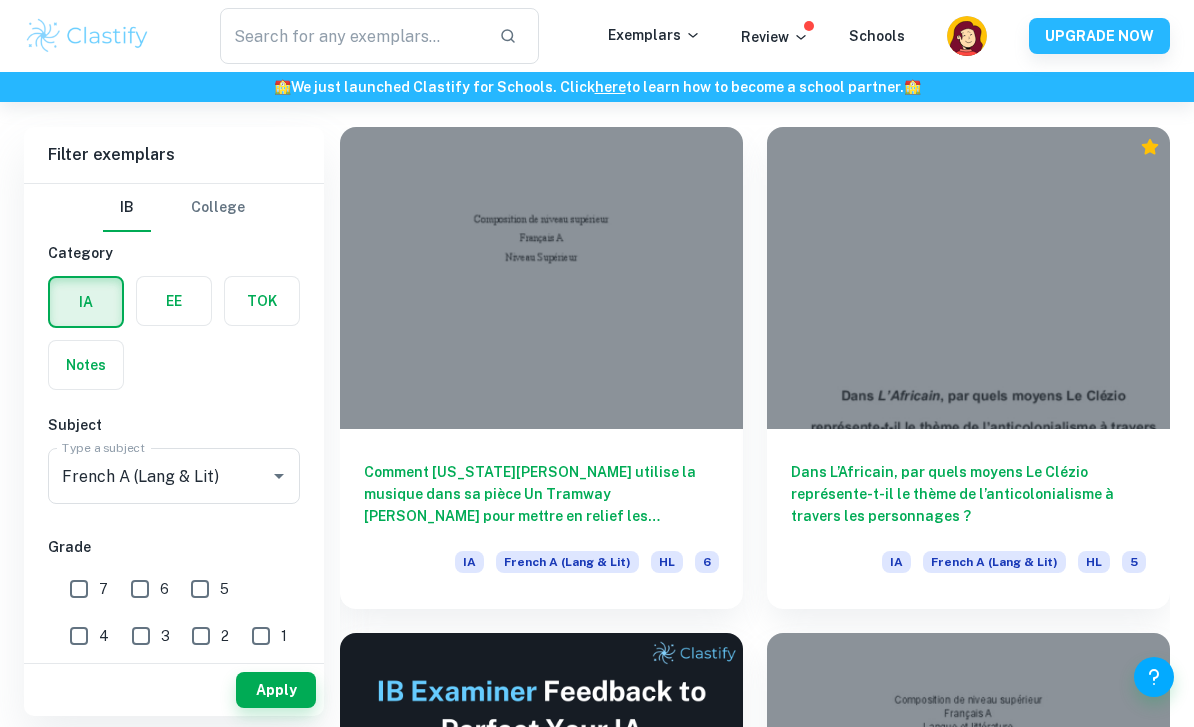 scroll, scrollTop: 448, scrollLeft: 0, axis: vertical 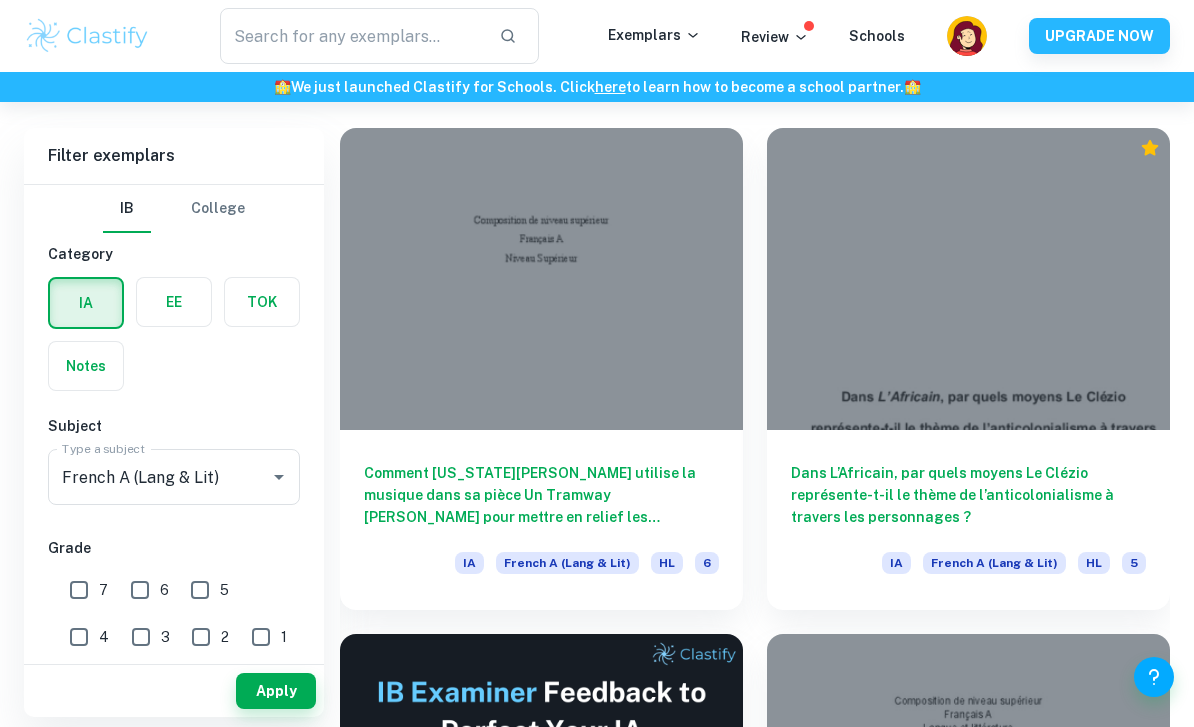 click on "French A (Lang & Lit)" at bounding box center (146, 477) 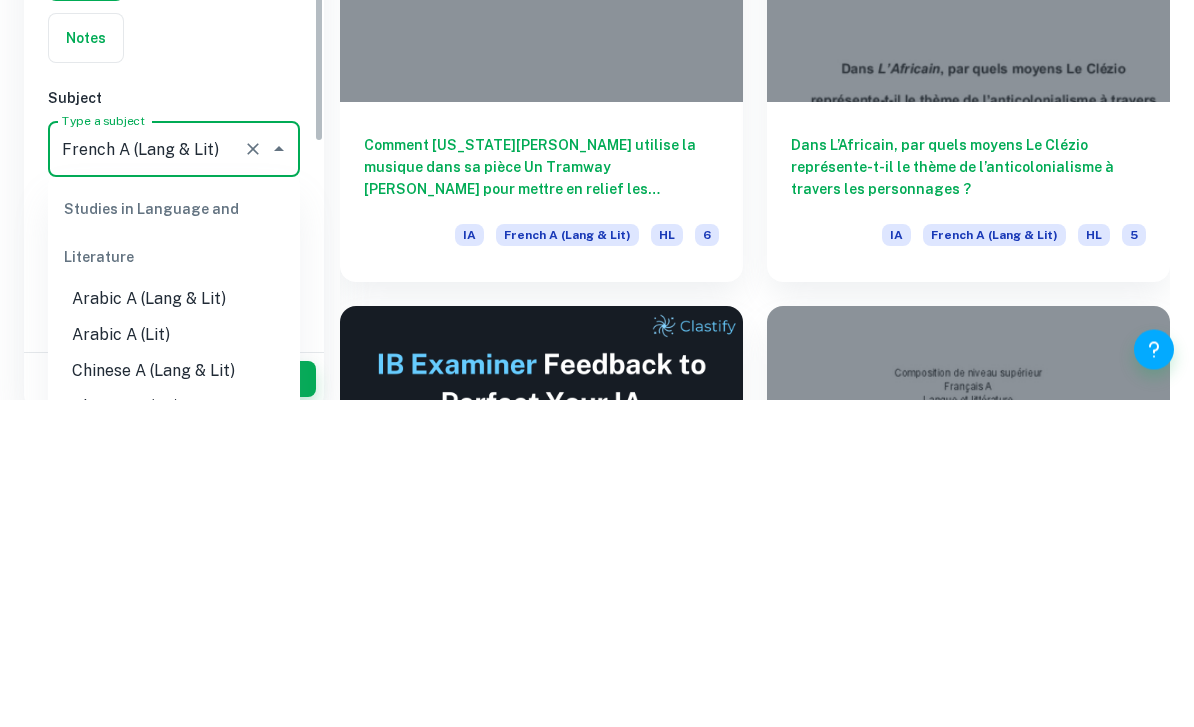 scroll, scrollTop: 208, scrollLeft: 0, axis: vertical 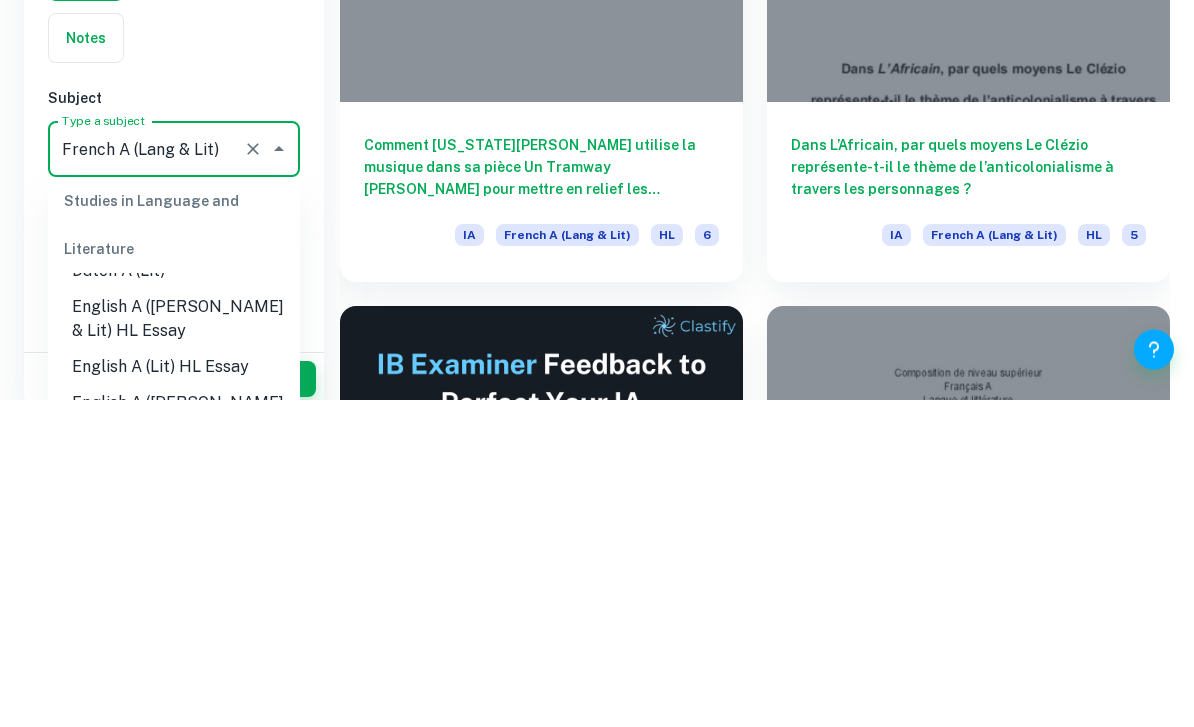 click on "French A (Lang & Lit) Type a subject" at bounding box center (174, 477) 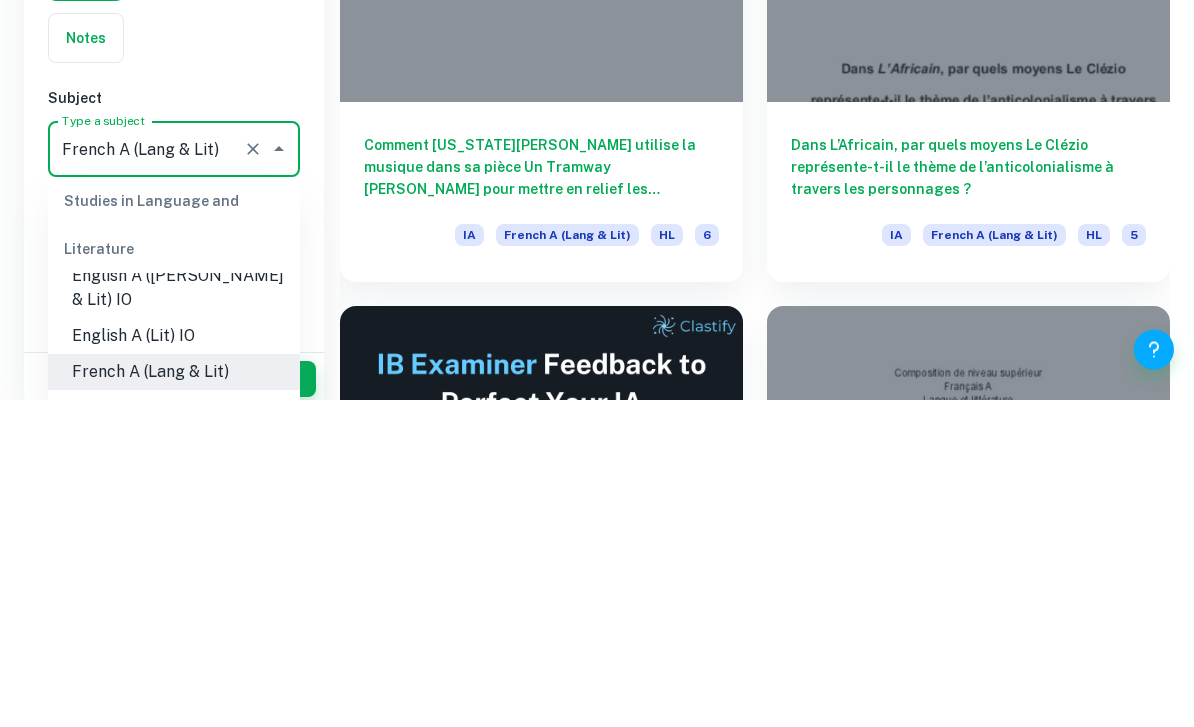 scroll, scrollTop: 392, scrollLeft: 0, axis: vertical 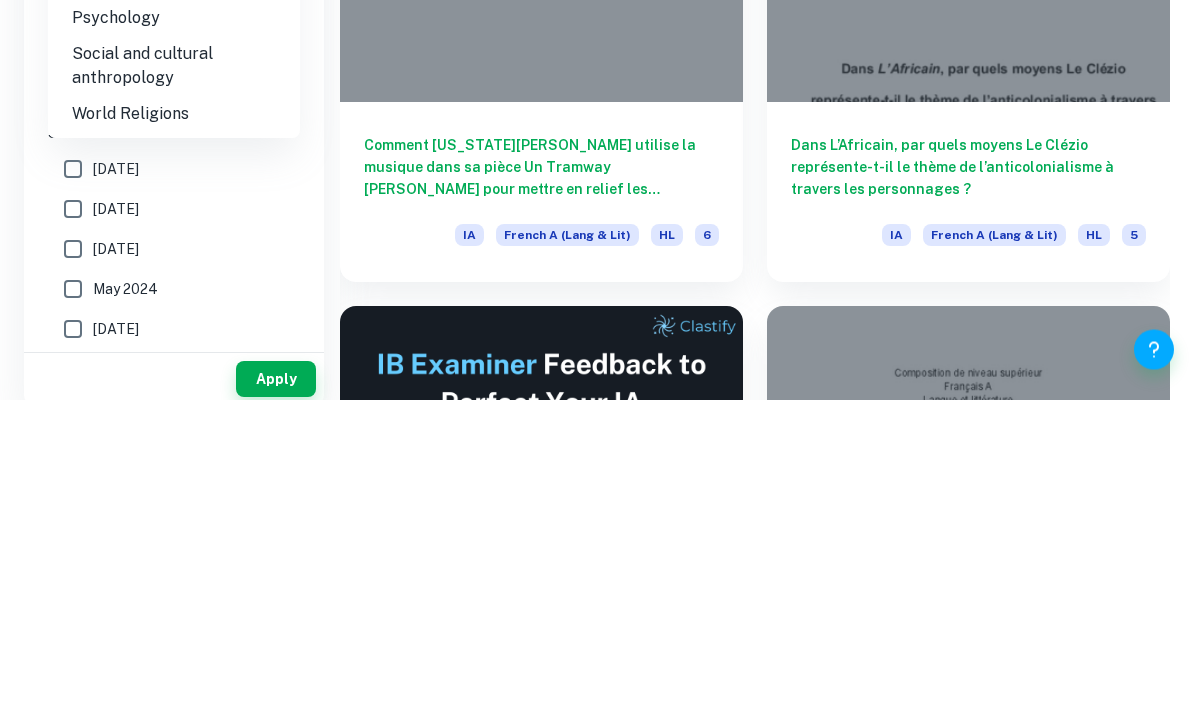 click on "World Religions" at bounding box center [174, 442] 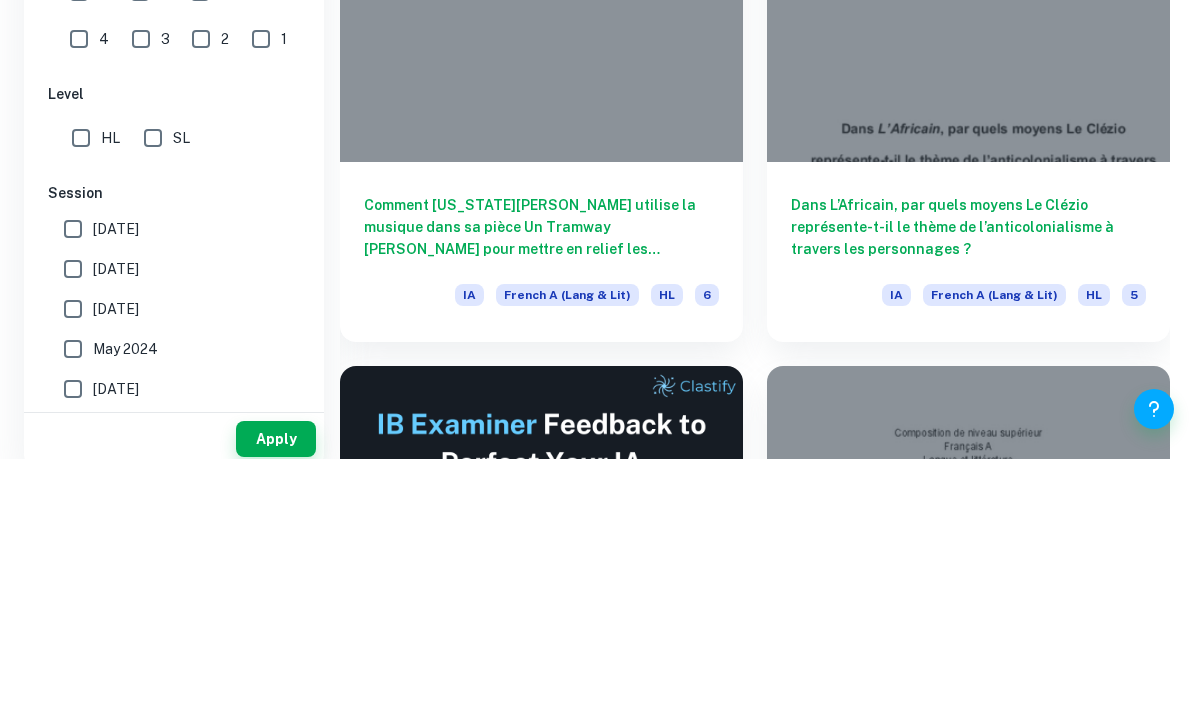 click on "Comment Tennessee Williams utilise la musique dans sa pièce Un Tramway Nommé Désir pour mettre en relief les problématiques sociales qui lui tiennent à coeur ? IA French A (Lang & Lit) HL 6 Dans L’Africain, par quels moyens Le Clézio représente-t-il le thème de l’anticolonialisme à travers les personnages ? IA French A (Lang & Lit) HL 5 Want full marks on your  IA ? Get expert feedback from an IB examiner!  🎯 Promoted Advertise with Clastify Comment Jane Austen utilise-t-elle l’humour dans Orgueil et Préjugés afin de dénoncer les contraintes qui entravent les femmes à son époque ? IA French A (Lang & Lit) HL 5" at bounding box center (743, 610) 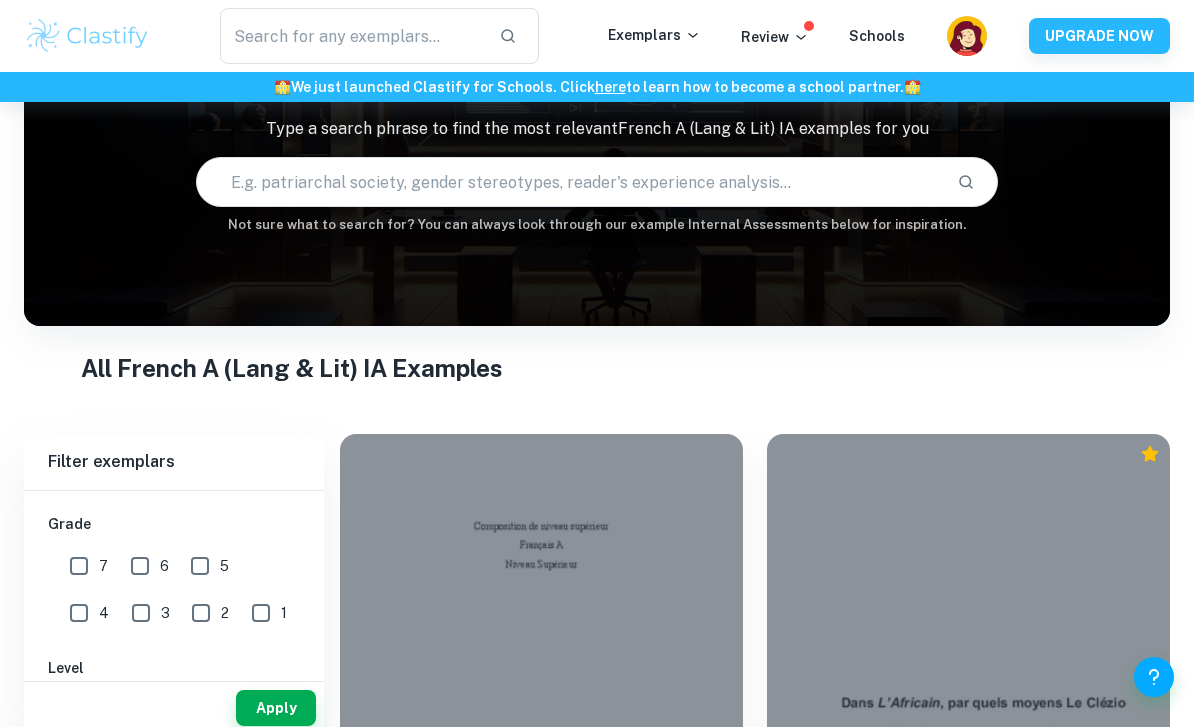 scroll, scrollTop: 143, scrollLeft: 0, axis: vertical 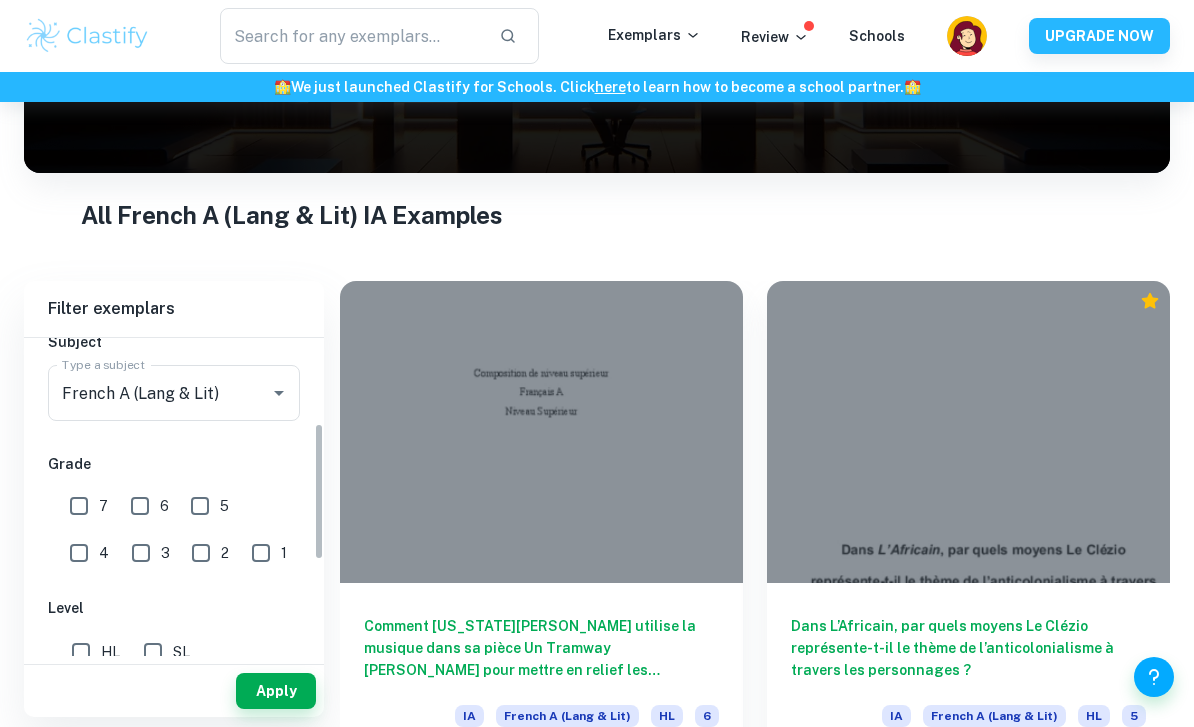 click on "French A (Lang & Lit)" at bounding box center [146, 393] 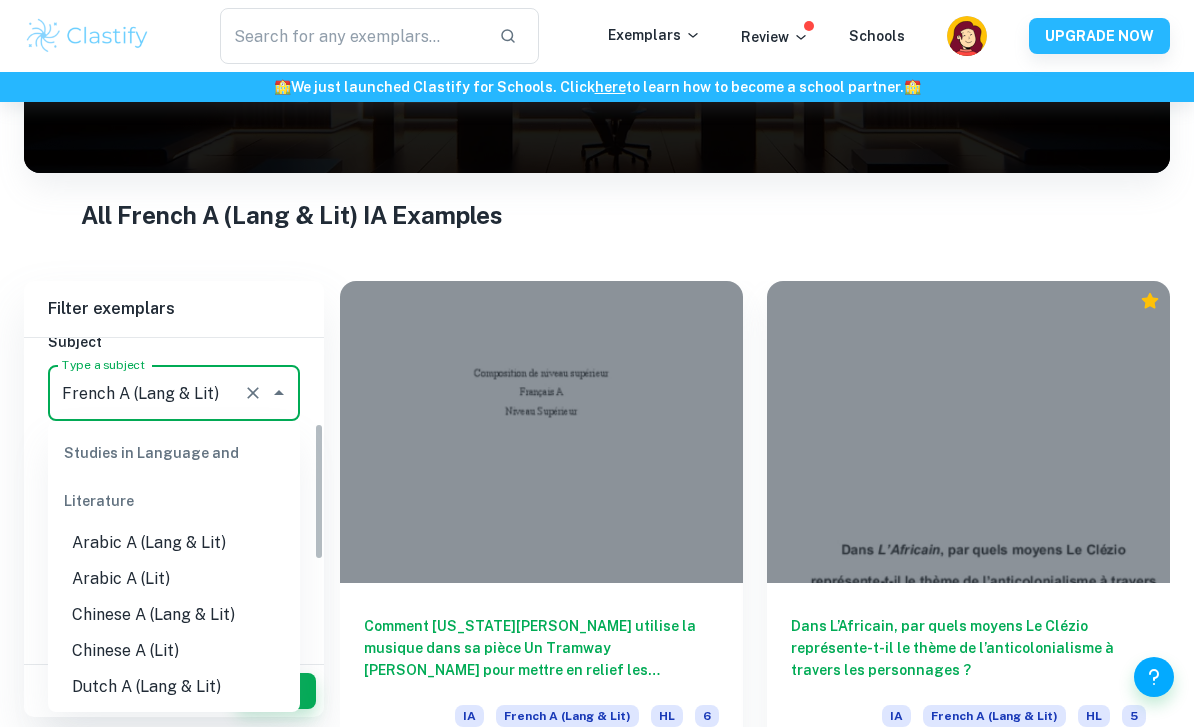 scroll, scrollTop: 294, scrollLeft: 0, axis: vertical 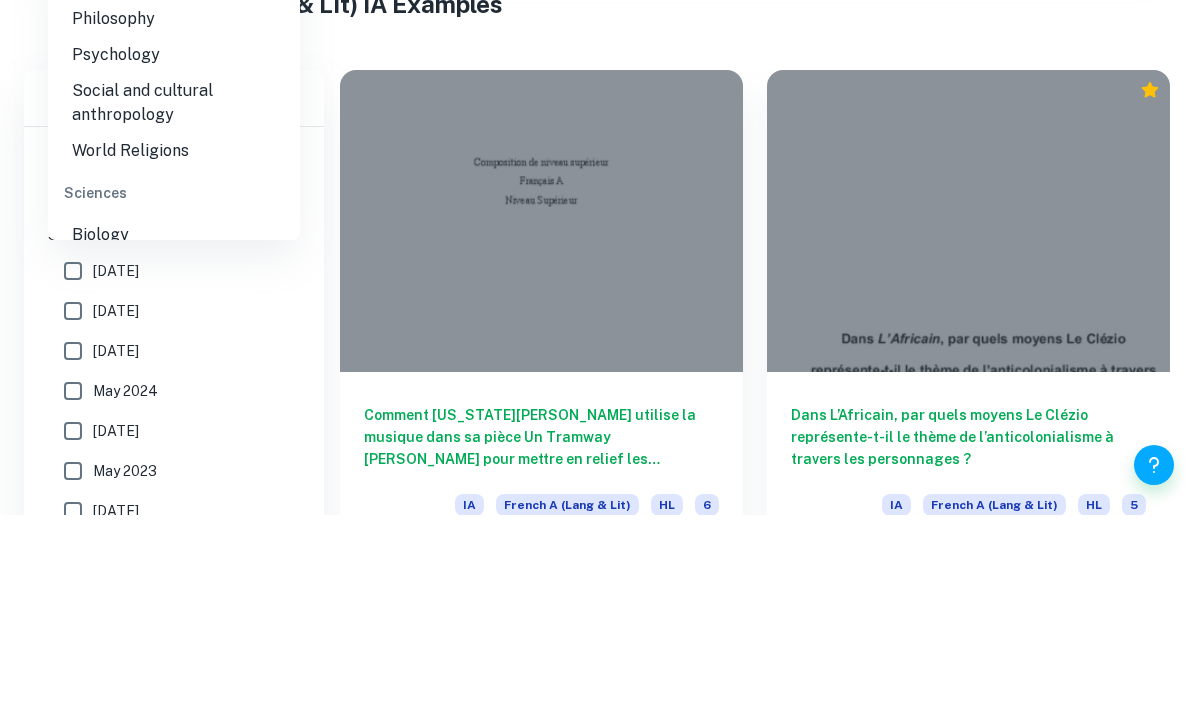 click on "World Religions" at bounding box center (174, 363) 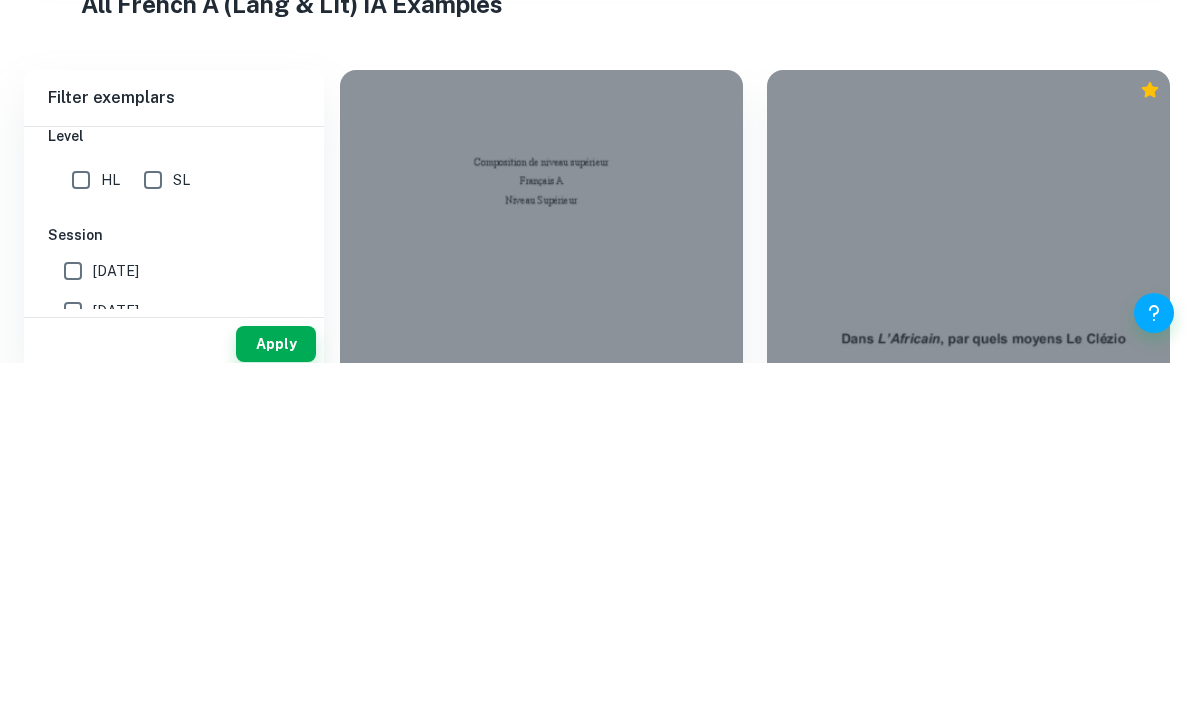scroll, scrollTop: 0, scrollLeft: 0, axis: both 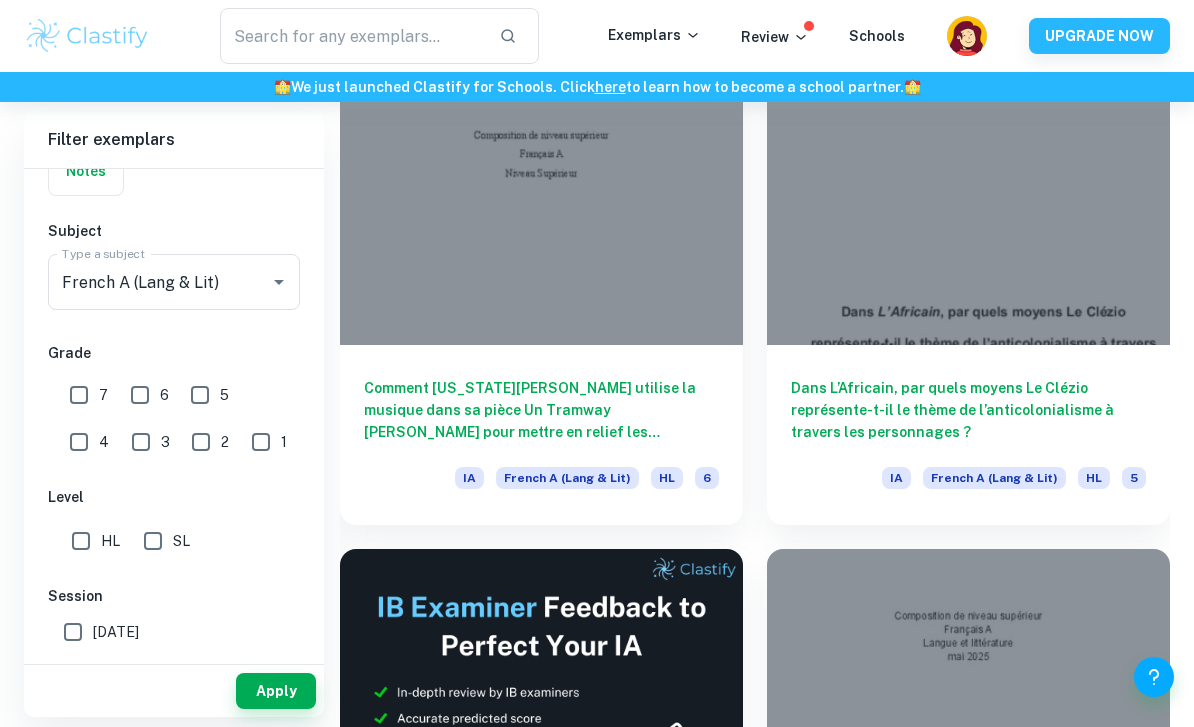 click at bounding box center [265, 282] 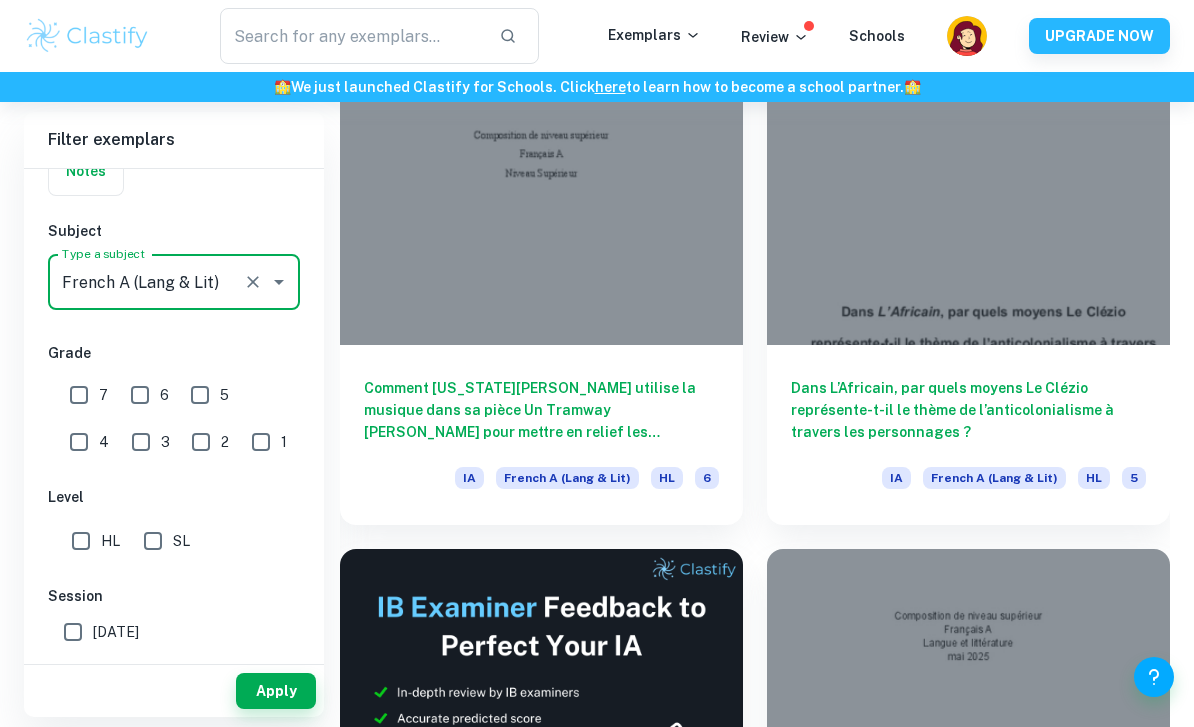 click 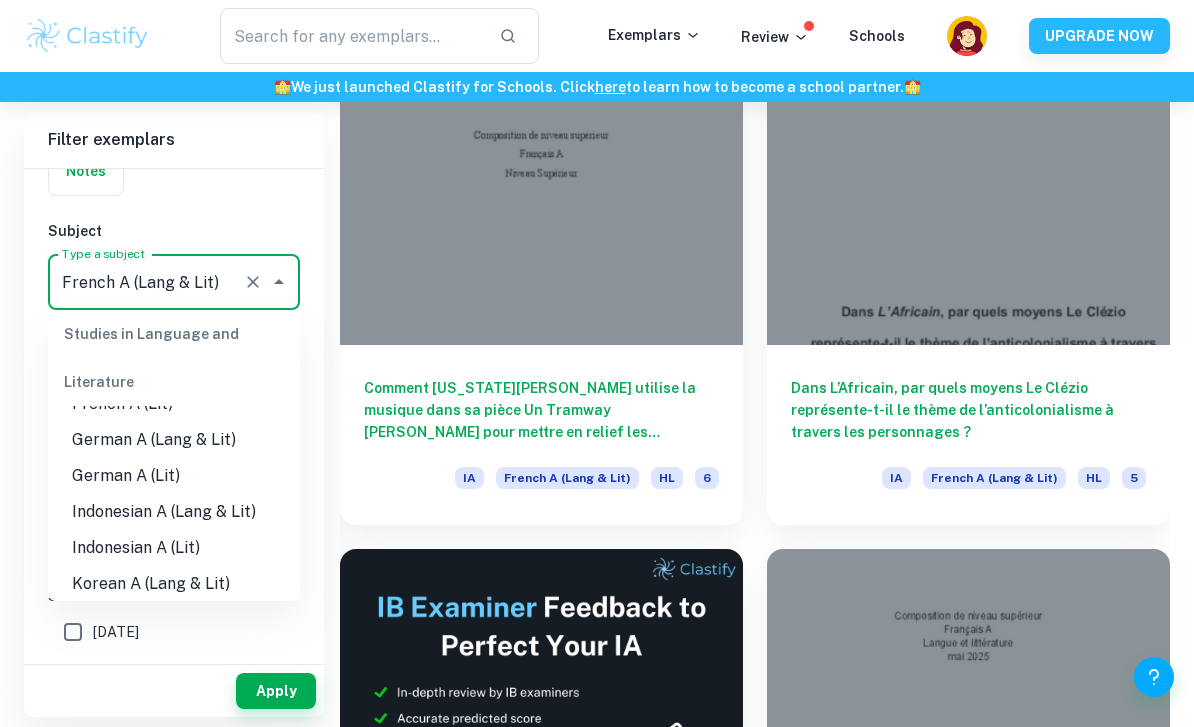scroll, scrollTop: 492, scrollLeft: 0, axis: vertical 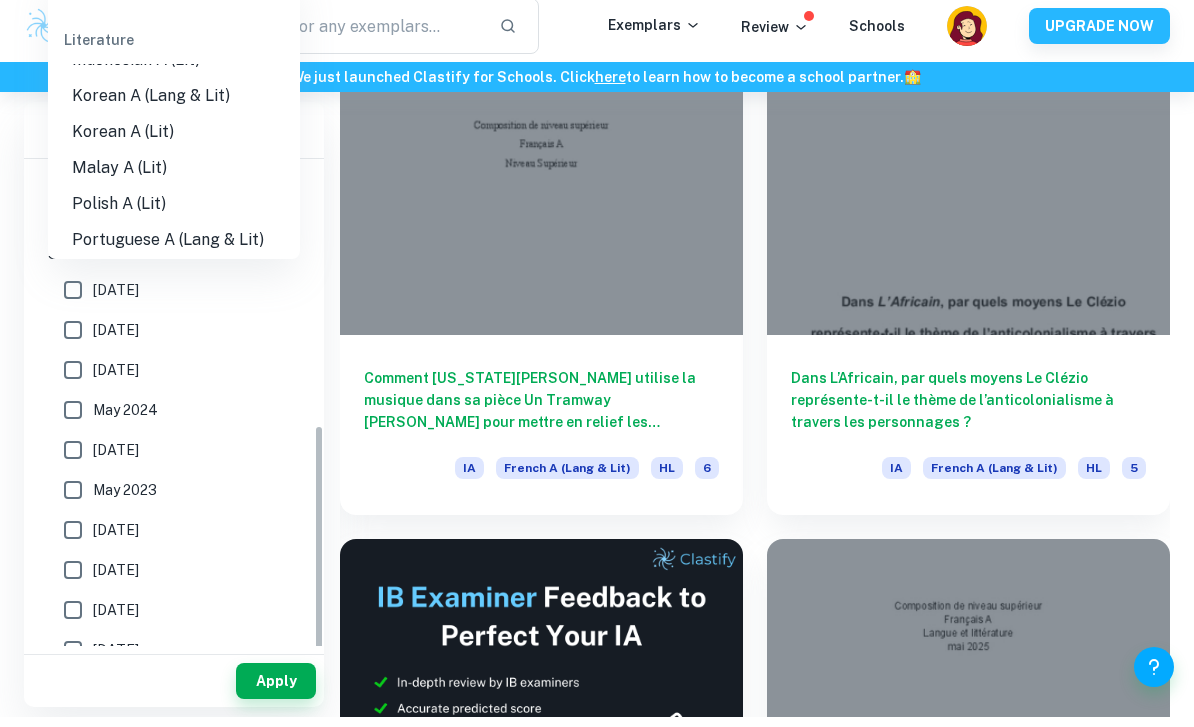 click on "Portuguese A (Lang & Lit)" at bounding box center [174, 250] 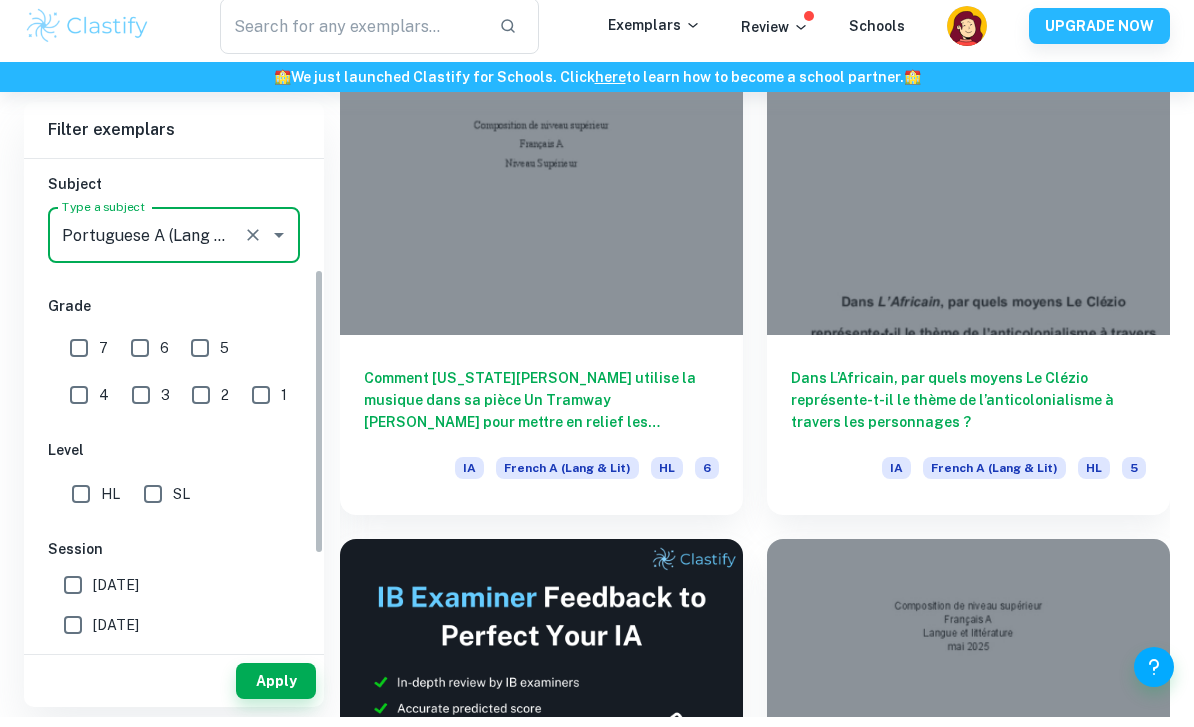 scroll, scrollTop: 212, scrollLeft: 0, axis: vertical 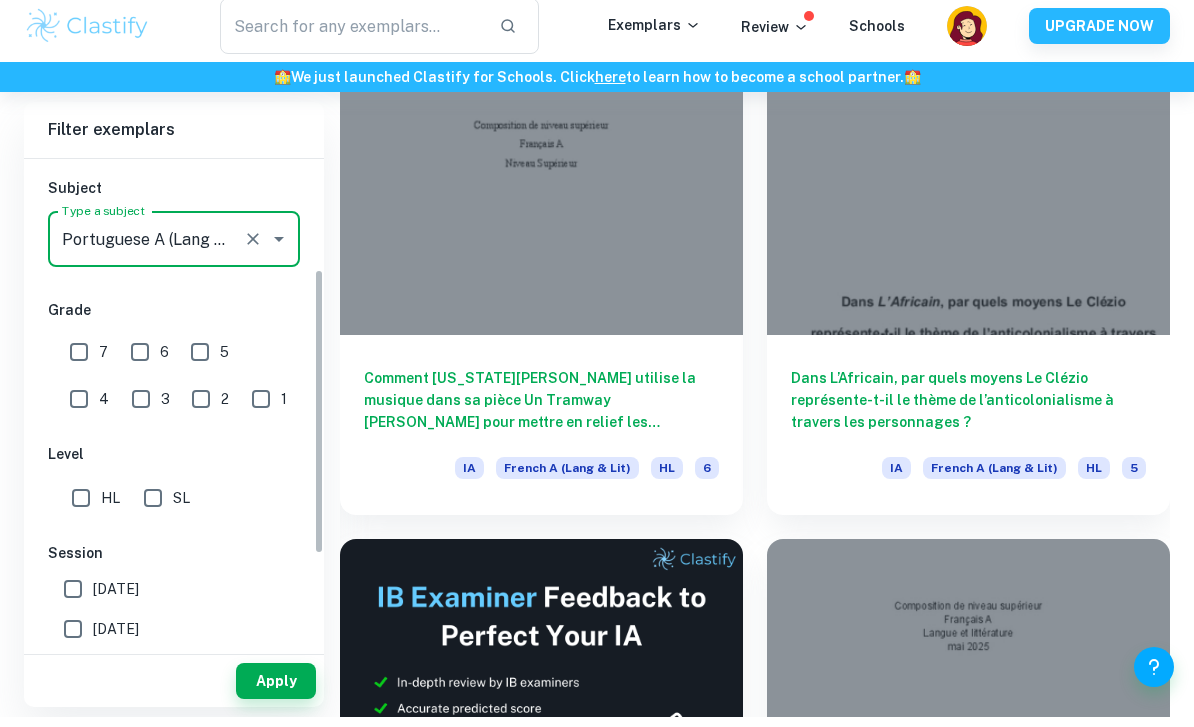 click on "Portuguese A (Lang & Lit)" at bounding box center [146, 249] 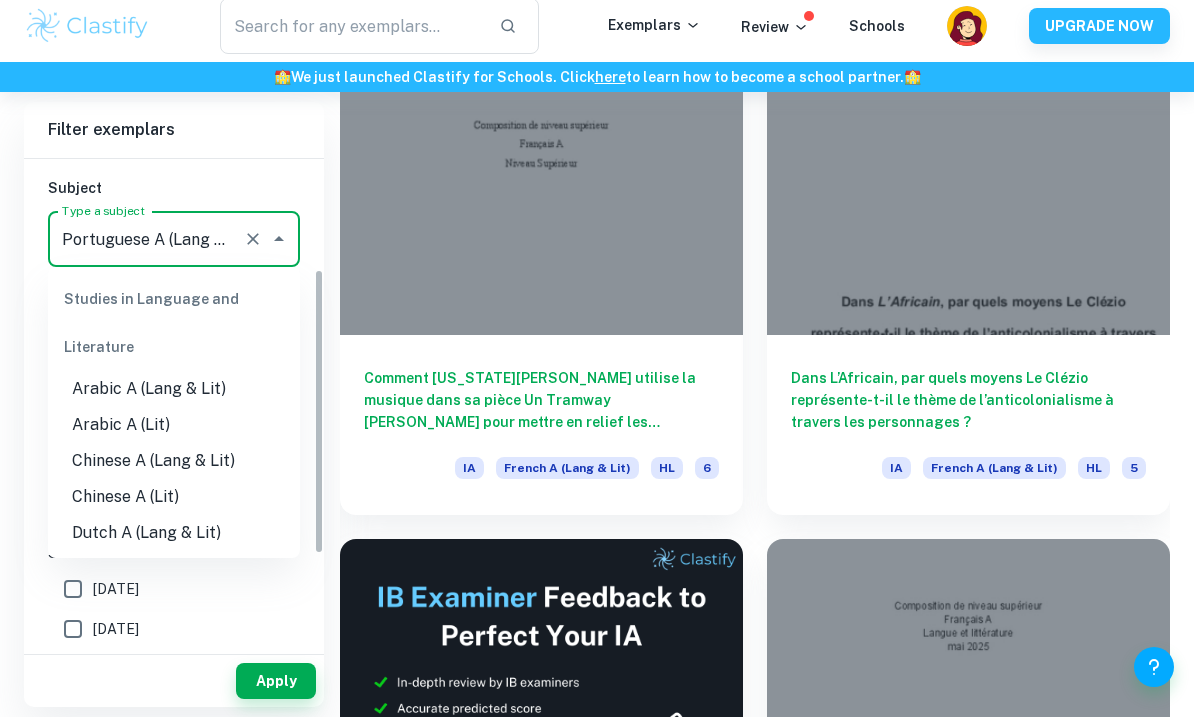 scroll, scrollTop: 568, scrollLeft: 0, axis: vertical 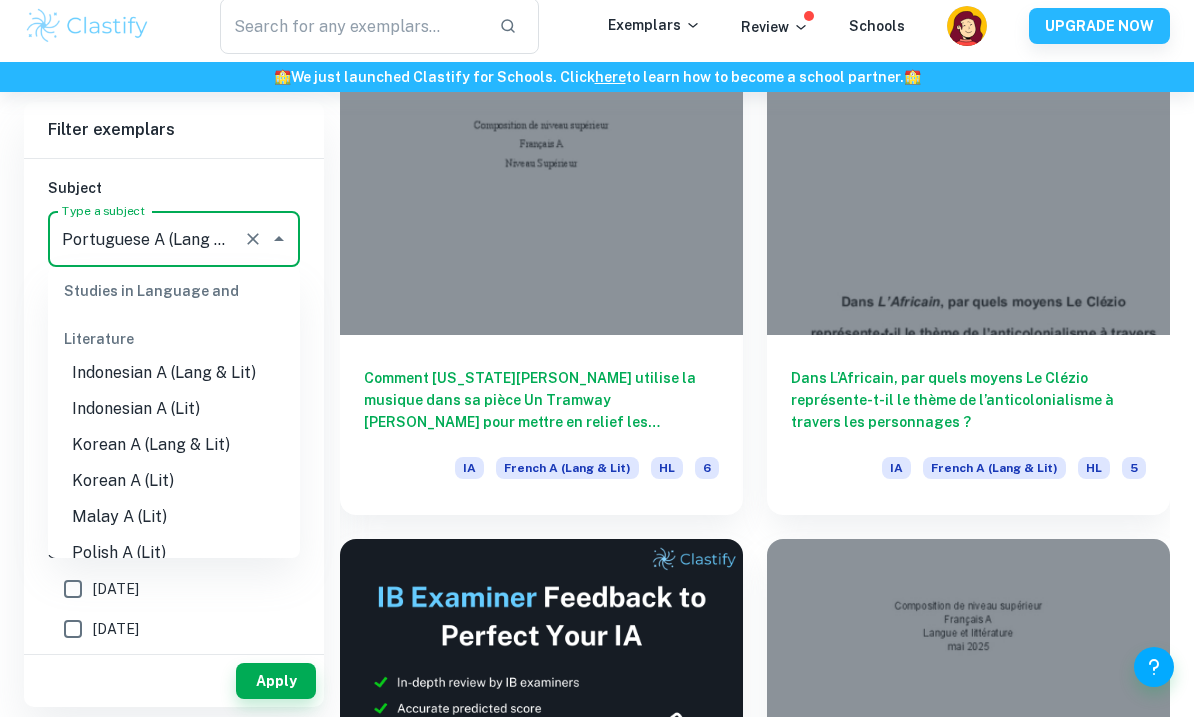 click on "Portuguese A (Lang & Lit)" at bounding box center [146, 249] 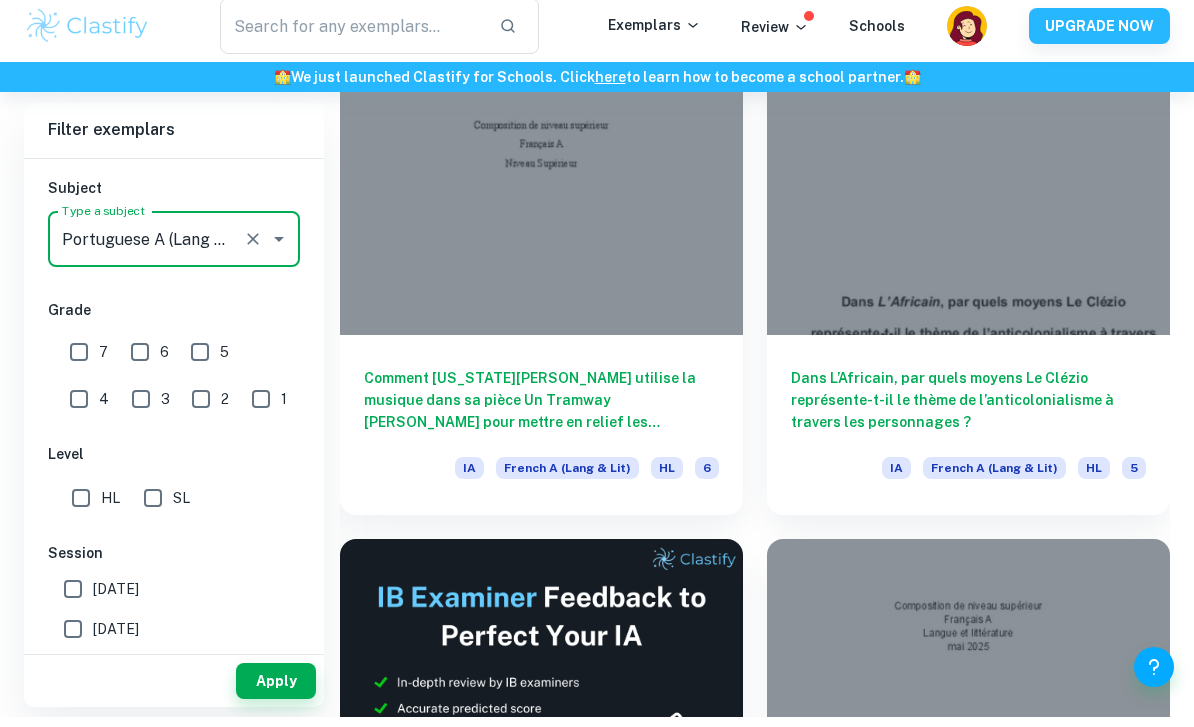 click 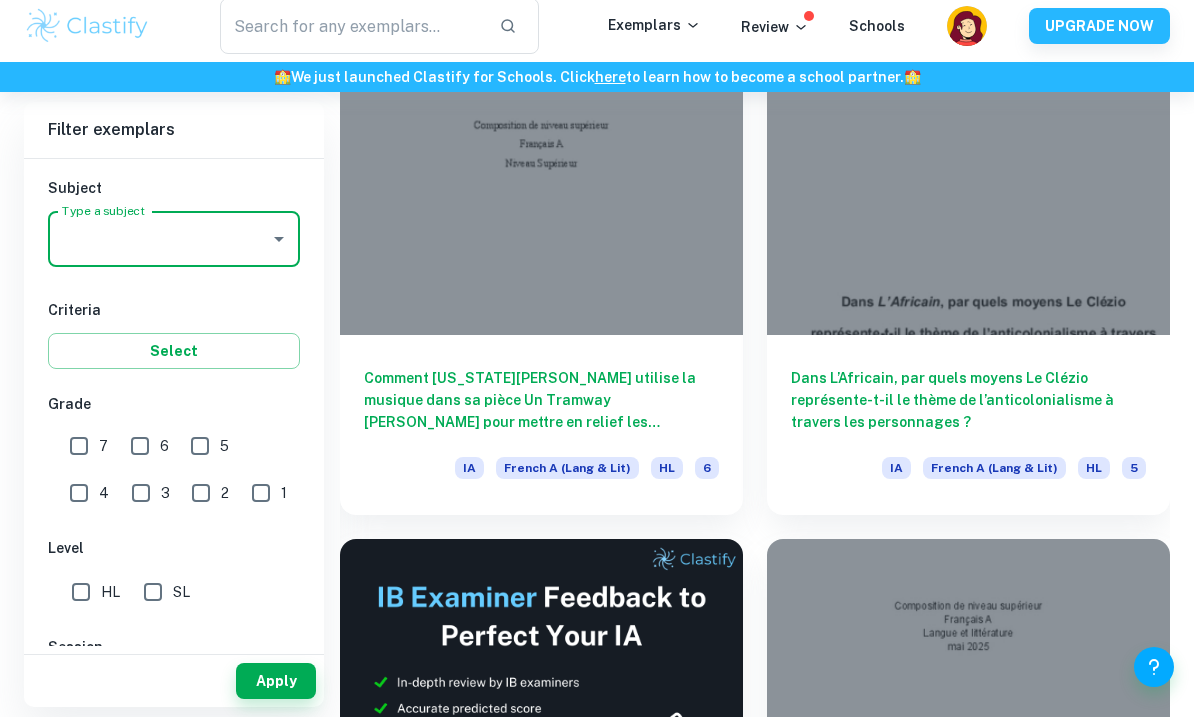 click 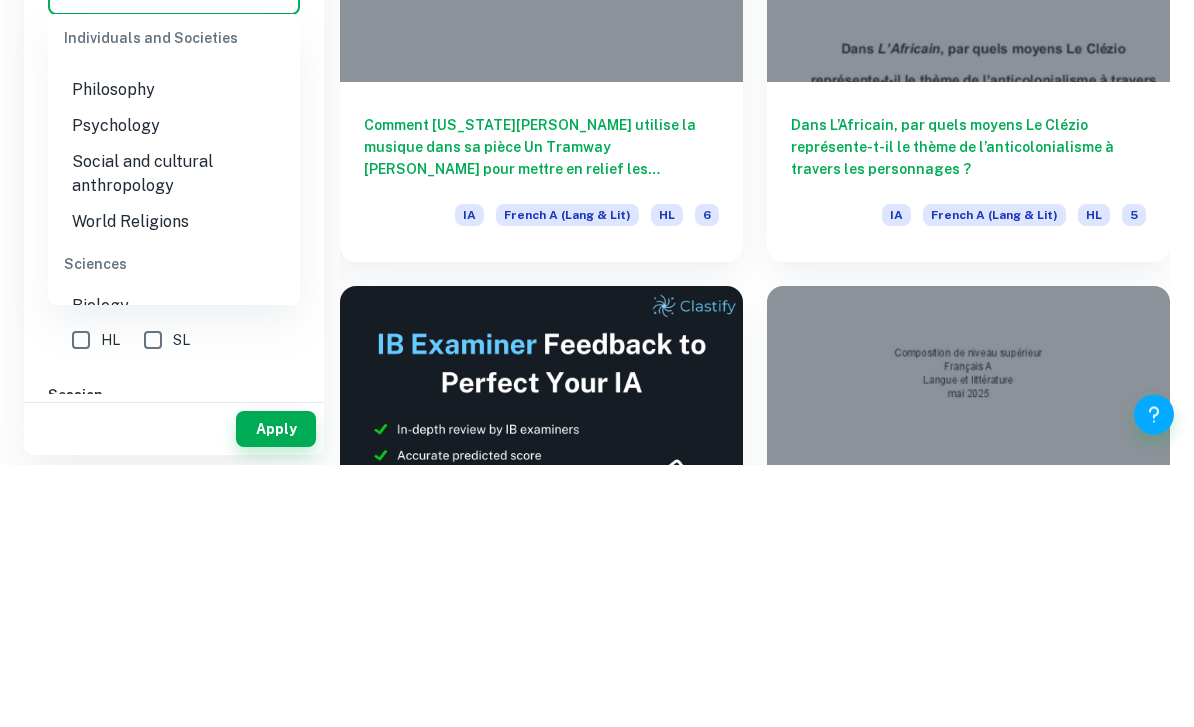 scroll, scrollTop: 2252, scrollLeft: 0, axis: vertical 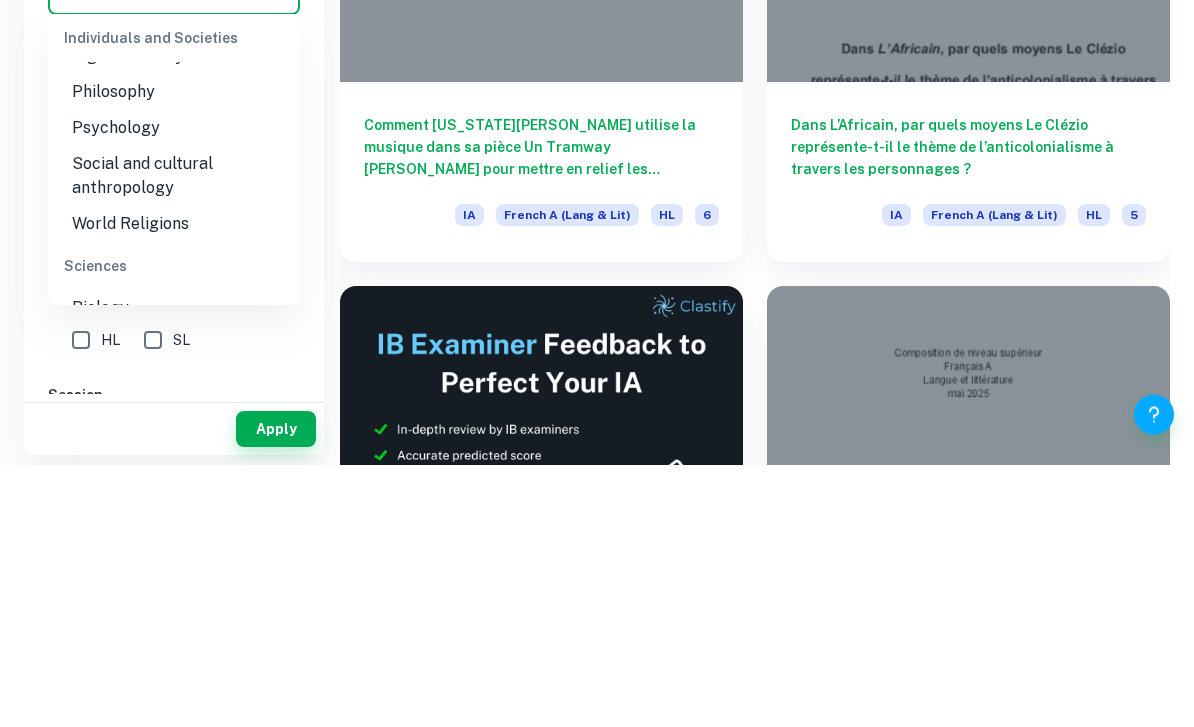 click on "World Religions" at bounding box center [174, 487] 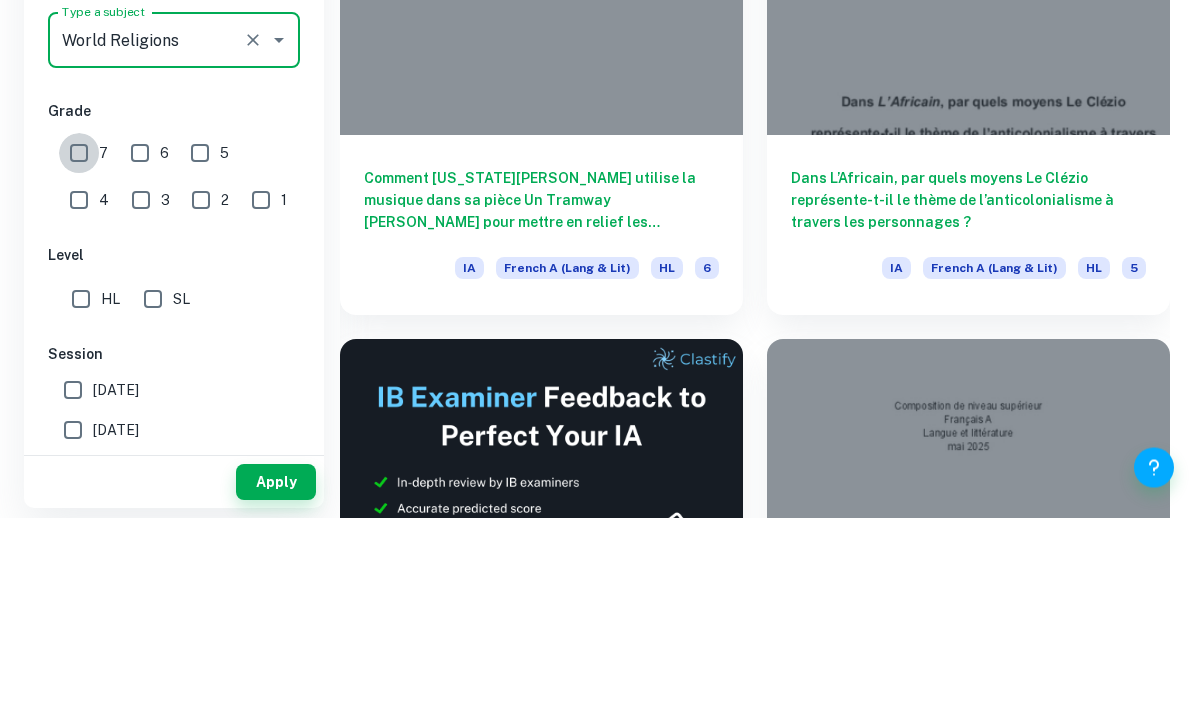 click on "7" at bounding box center [79, 362] 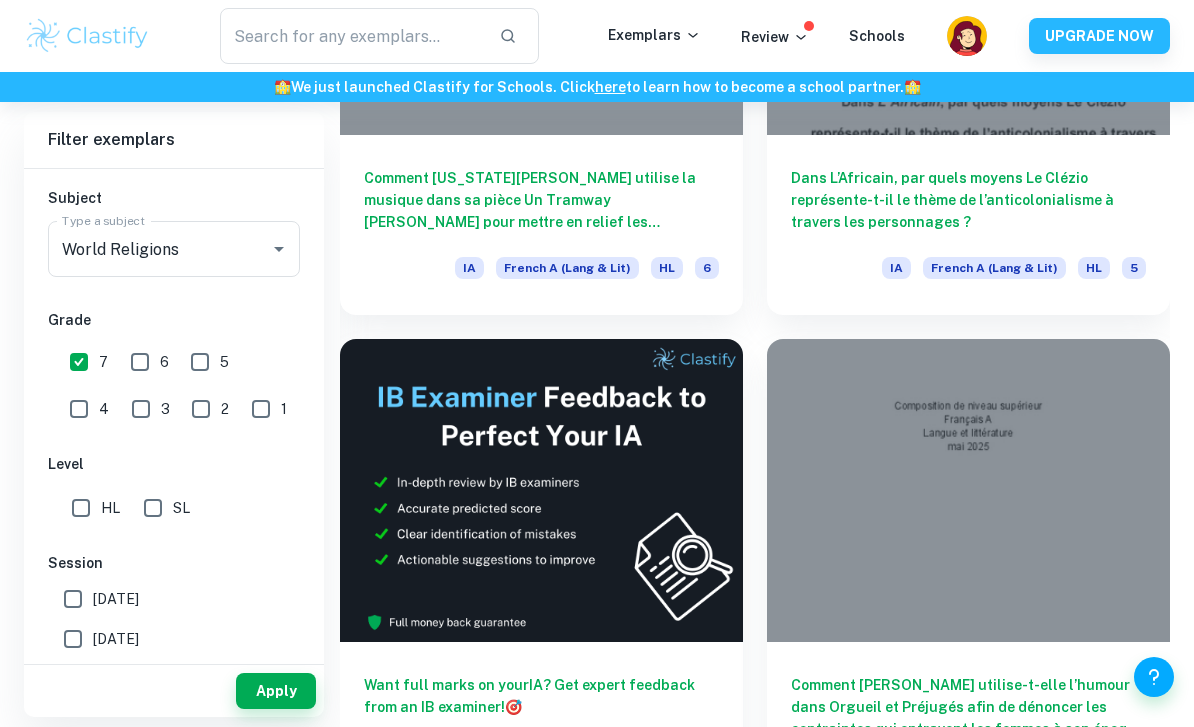 click on "Apply" at bounding box center (276, 691) 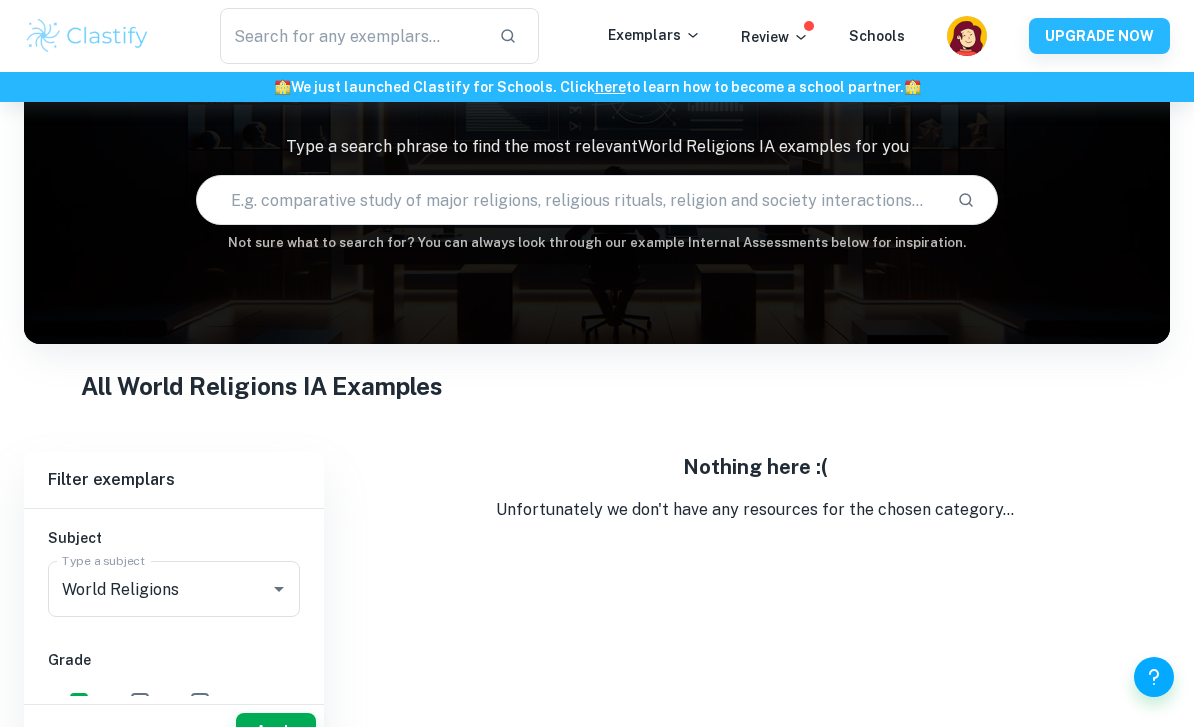 scroll, scrollTop: 94, scrollLeft: 0, axis: vertical 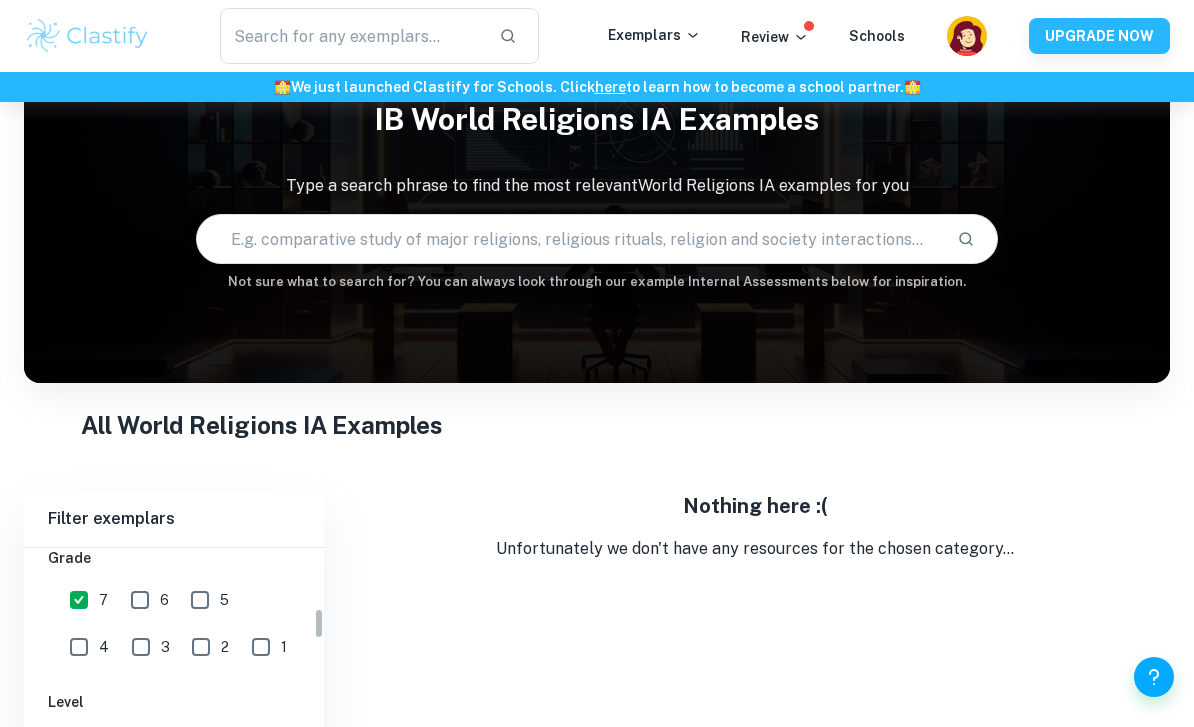 click on "7" at bounding box center [79, 600] 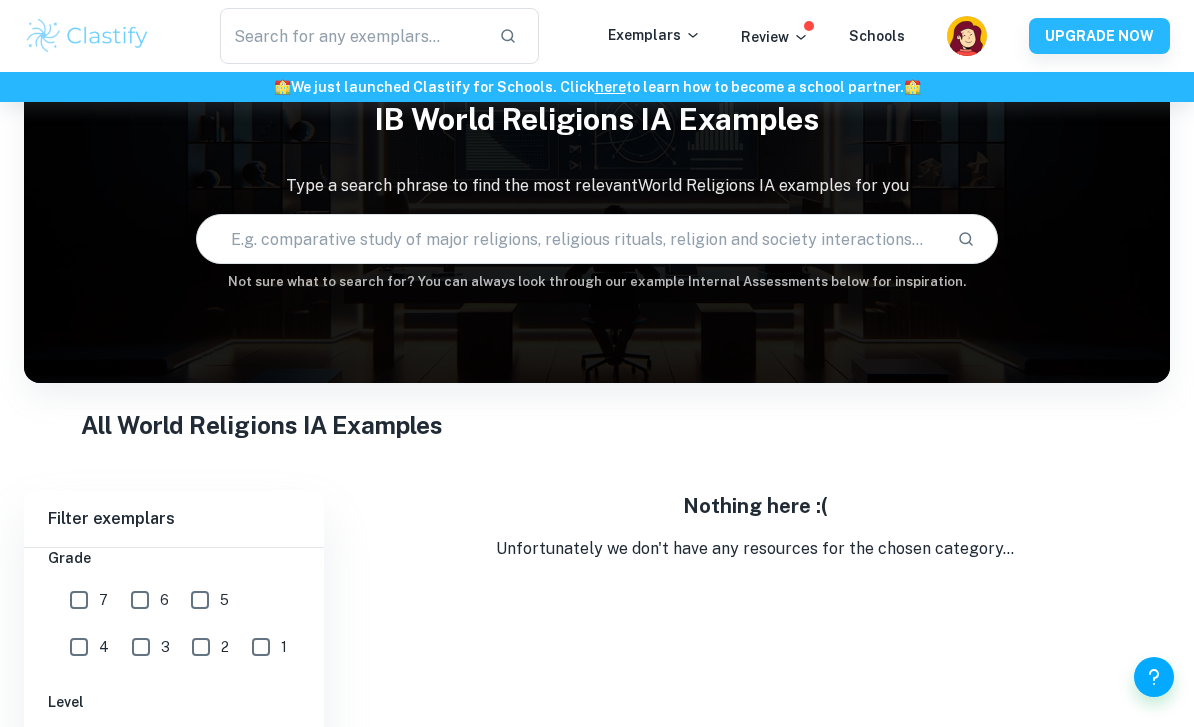 click on "Apply" at bounding box center (276, 765) 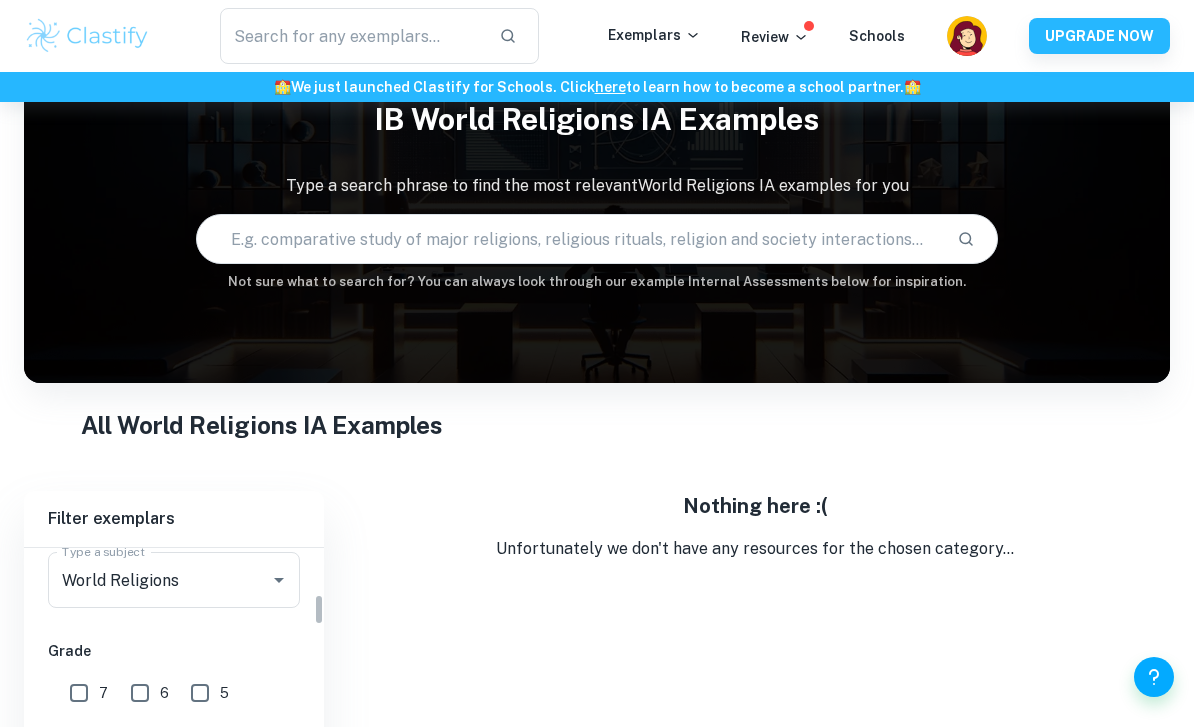 scroll, scrollTop: 245, scrollLeft: 0, axis: vertical 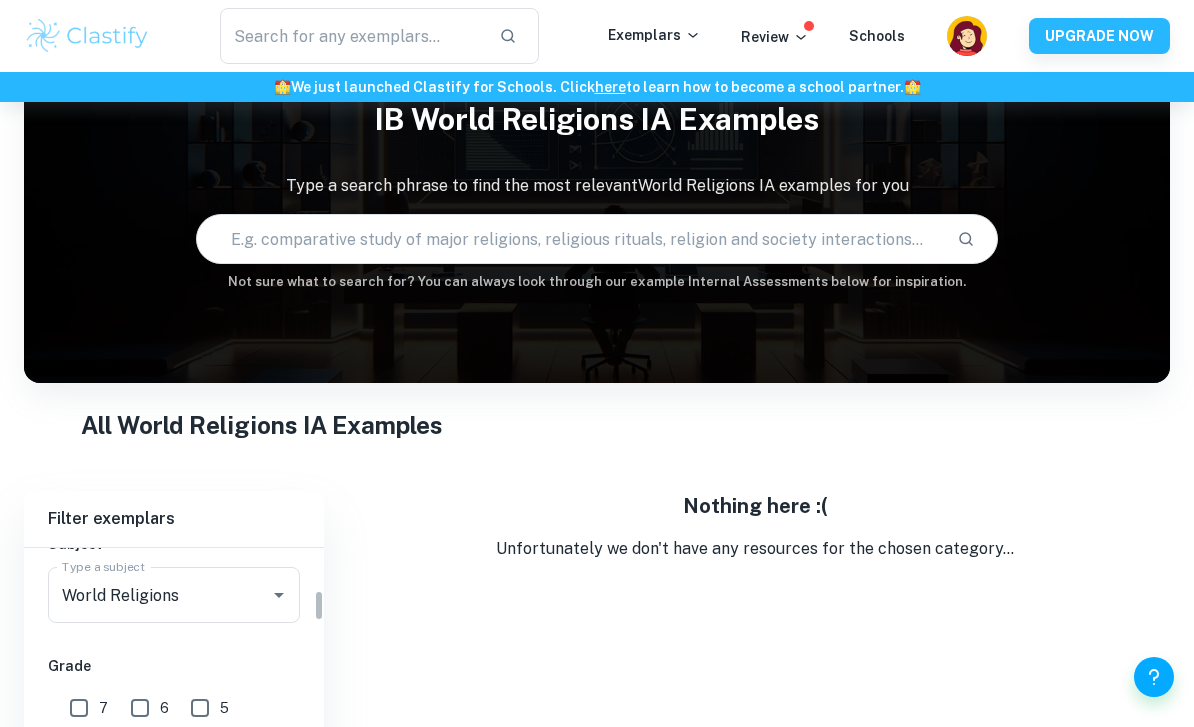 click on "World Religions" at bounding box center (146, 595) 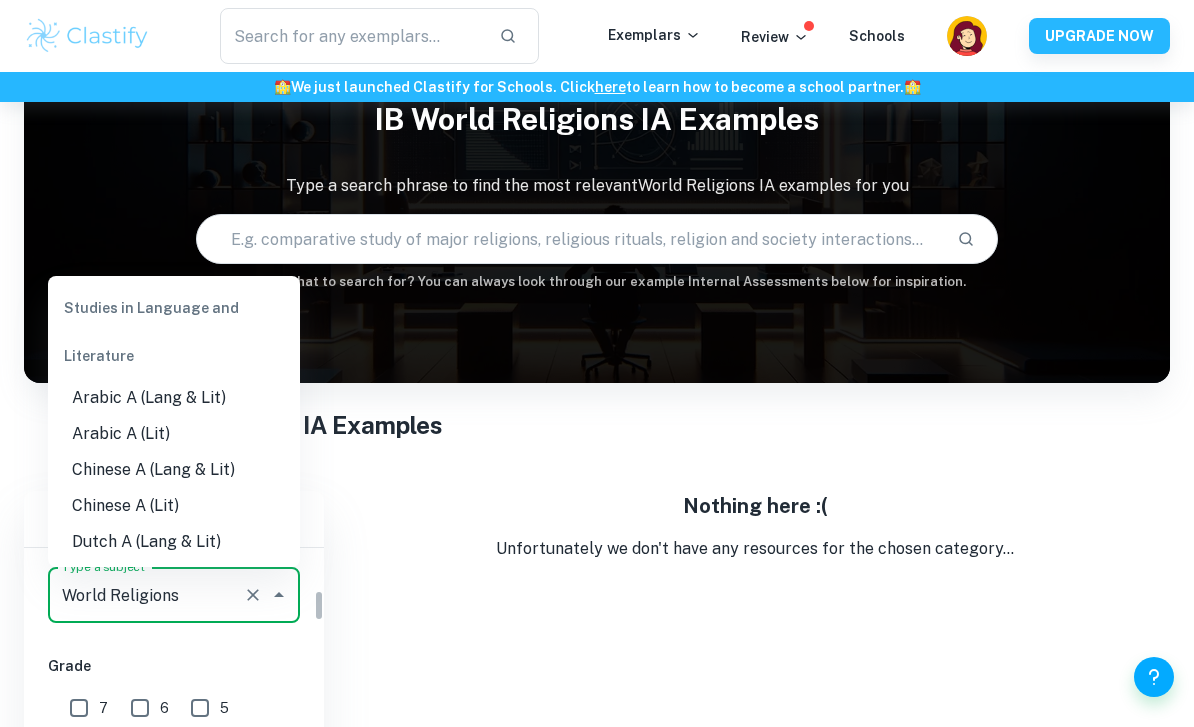 scroll, scrollTop: 2116, scrollLeft: 0, axis: vertical 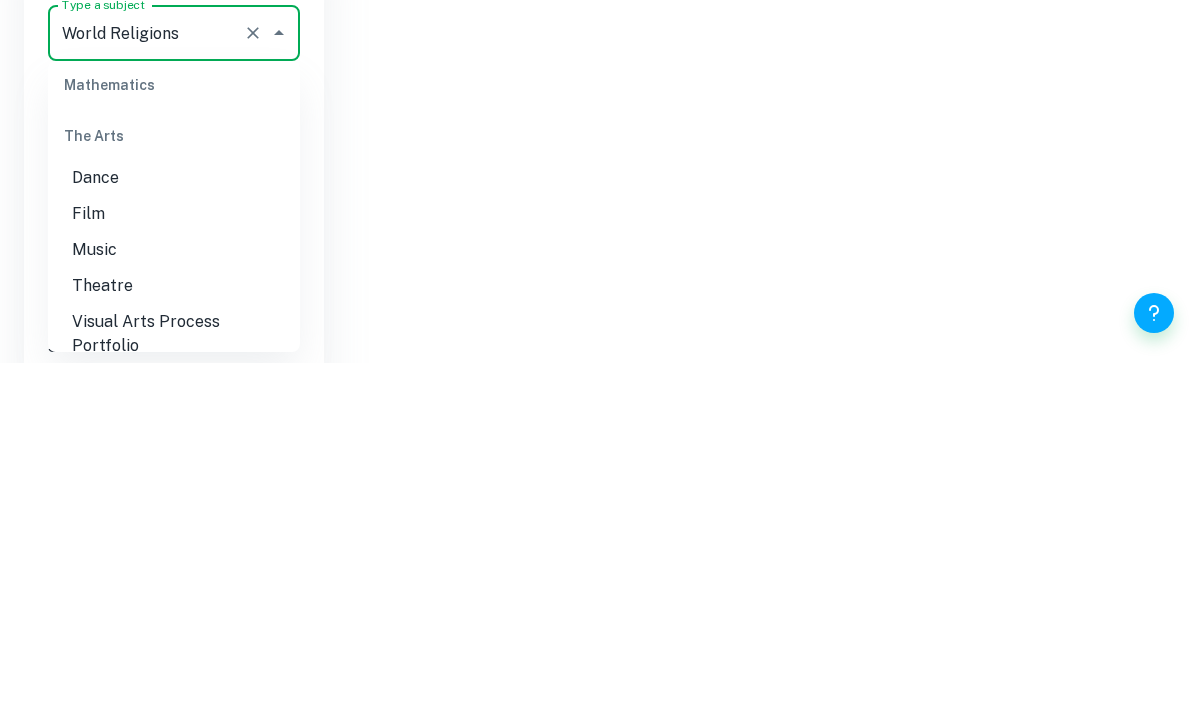 click on "Theatre" at bounding box center (174, 650) 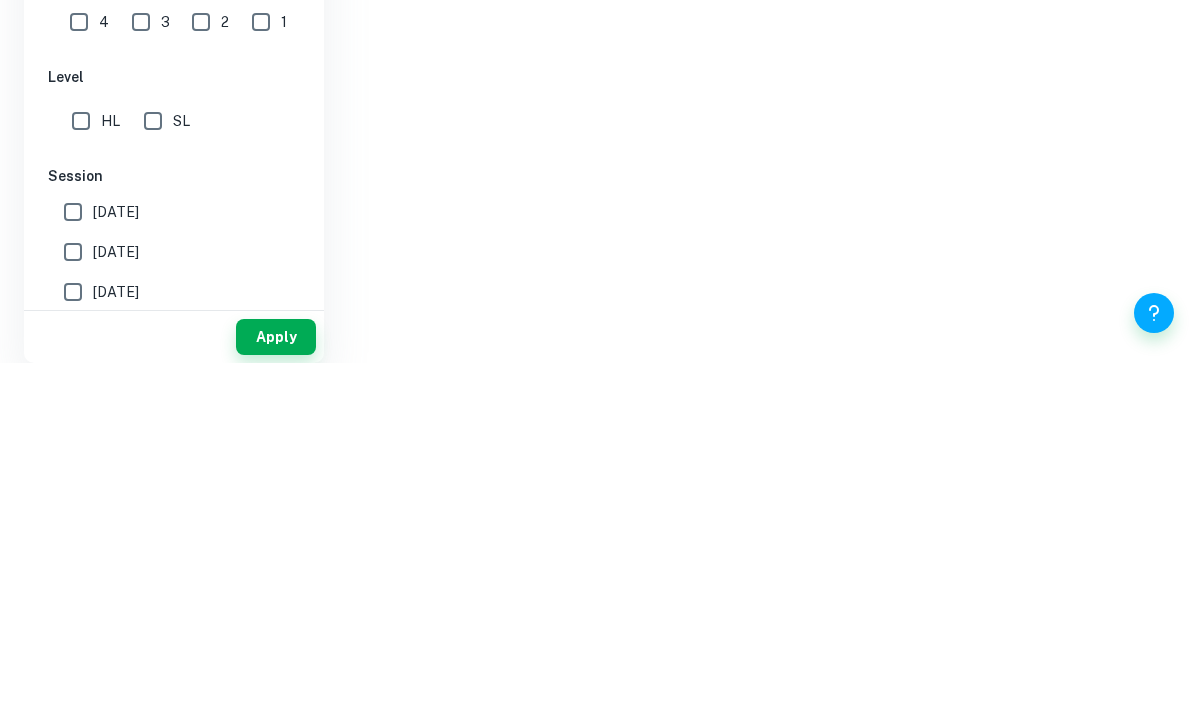 click on "Apply" at bounding box center (276, 701) 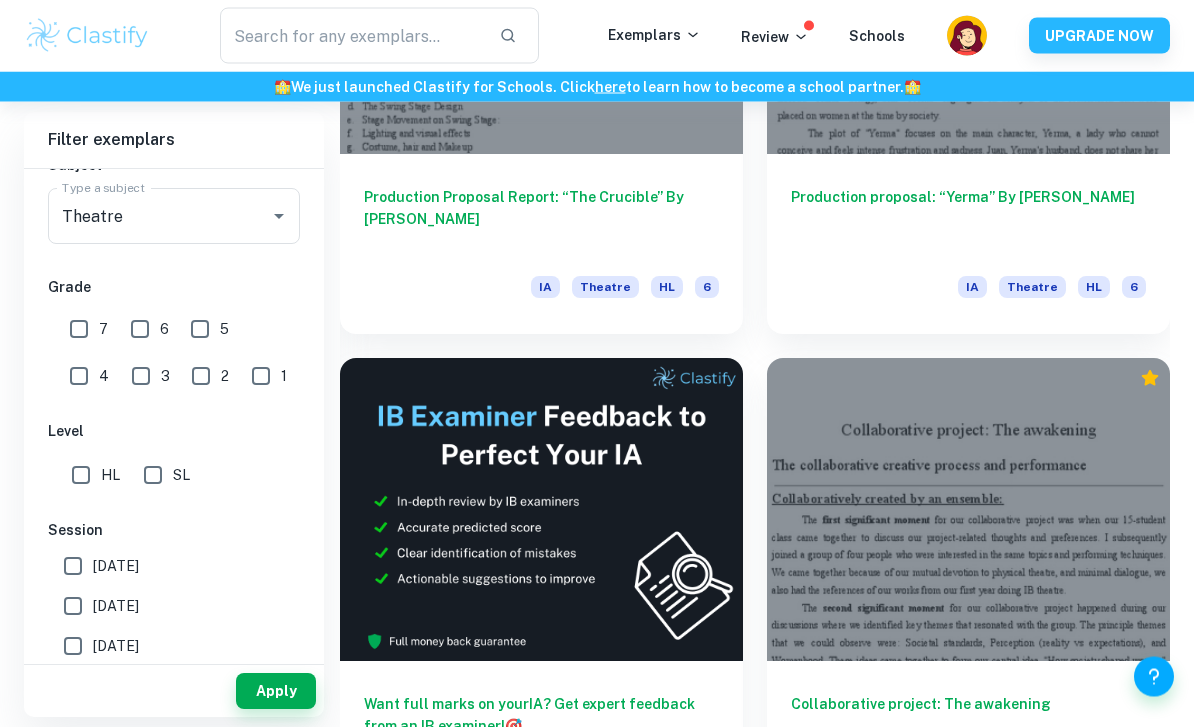 click on "Theatre" at bounding box center [146, 216] 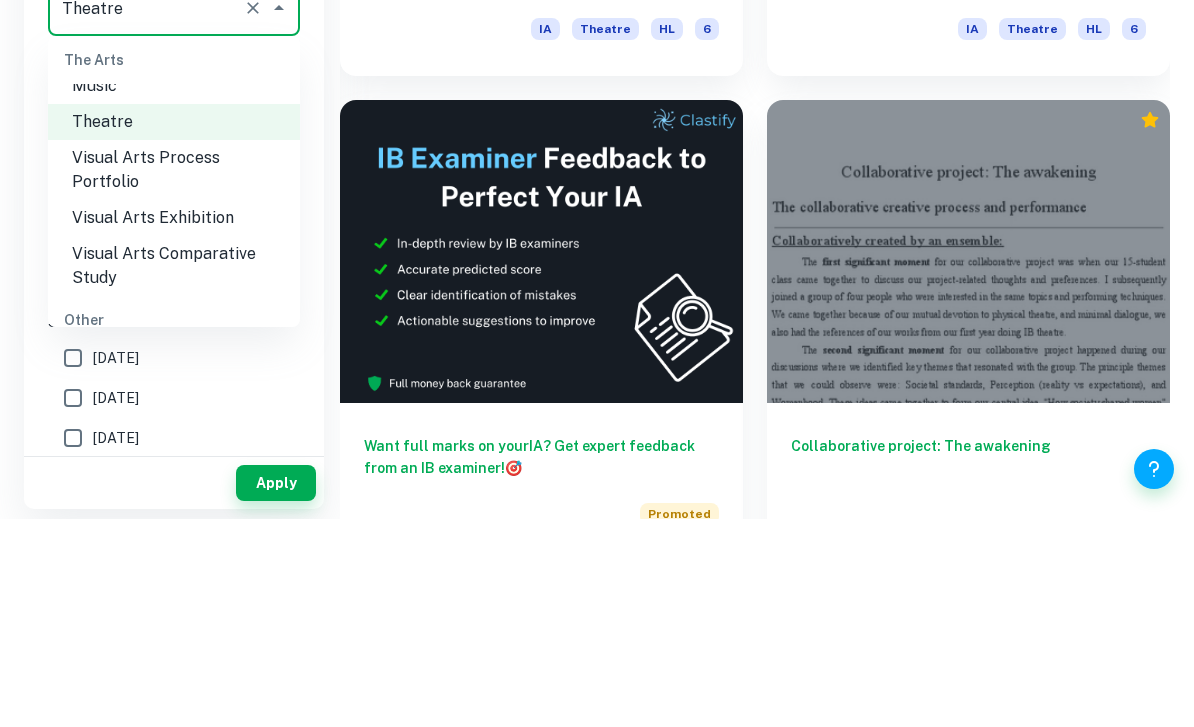 click on "ESS" at bounding box center [174, 570] 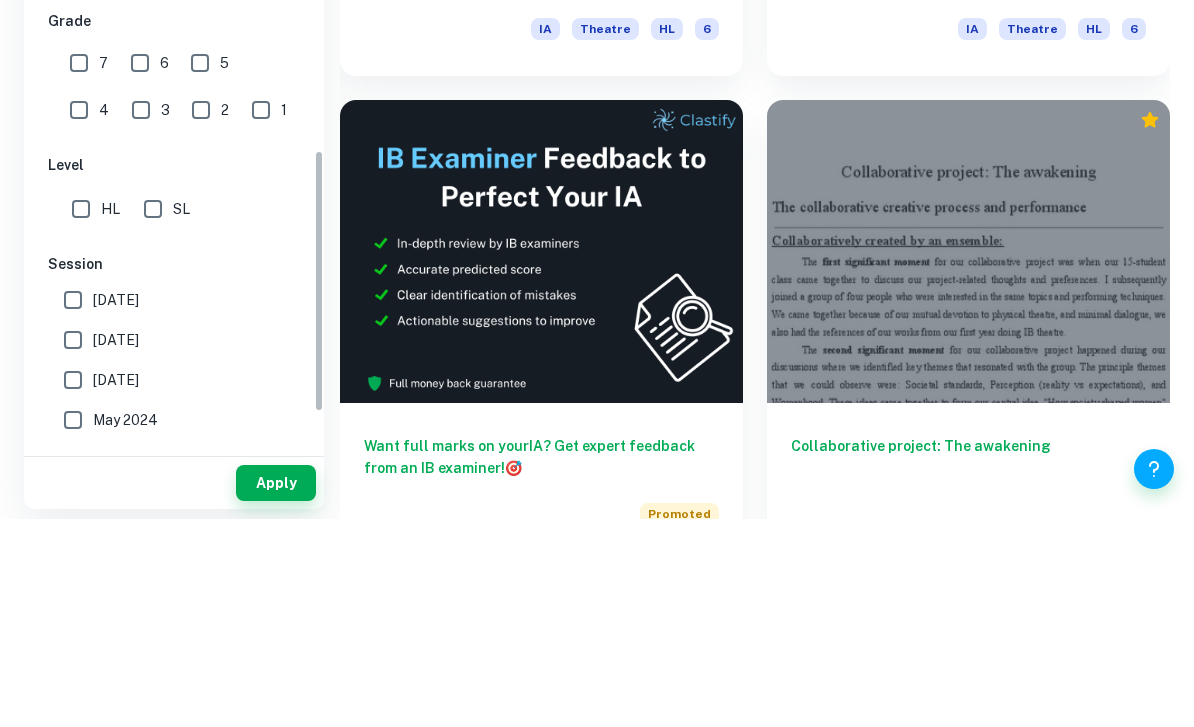 click on "7" at bounding box center (79, 271) 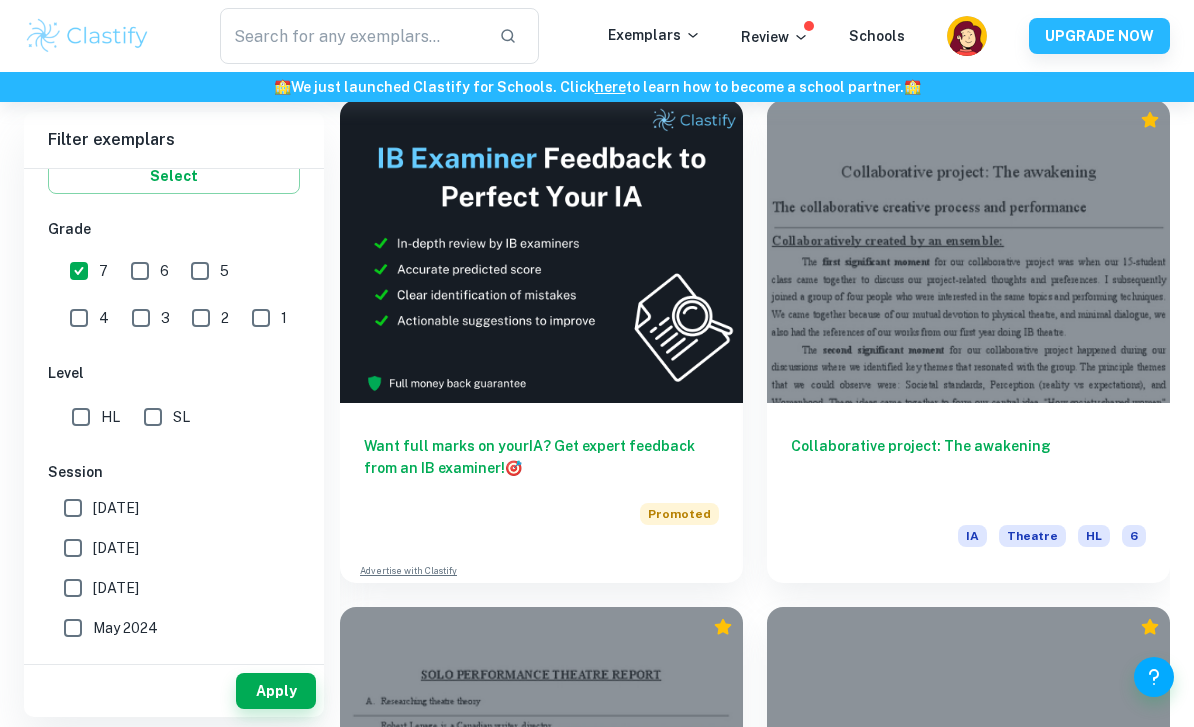 click on "Apply" at bounding box center [276, 691] 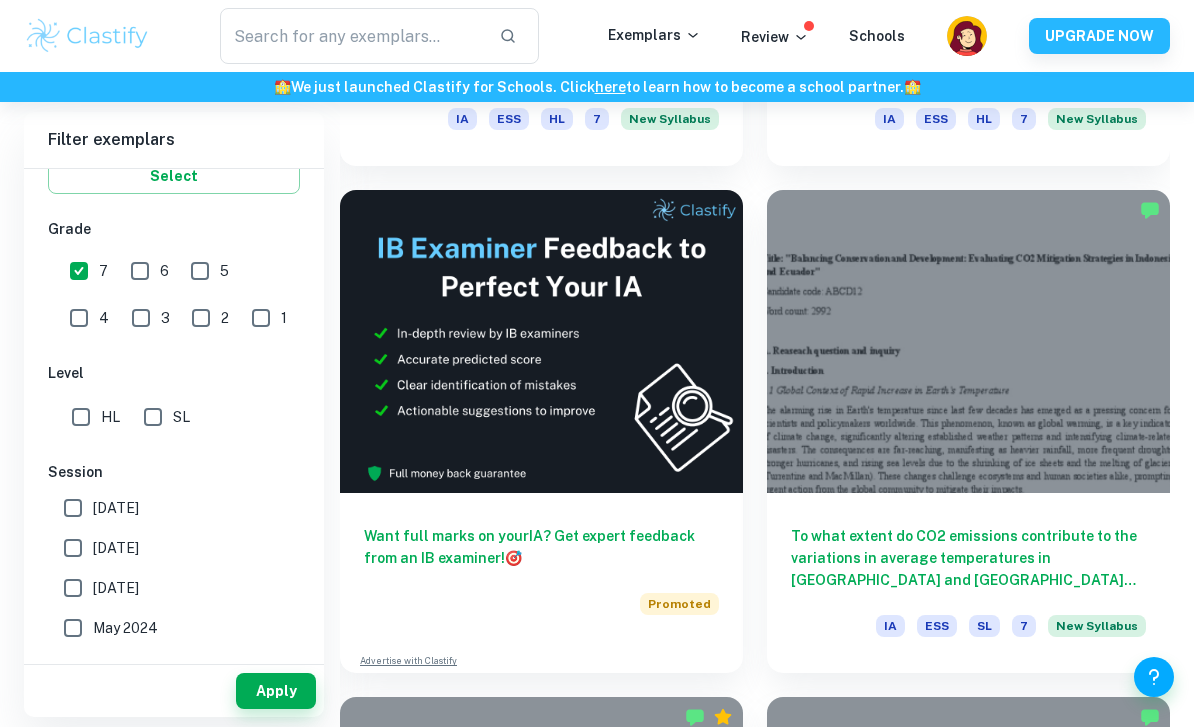 click at bounding box center (968, 341) 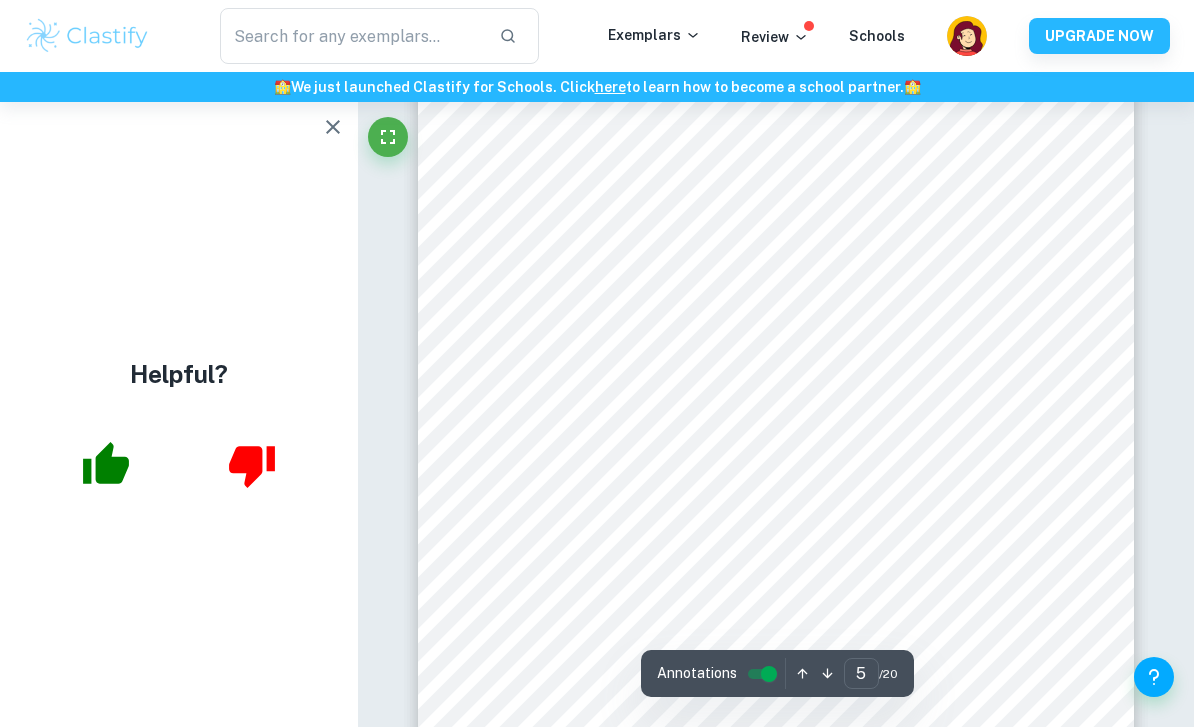 scroll, scrollTop: 4285, scrollLeft: 0, axis: vertical 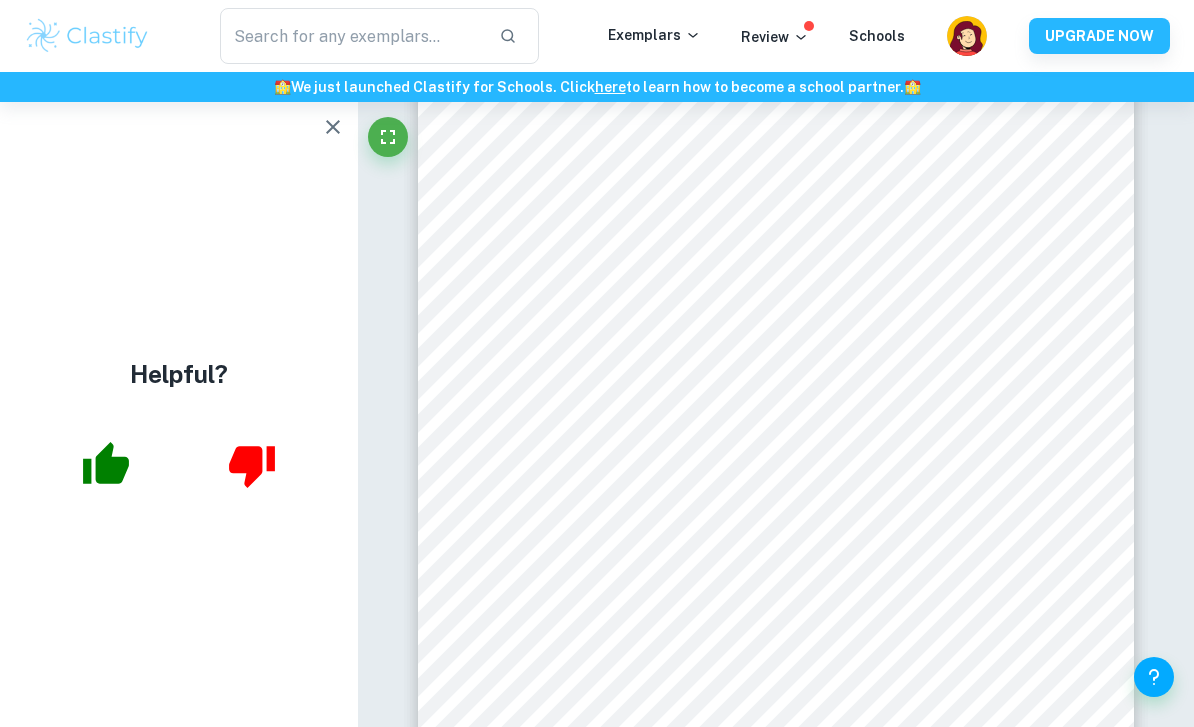 click on "Correct Criterion A :   The student correctly describes the local or global issue Comment:  The student describes the global issue of climate change and its local impacts in Indonesia and Ecuador. The IA details how rising CO2 emissions contribute to increased average temperatures, affecting ecosystems and livelihoods in both countries. It explains the disruption of the aquatic ecosystem in Indonesia and the retreat of glaciers in Ecuador, emphasizing the need for mitigation strategies. Correct Criterion A :   The student correctly describes the local or global issue Comment:  The student describes the global issue of climate change and its local impacts in Indonesia and Ecuador. The IA details how rising CO2 emissions contribute to increased average temperatures, affecting ecosystems and livelihoods in both countries. It explains the disruption of the aquatic ecosystem in Indonesia and the retreat of glaciers in Ecuador, emphasizing the need for mitigation strategies. Incorrect Criterion A :   Comment: :   :" at bounding box center (776, 5319) 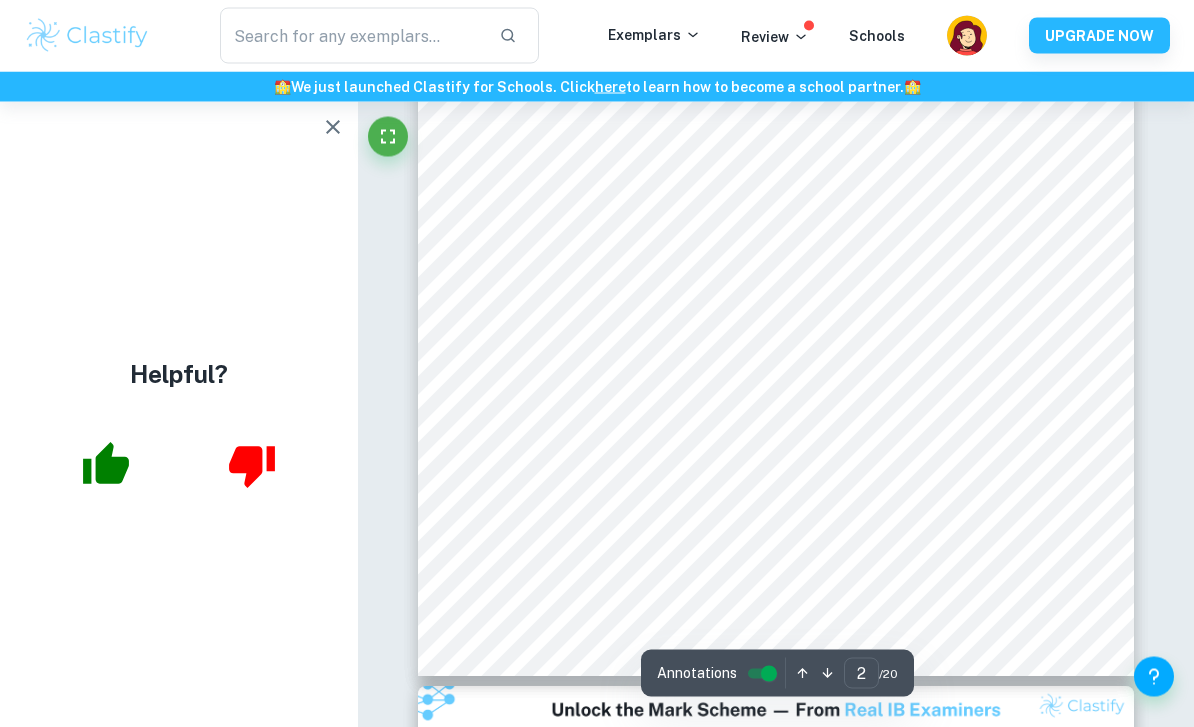 scroll, scrollTop: 681, scrollLeft: 0, axis: vertical 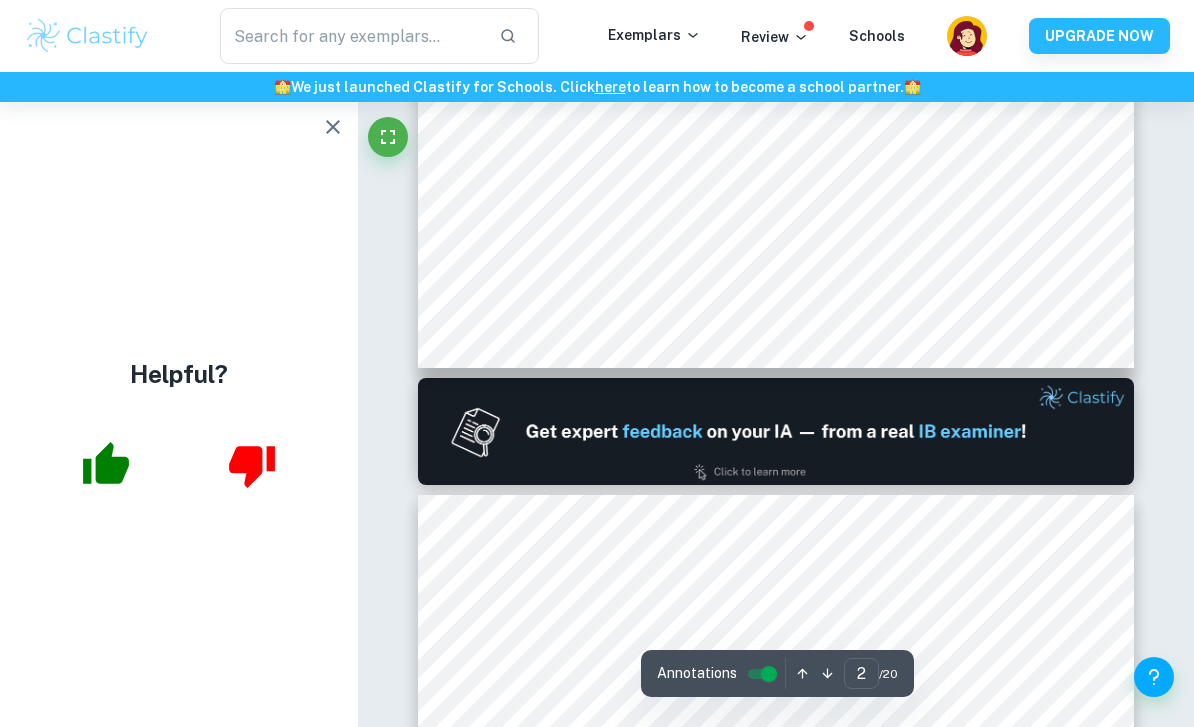 type on "1" 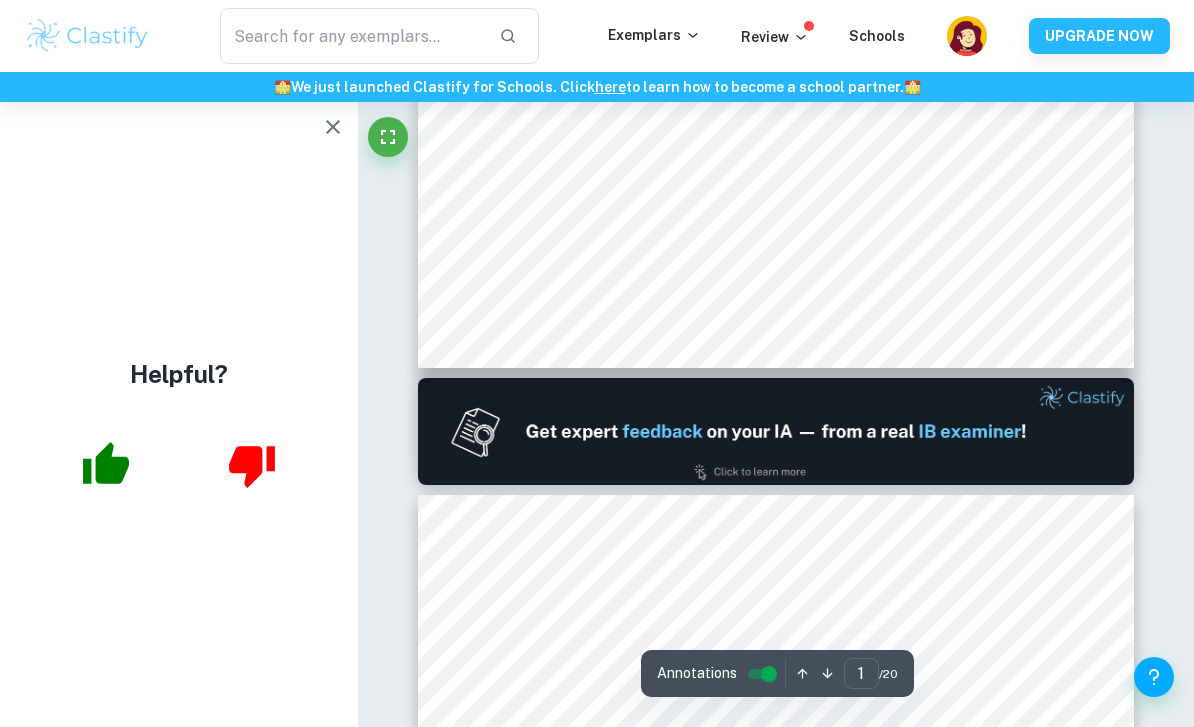 scroll, scrollTop: 0, scrollLeft: 0, axis: both 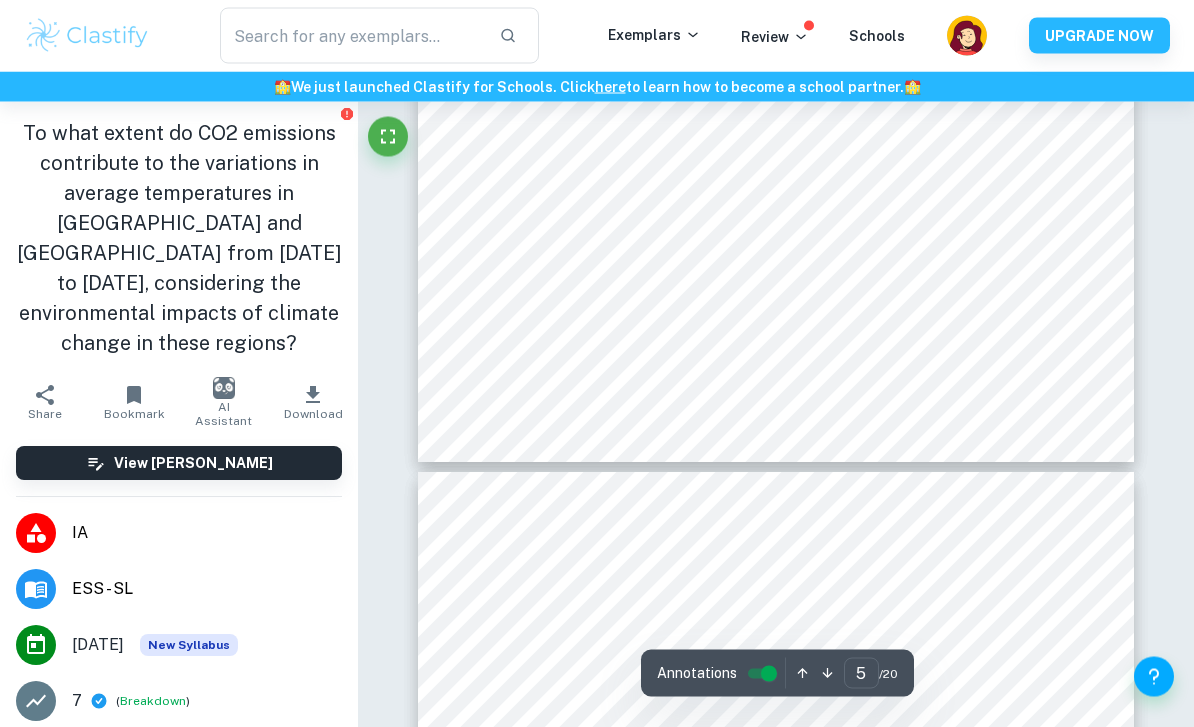 type on "6" 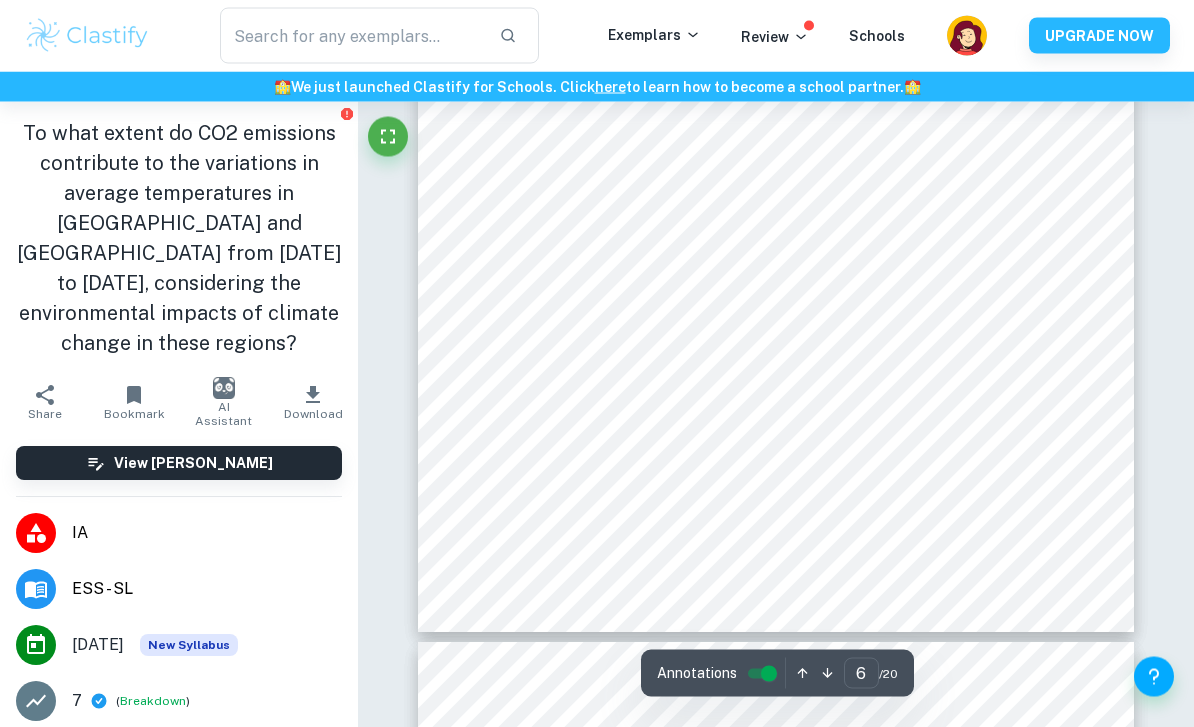 scroll, scrollTop: 5337, scrollLeft: 0, axis: vertical 